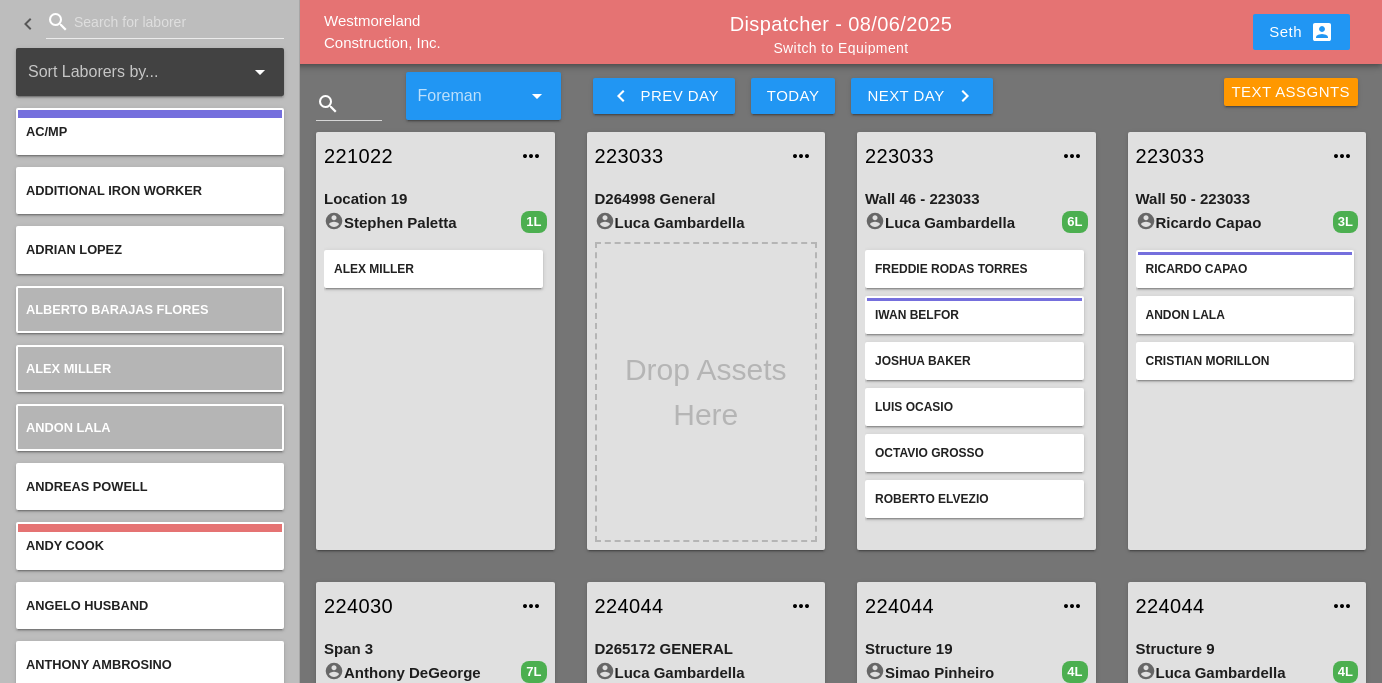 scroll, scrollTop: 0, scrollLeft: 0, axis: both 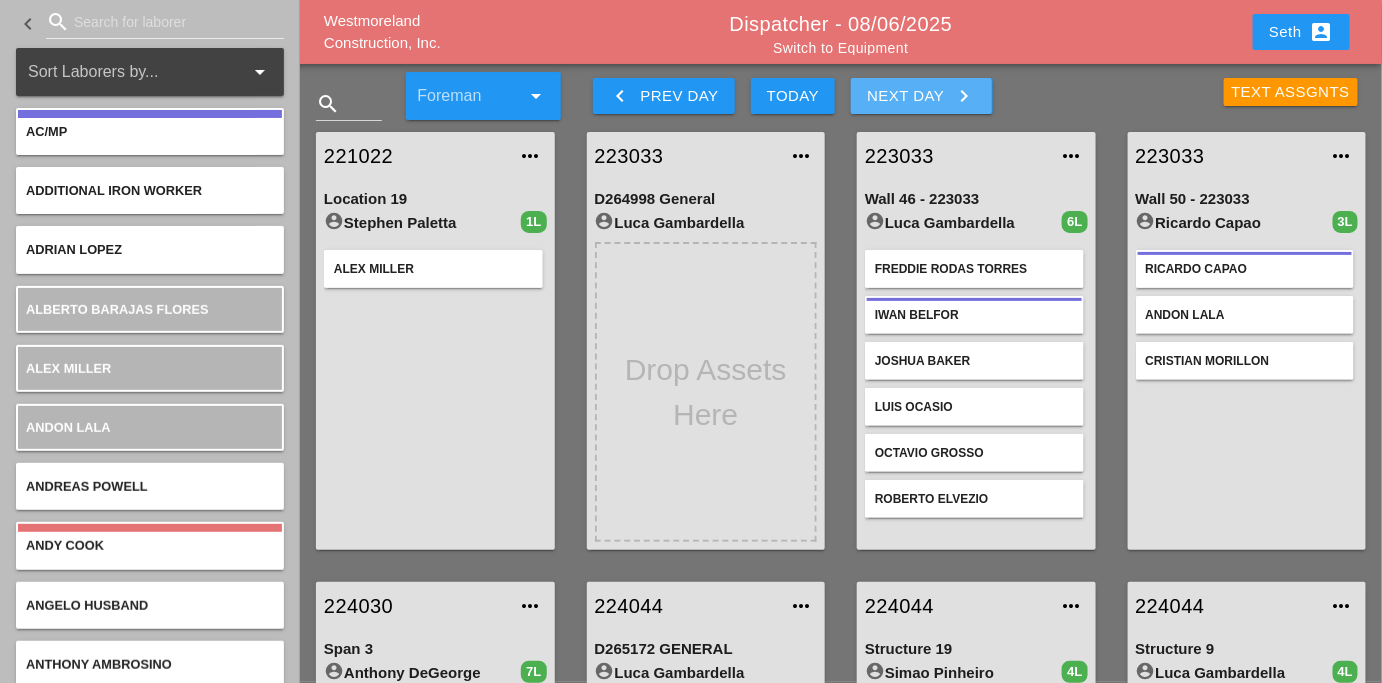 click on "Next Day keyboard_arrow_right" at bounding box center [921, 96] 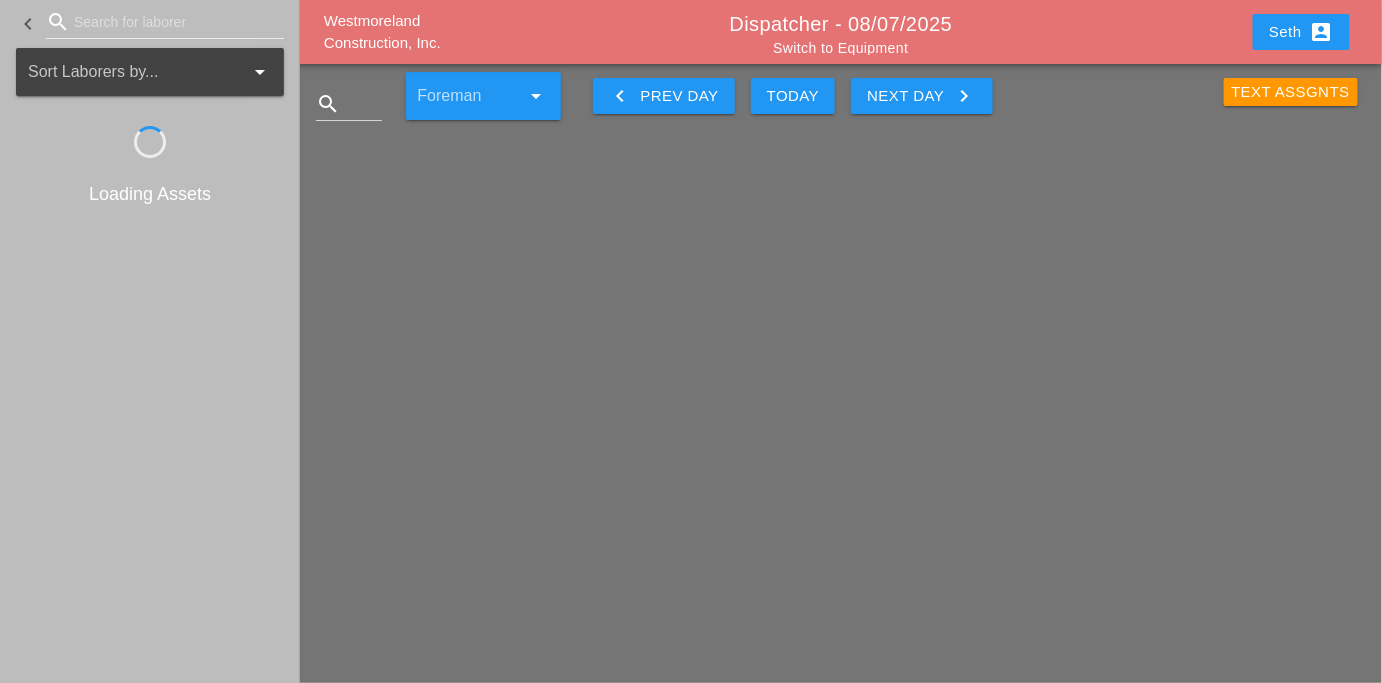 click on "Next Day keyboard_arrow_right" at bounding box center (921, 96) 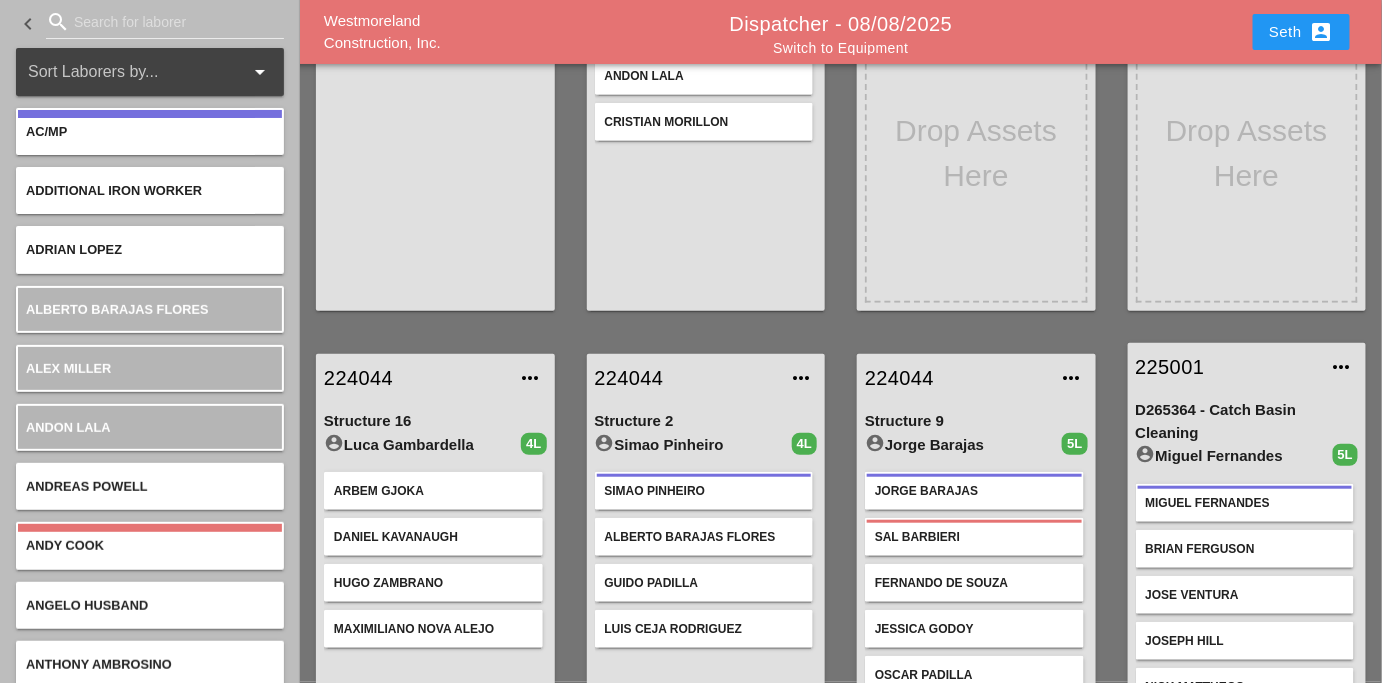 scroll, scrollTop: 261, scrollLeft: 0, axis: vertical 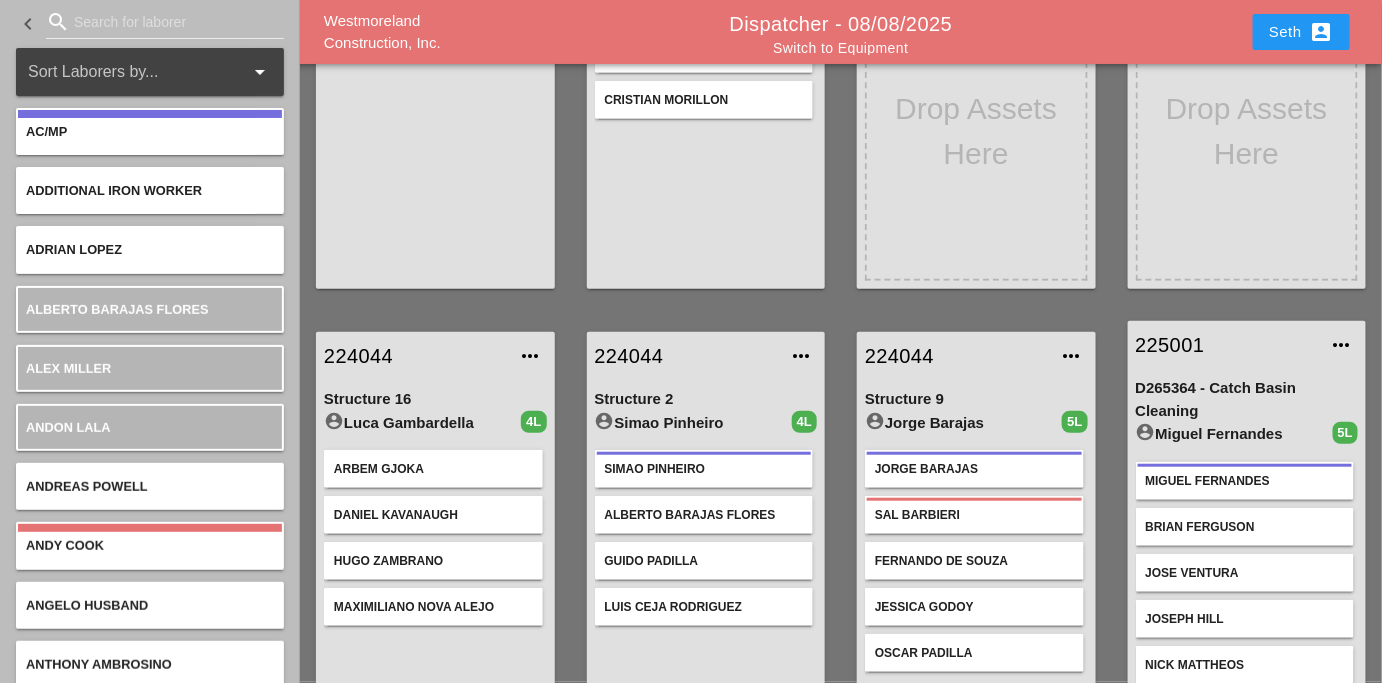 click on "Maximiliano Nova Alejo" at bounding box center (433, 607) 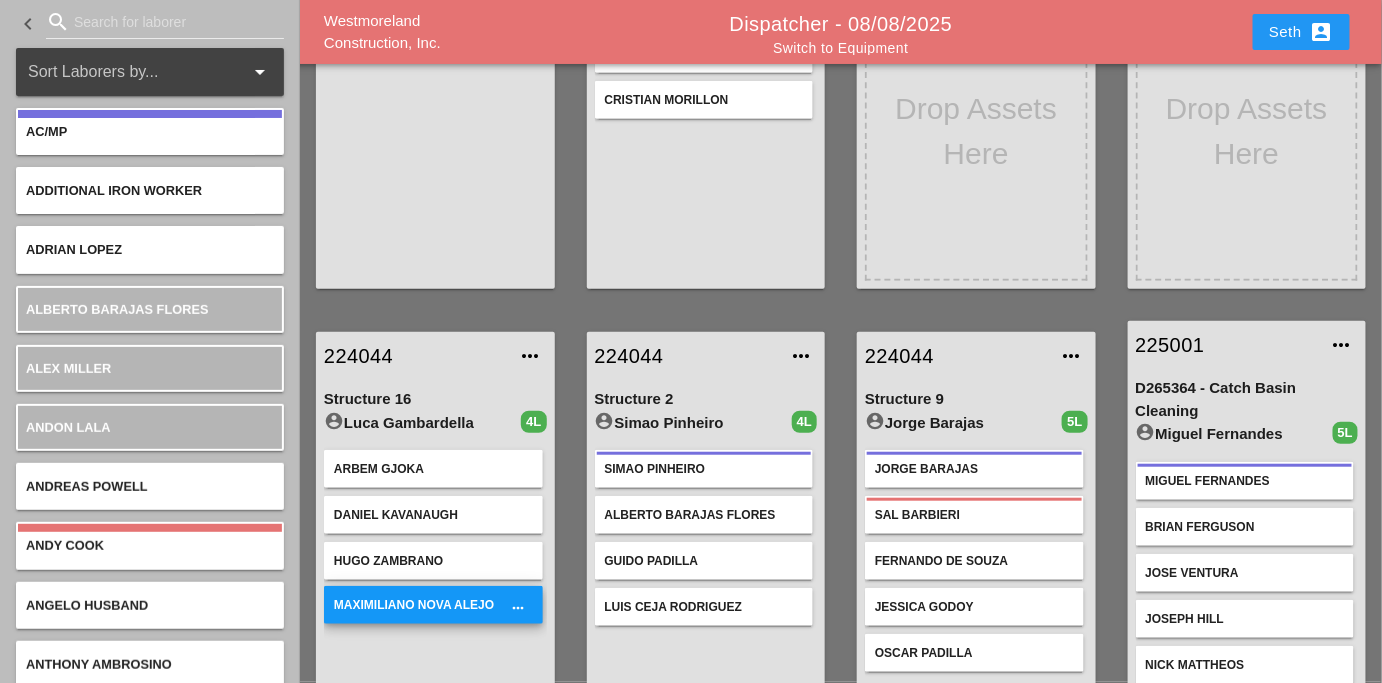 click on "more_horiz" at bounding box center [519, 608] 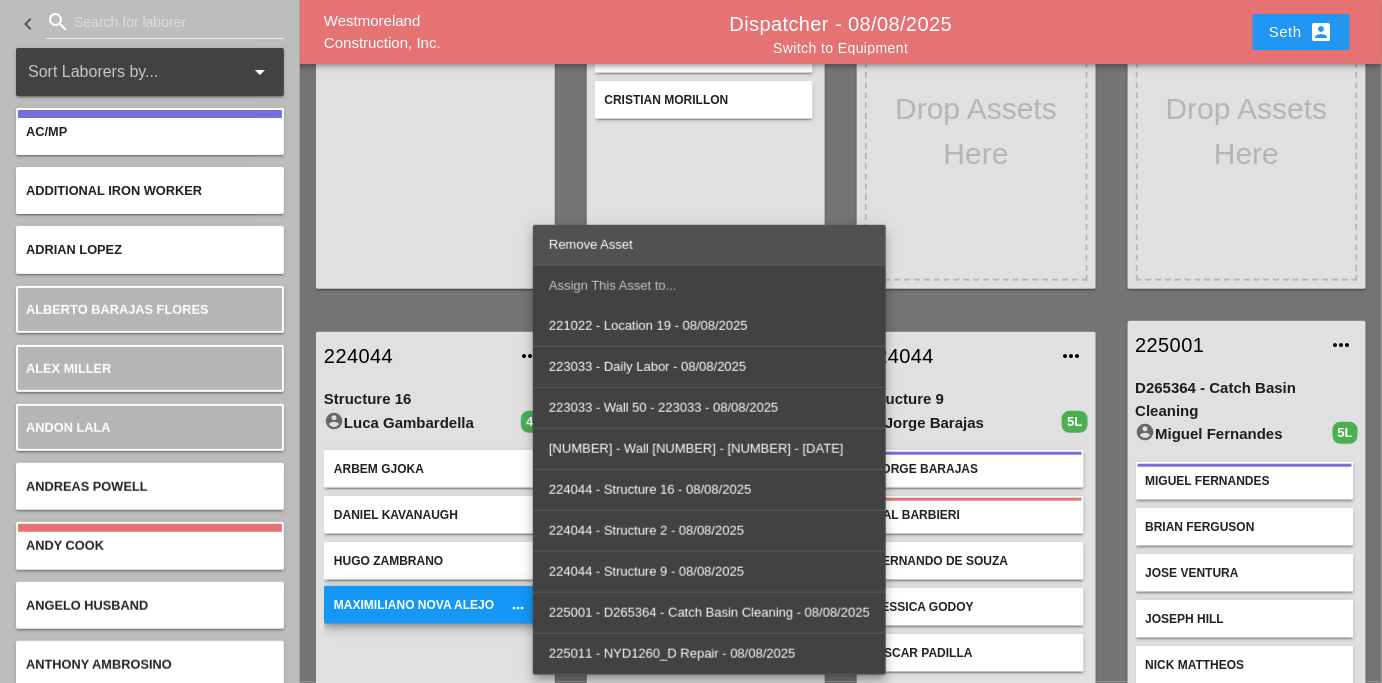 click on "Remove Asset" at bounding box center (709, 245) 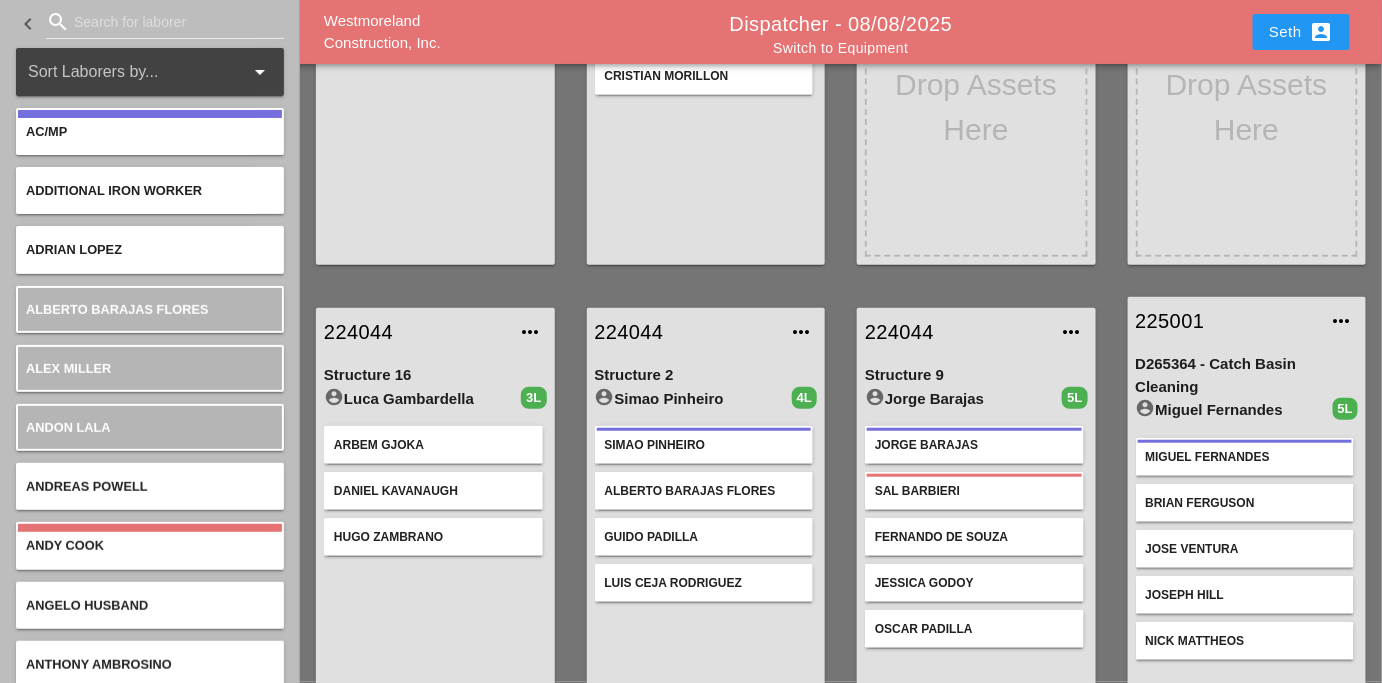 scroll, scrollTop: 0, scrollLeft: 0, axis: both 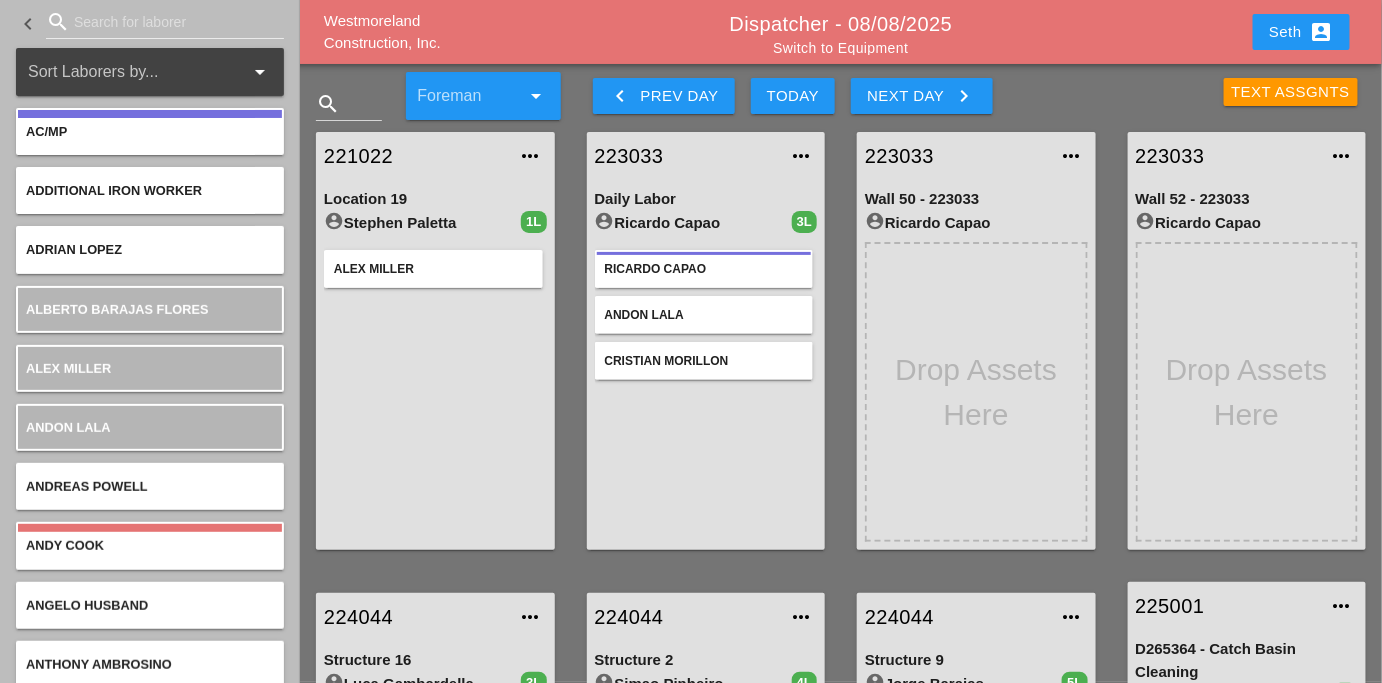 click on "keyboard_arrow_left Prev Day" at bounding box center [664, 96] 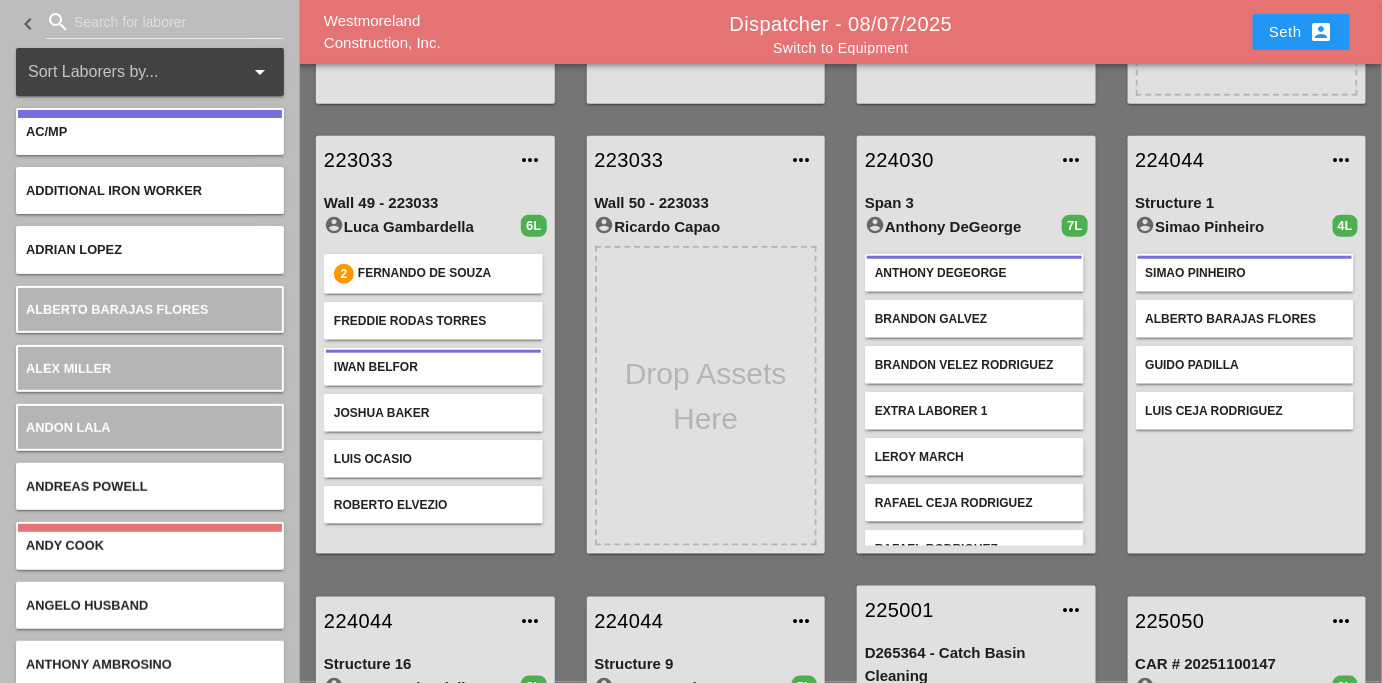 scroll, scrollTop: 445, scrollLeft: 0, axis: vertical 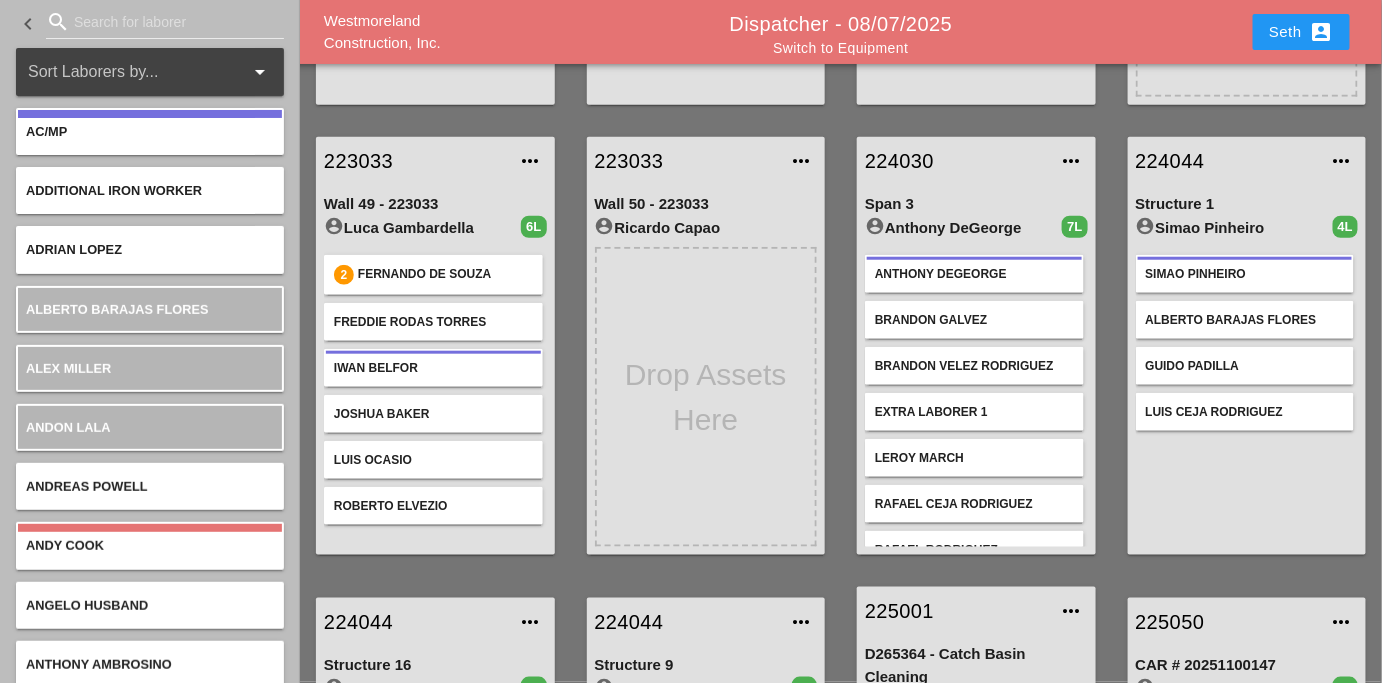click on "Freddie Rodas Torres" at bounding box center [433, 322] 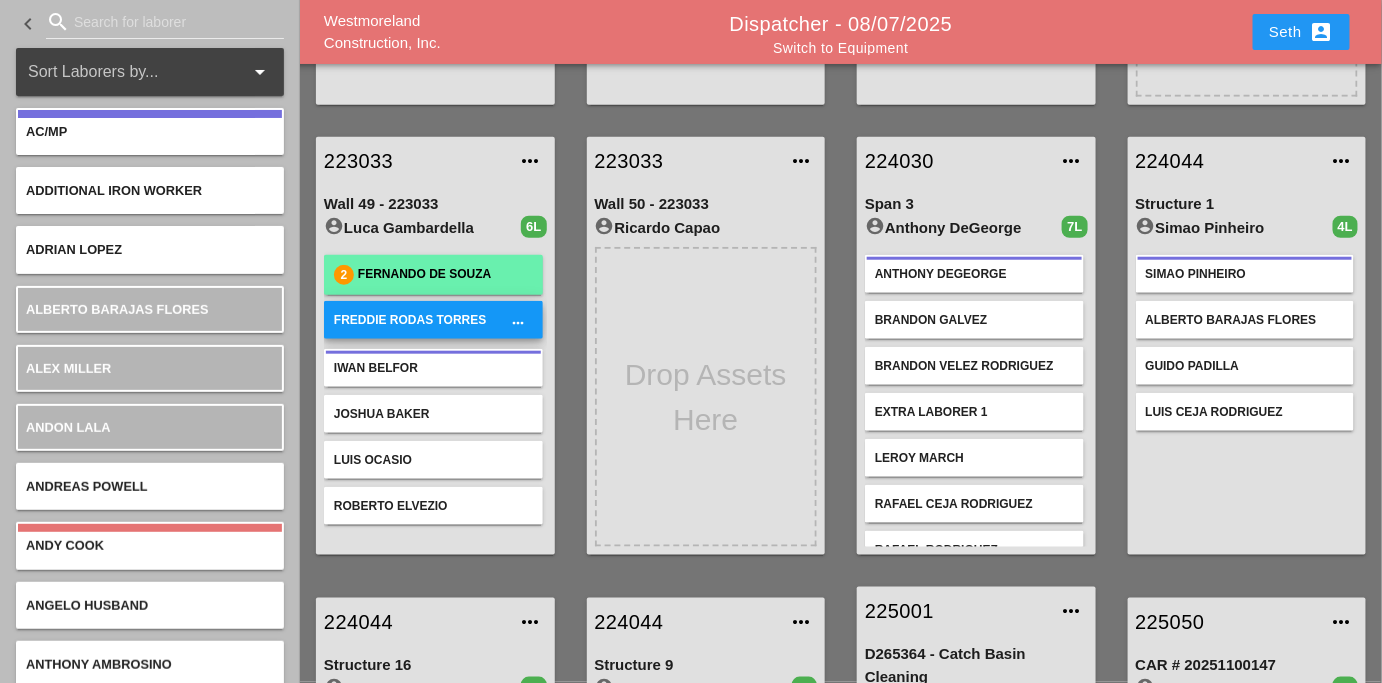 click on "Fernando De Souza" at bounding box center [445, 275] 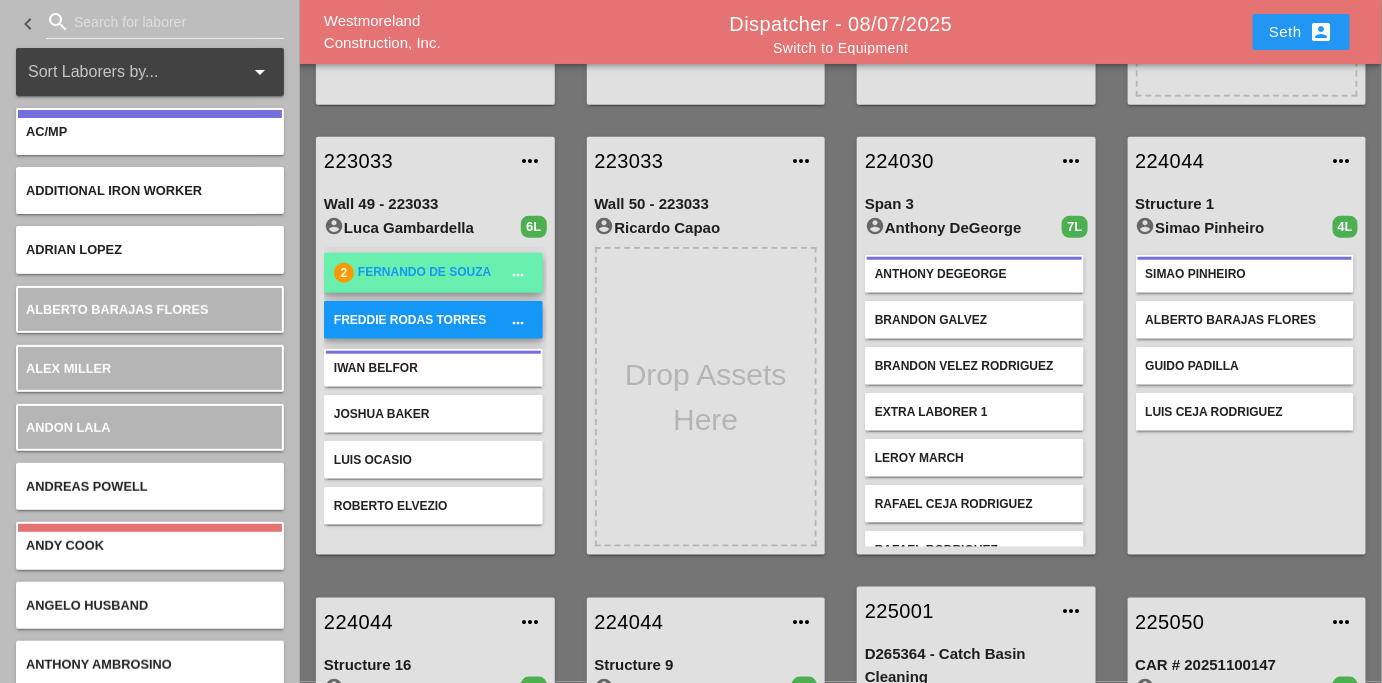 click on "more_horiz" at bounding box center [519, 275] 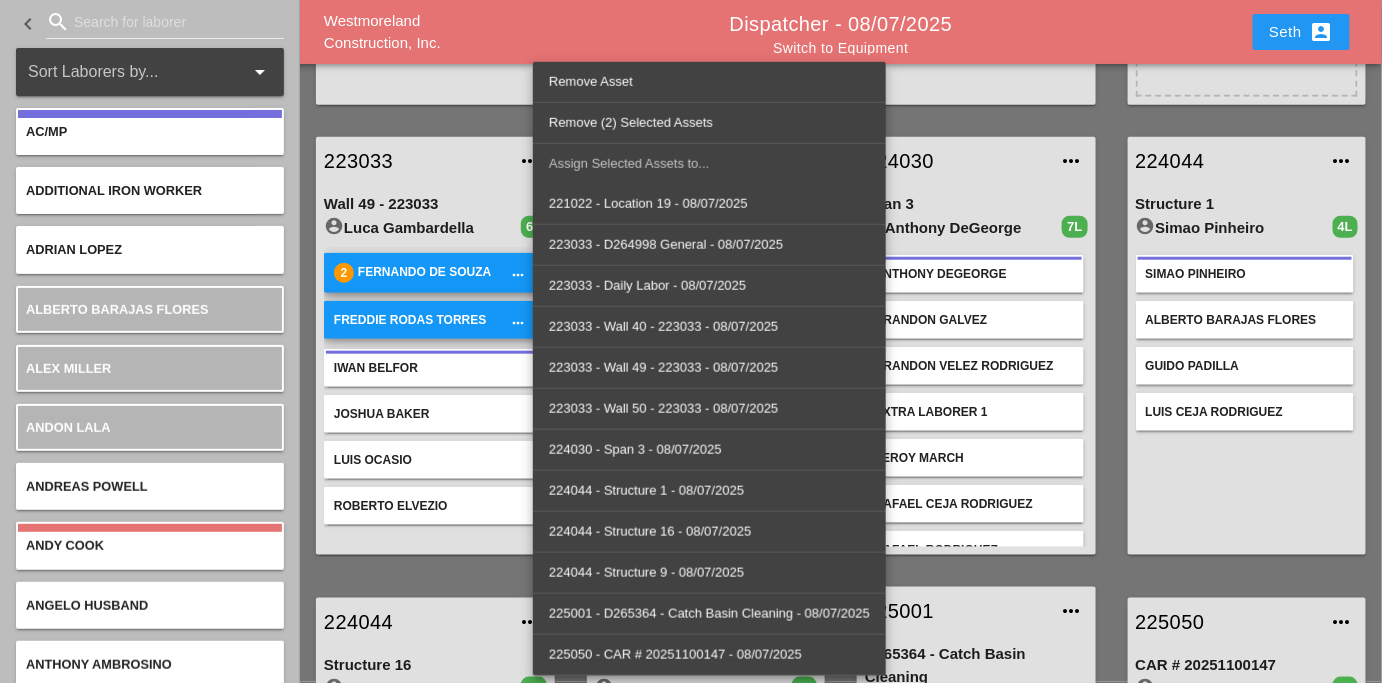 click on "Freddie Rodas Torres  more_horiz" at bounding box center [433, 320] 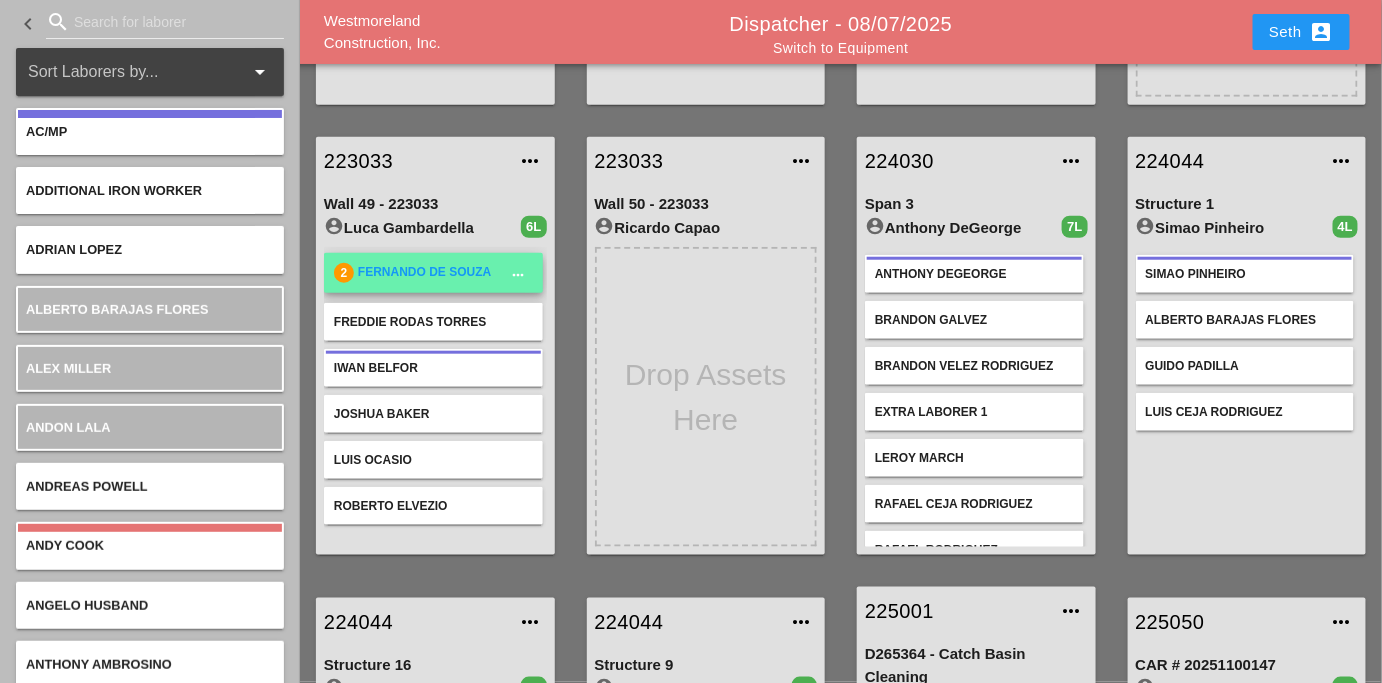 click on "more_horiz" at bounding box center (519, 275) 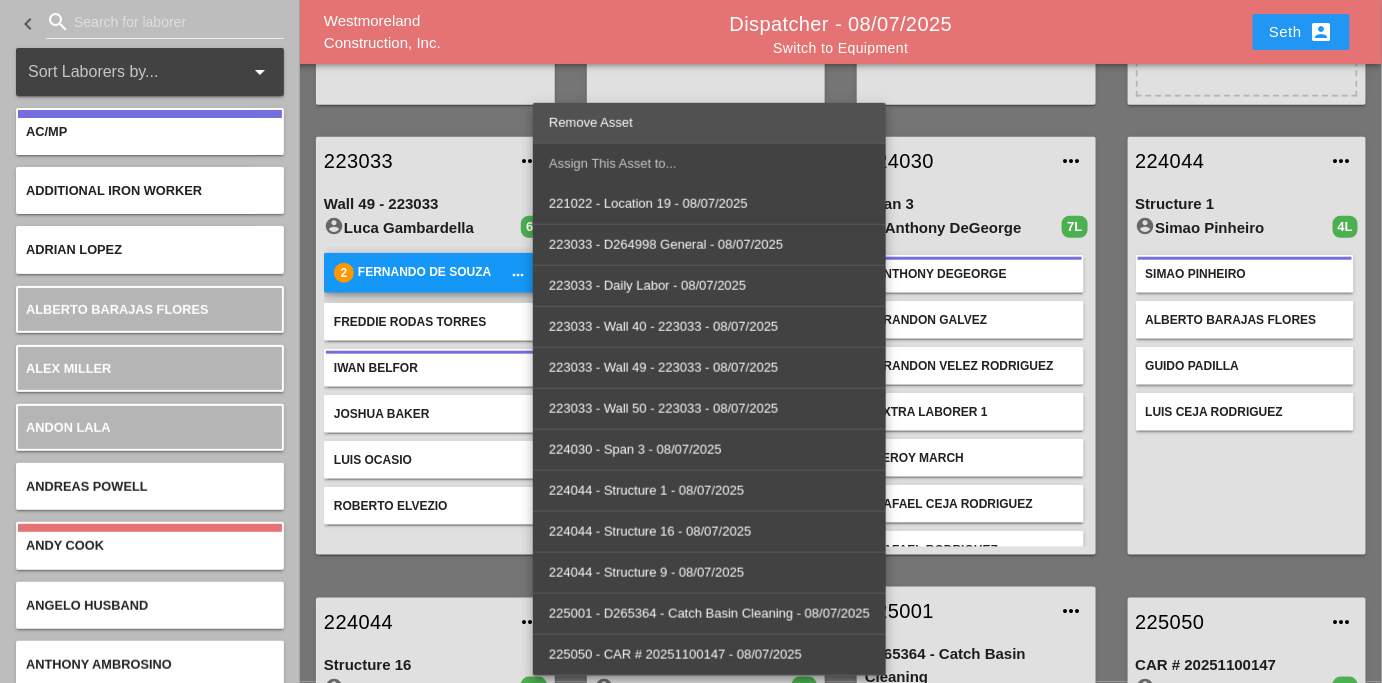 click on "Remove Asset" at bounding box center [709, 123] 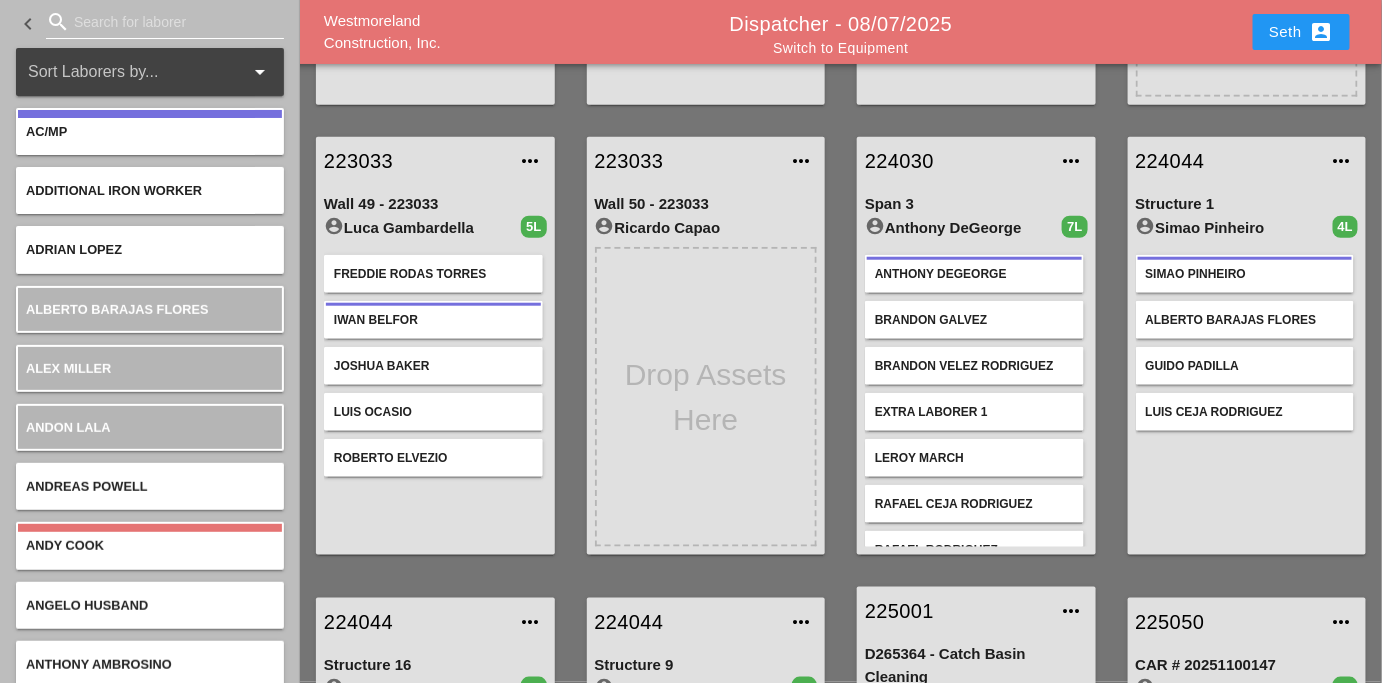 click at bounding box center (165, 22) 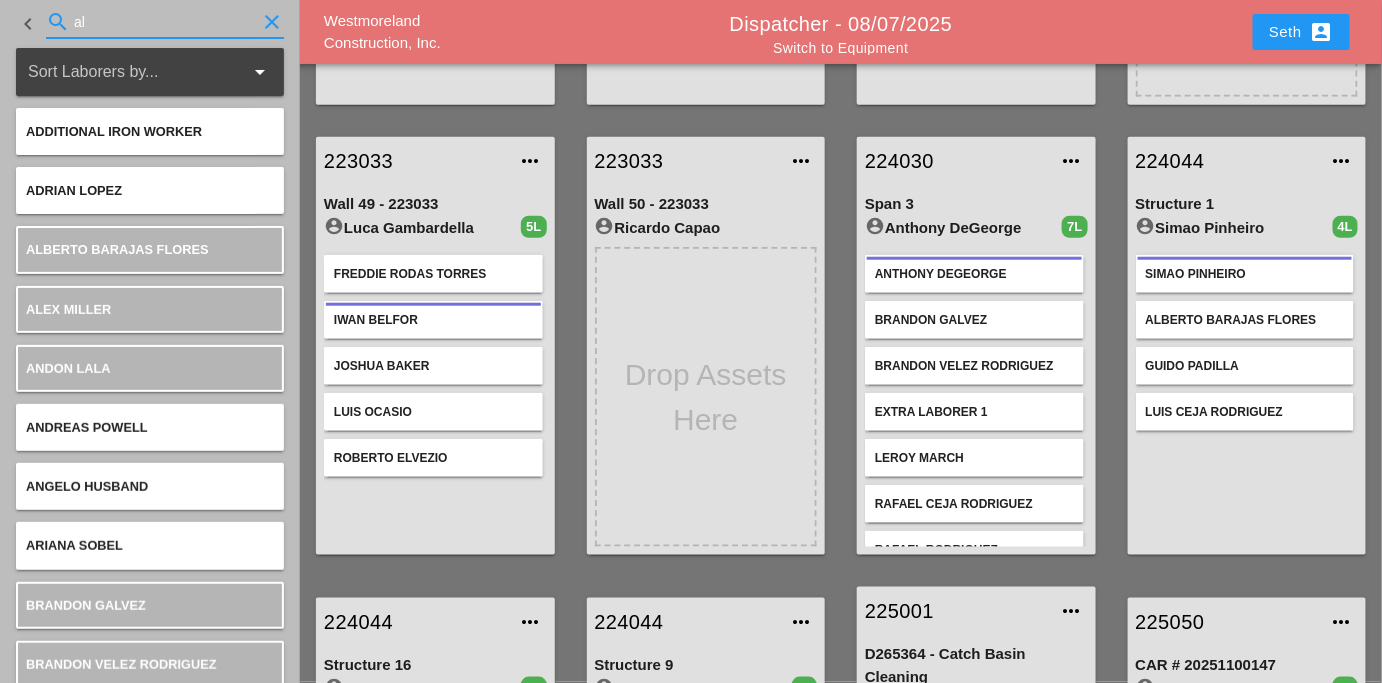 type on "a" 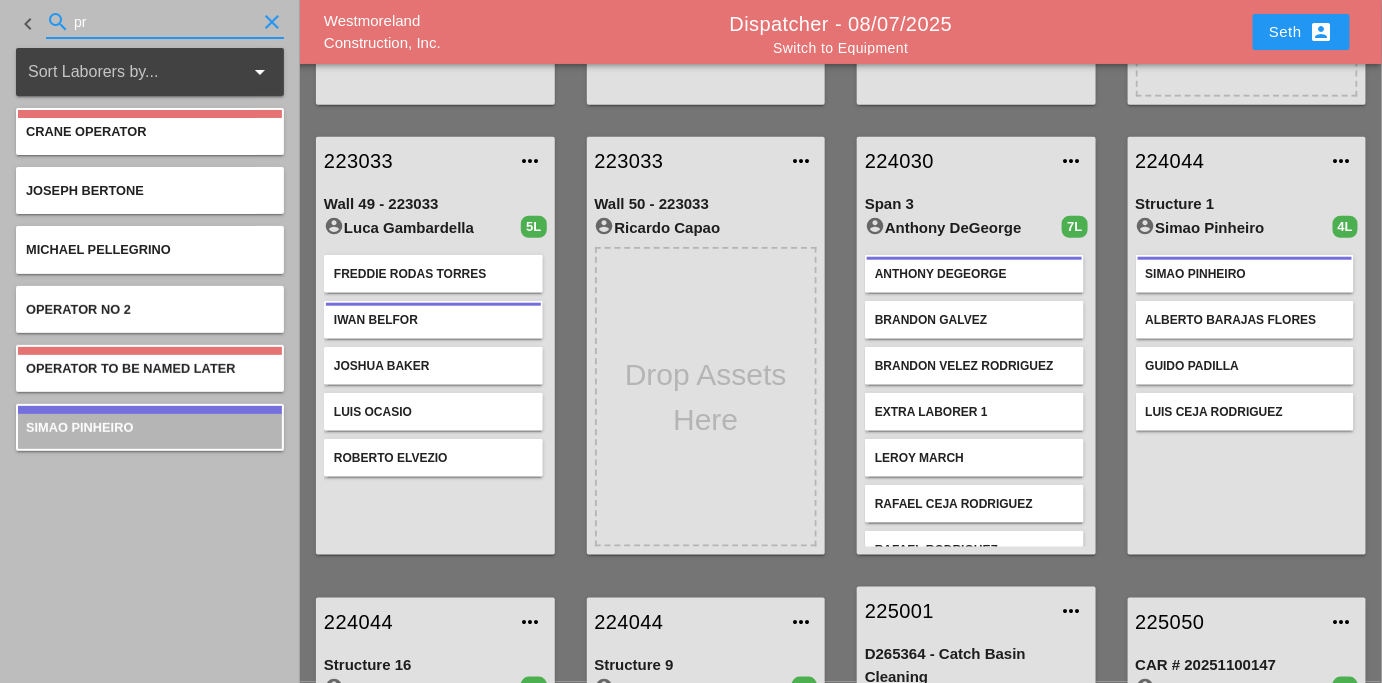 type on "p" 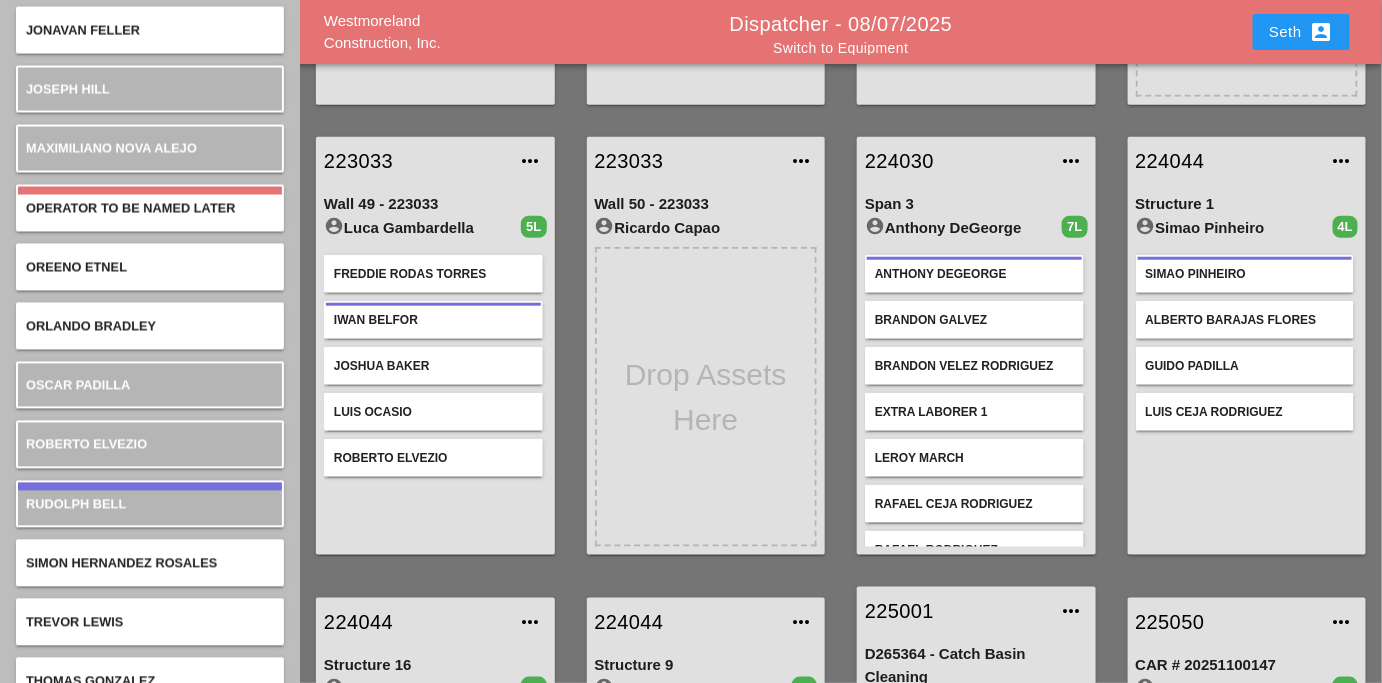 scroll, scrollTop: 1109, scrollLeft: 0, axis: vertical 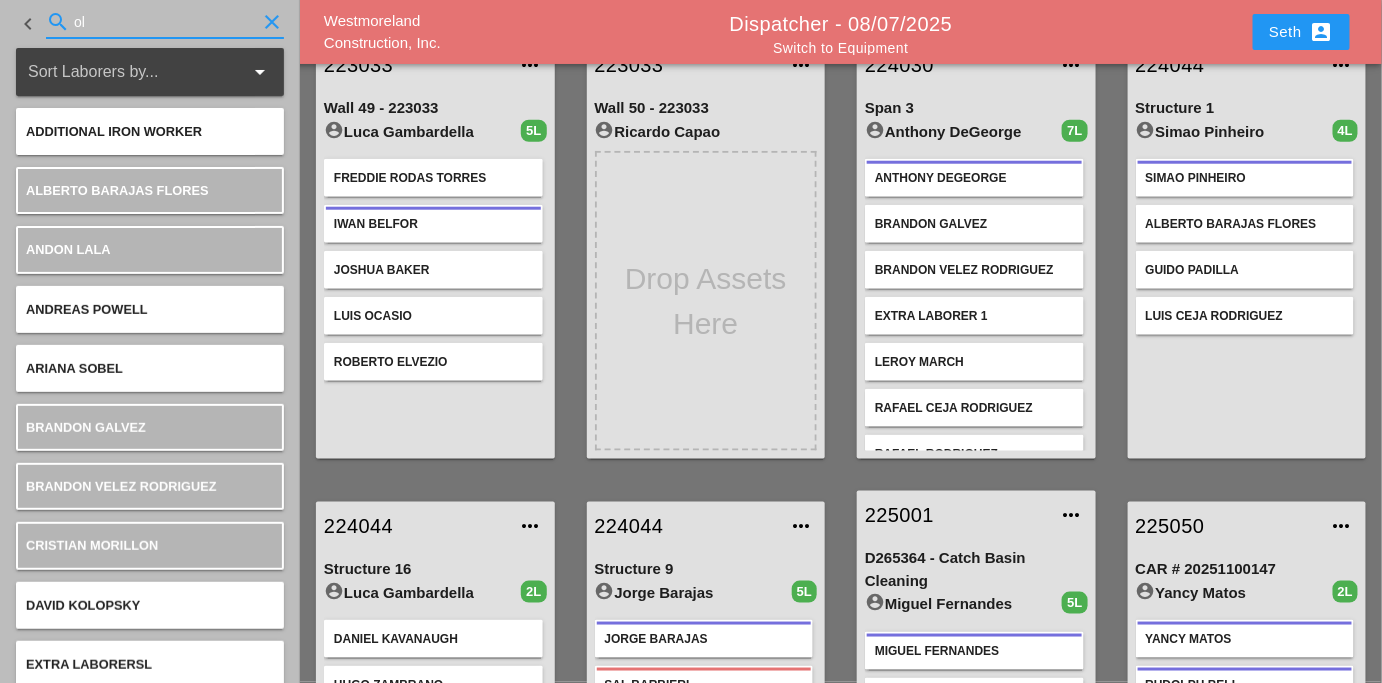 type on "o" 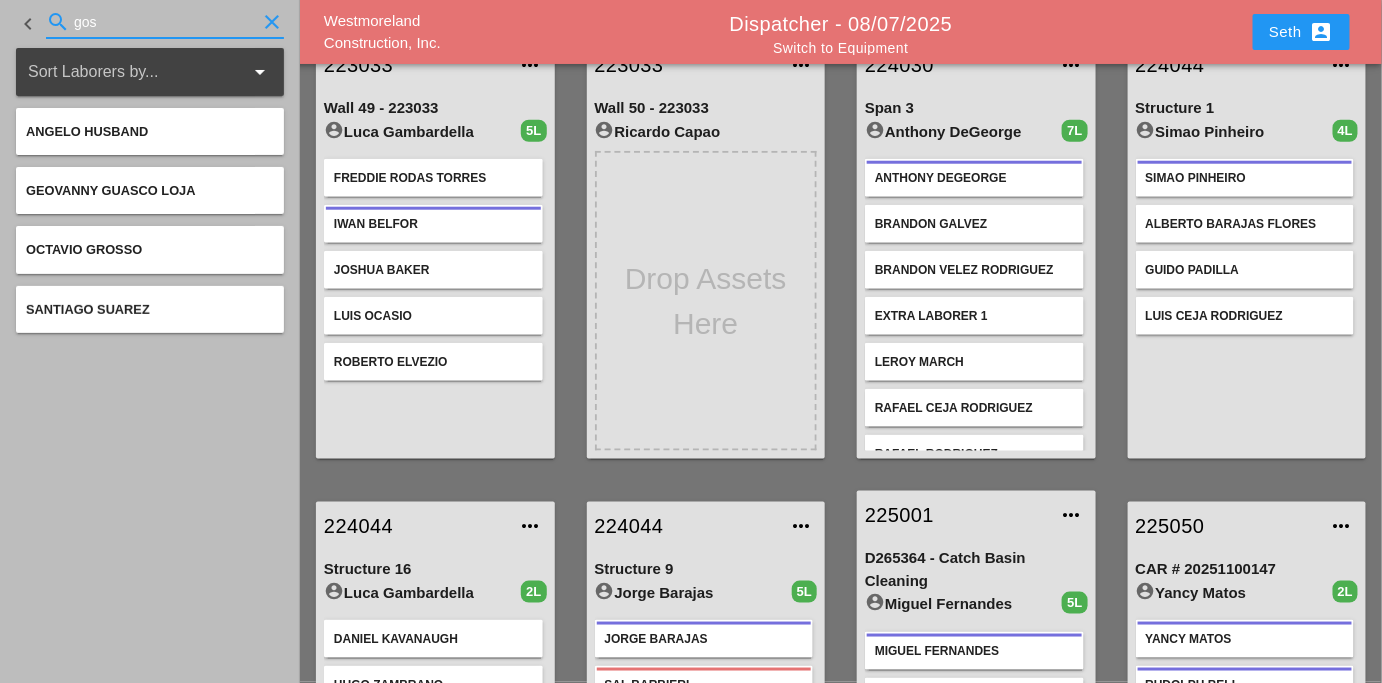 type on "gos" 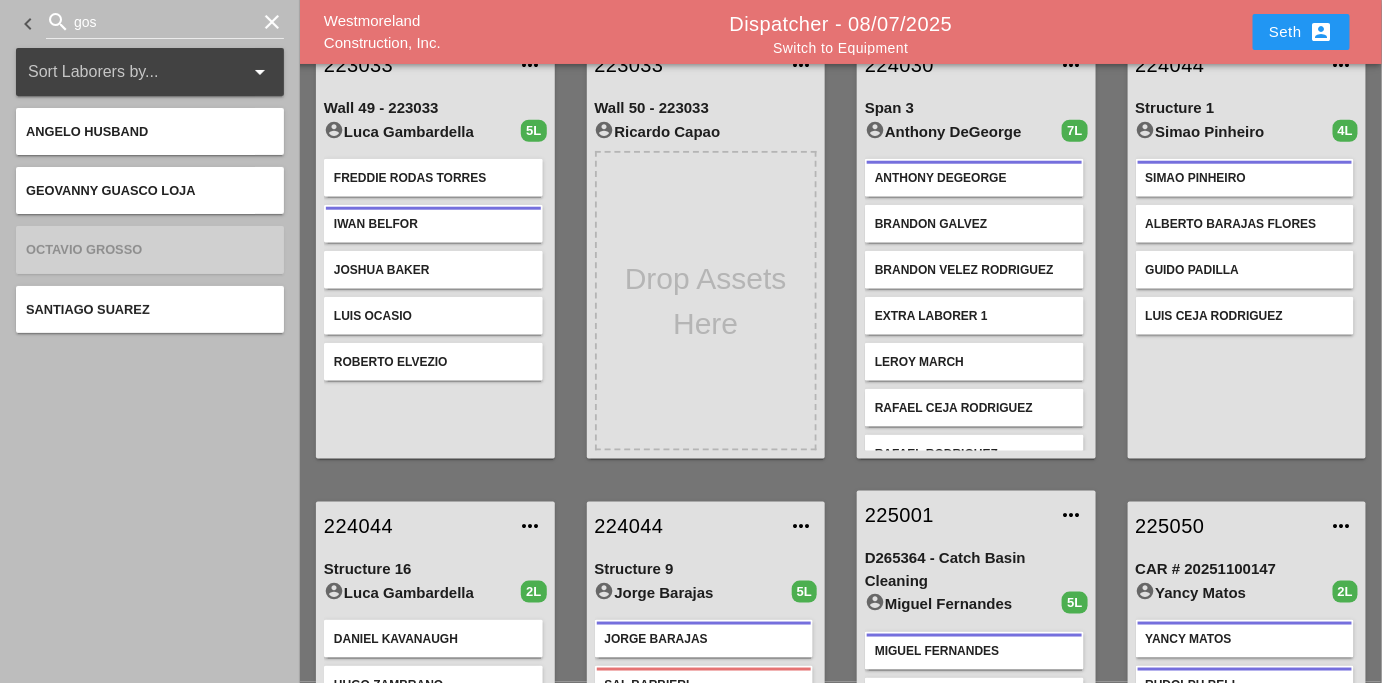 type 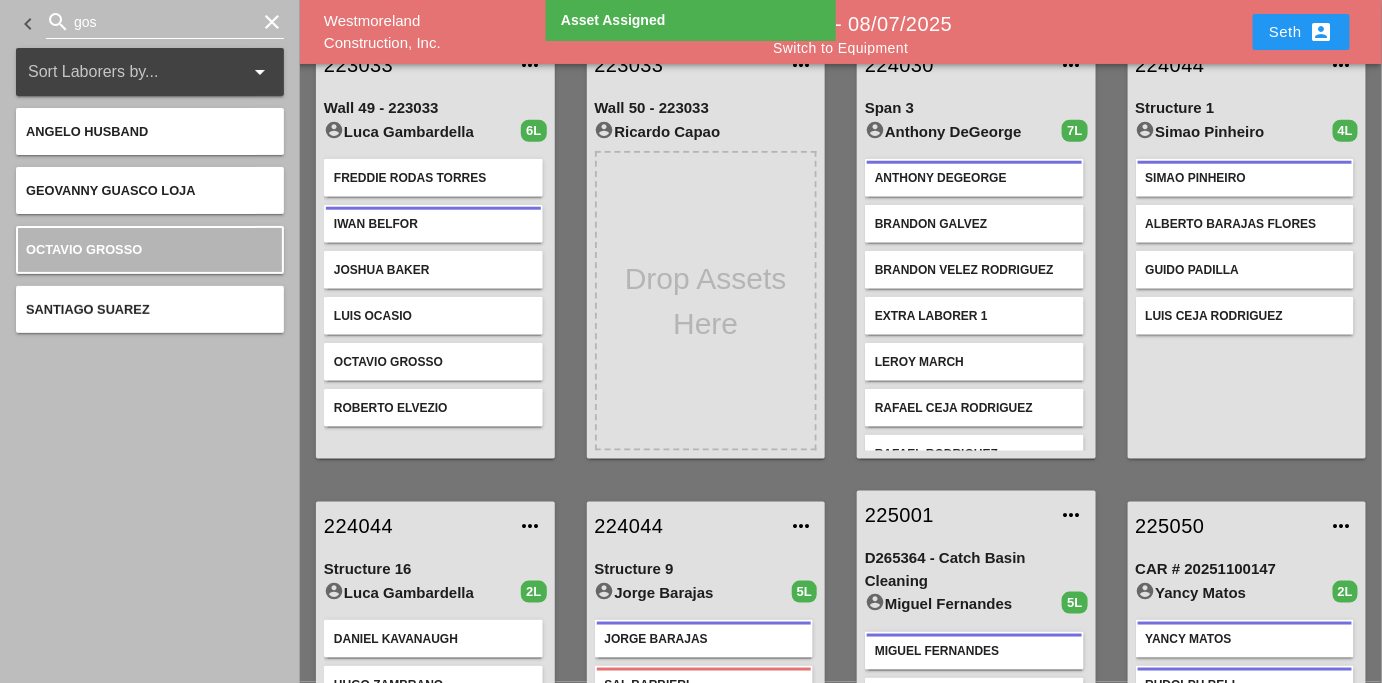 click on "clear" at bounding box center (272, 22) 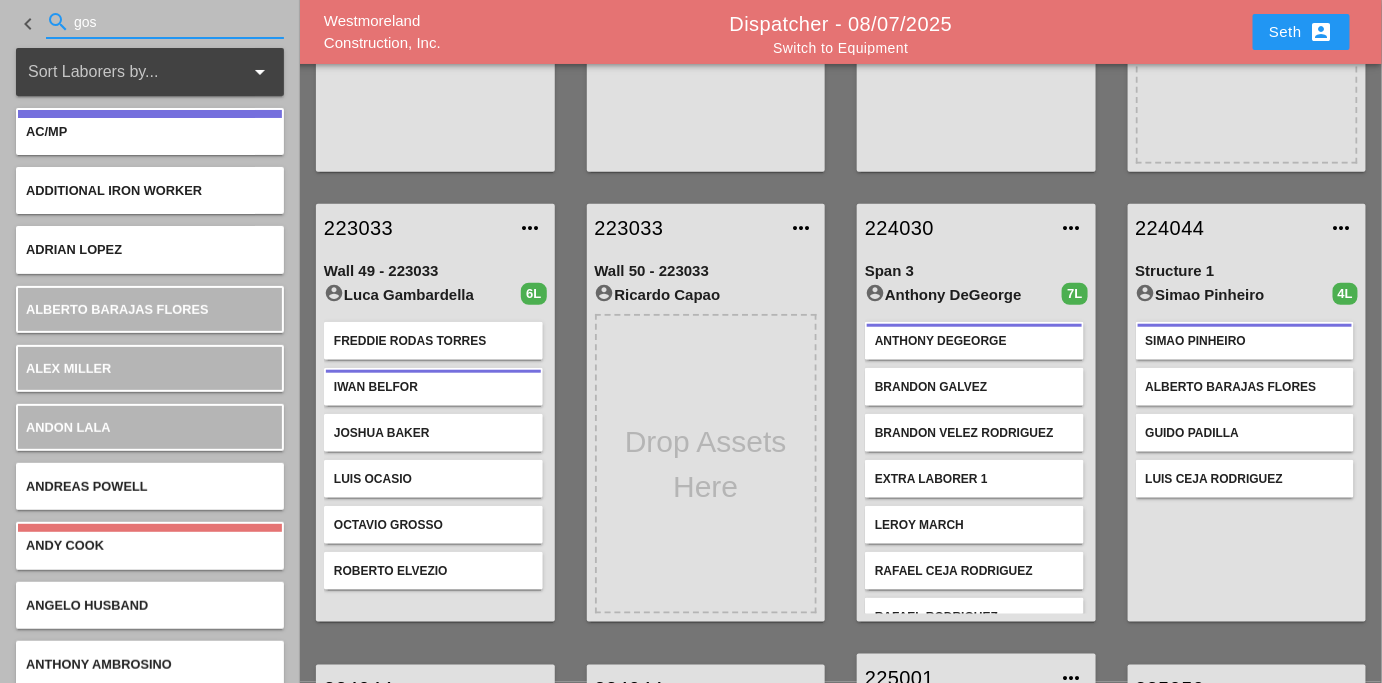 scroll, scrollTop: 380, scrollLeft: 0, axis: vertical 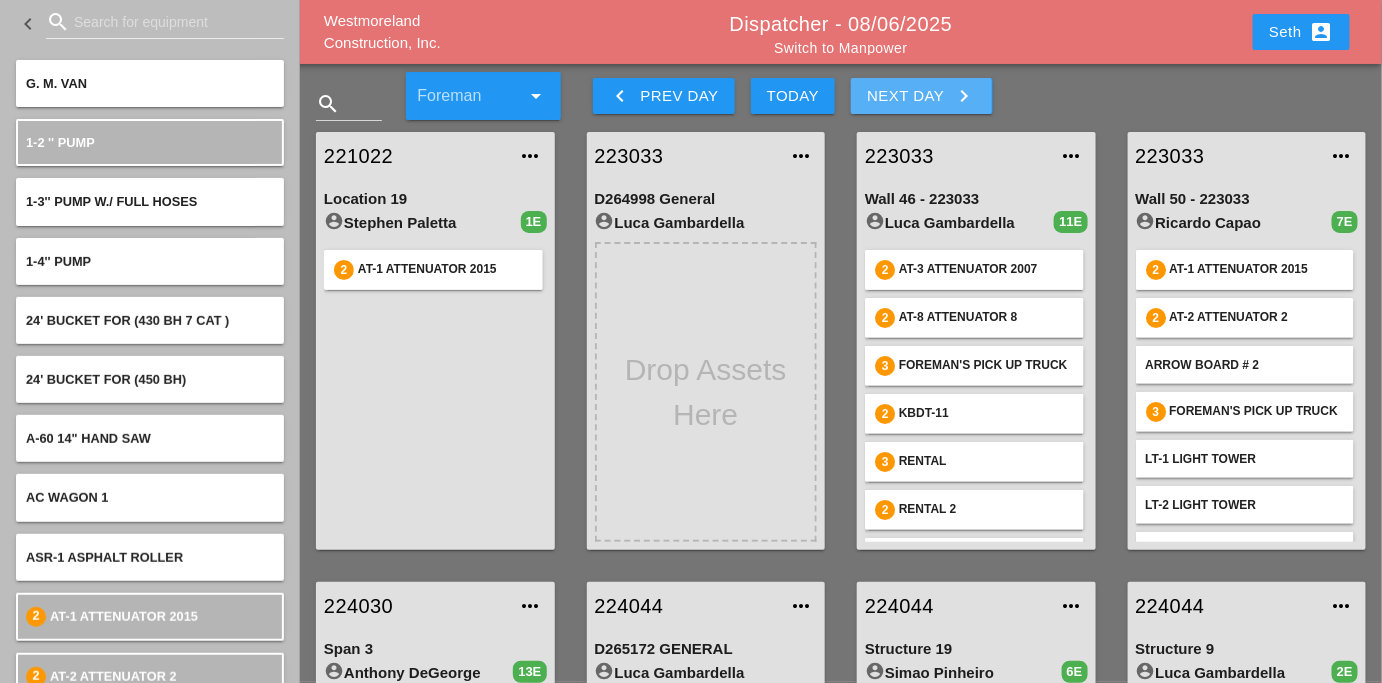 click on "Next Day keyboard_arrow_right" at bounding box center (921, 96) 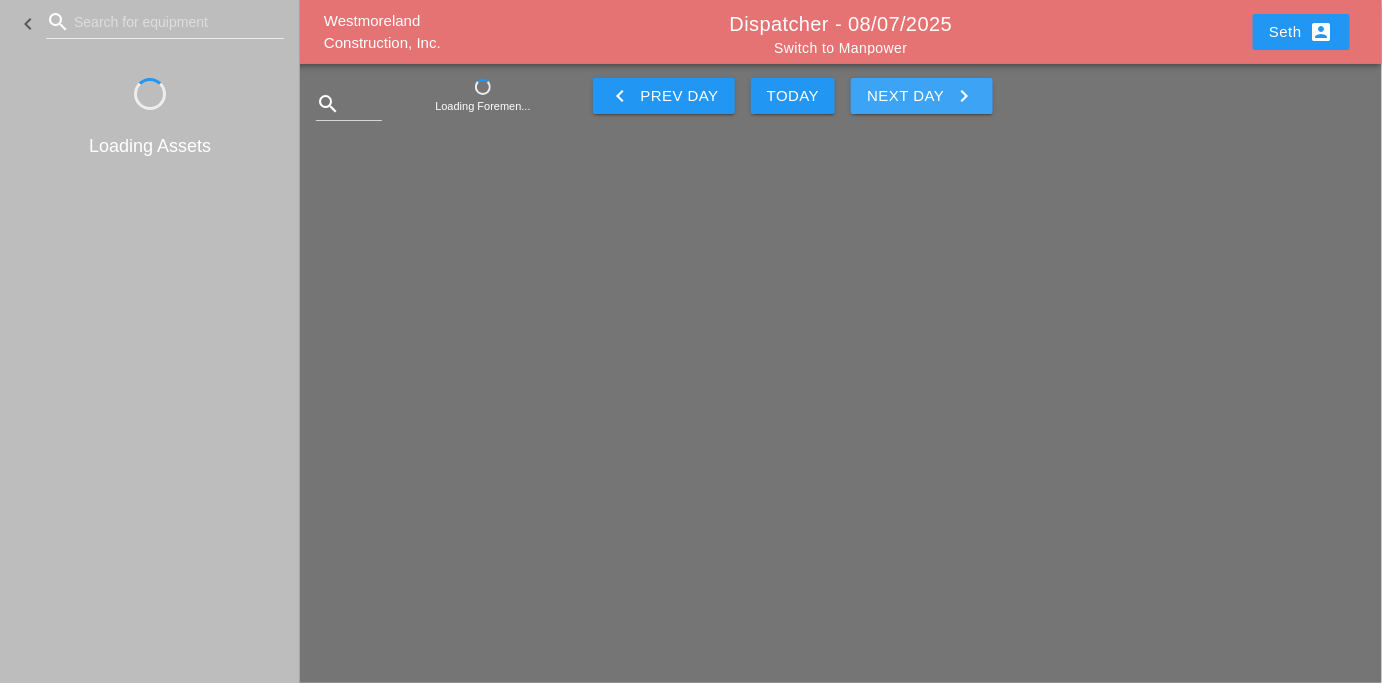 click on "Next Day keyboard_arrow_right" at bounding box center (921, 96) 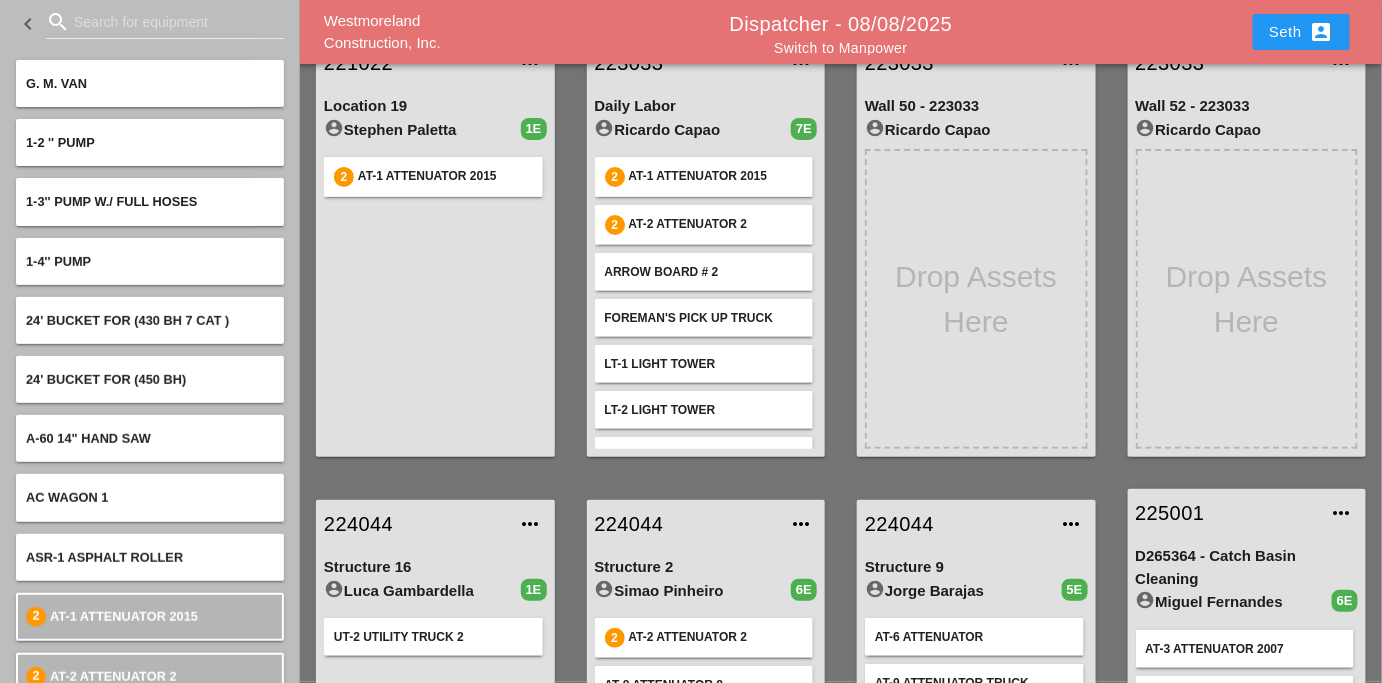 scroll, scrollTop: 93, scrollLeft: 0, axis: vertical 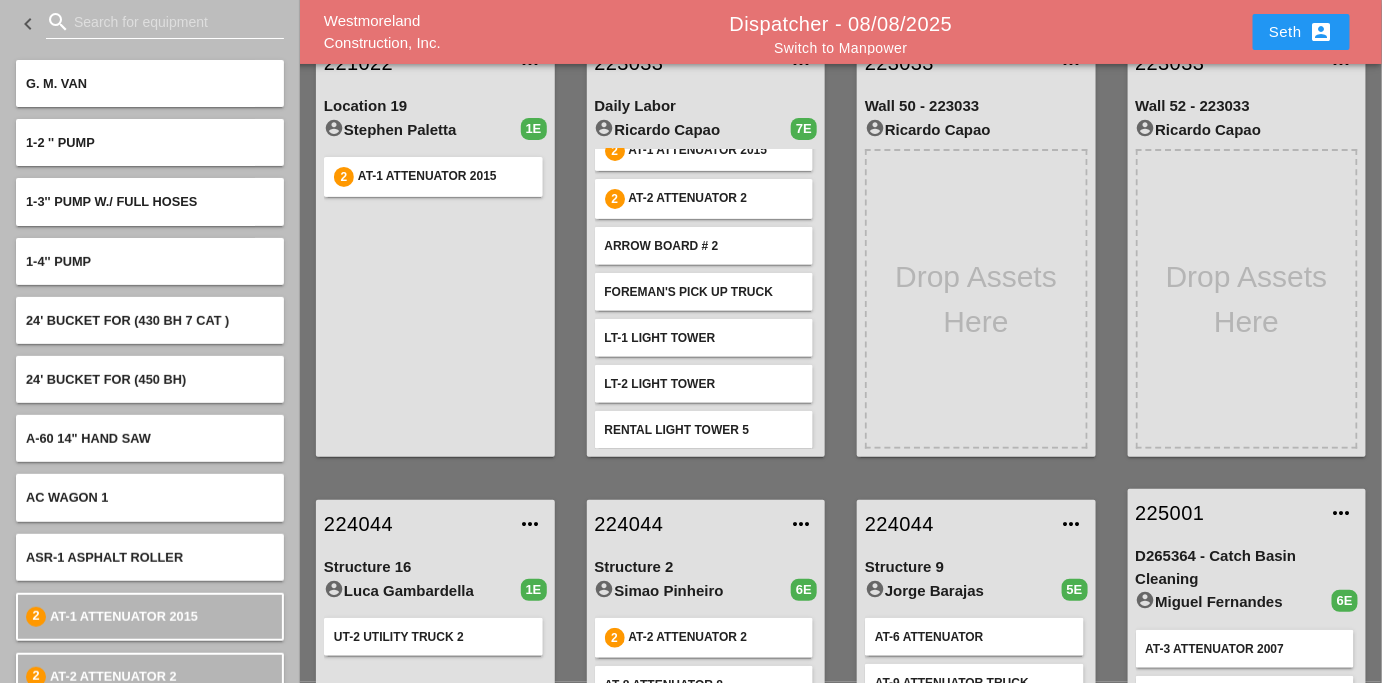 click at bounding box center [165, 22] 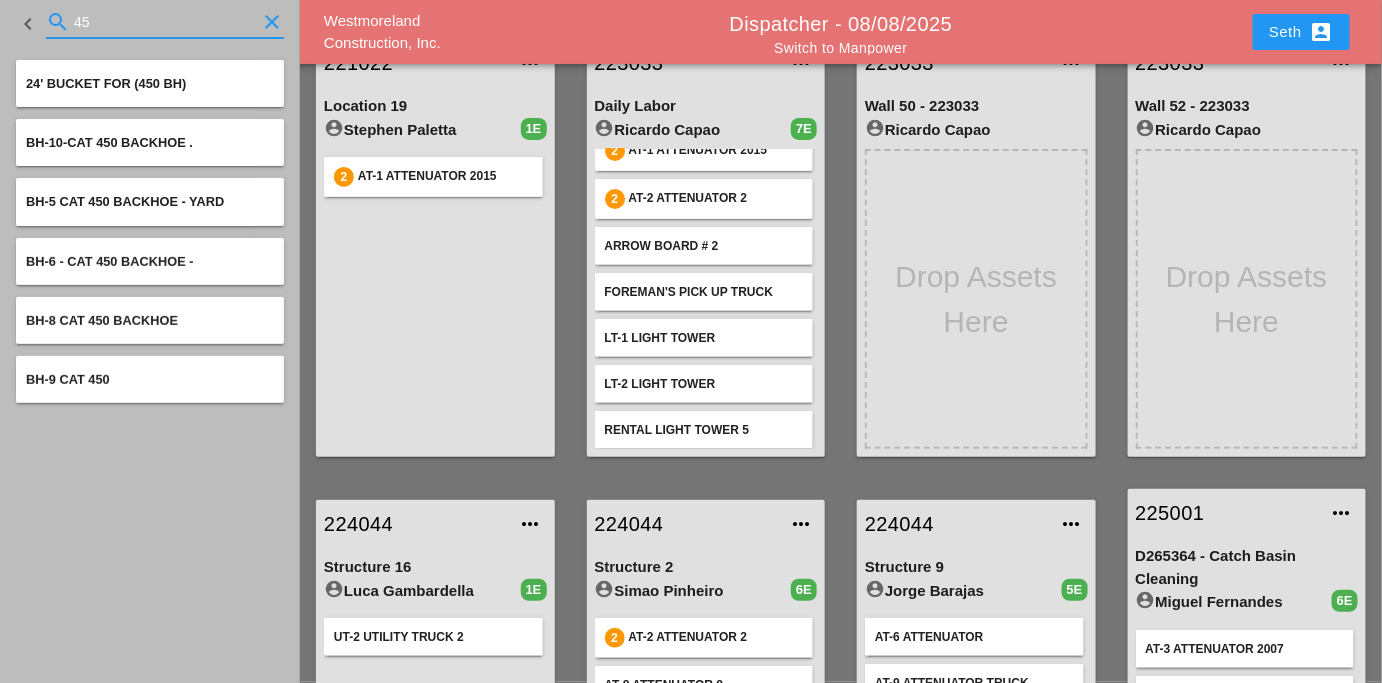 type on "4" 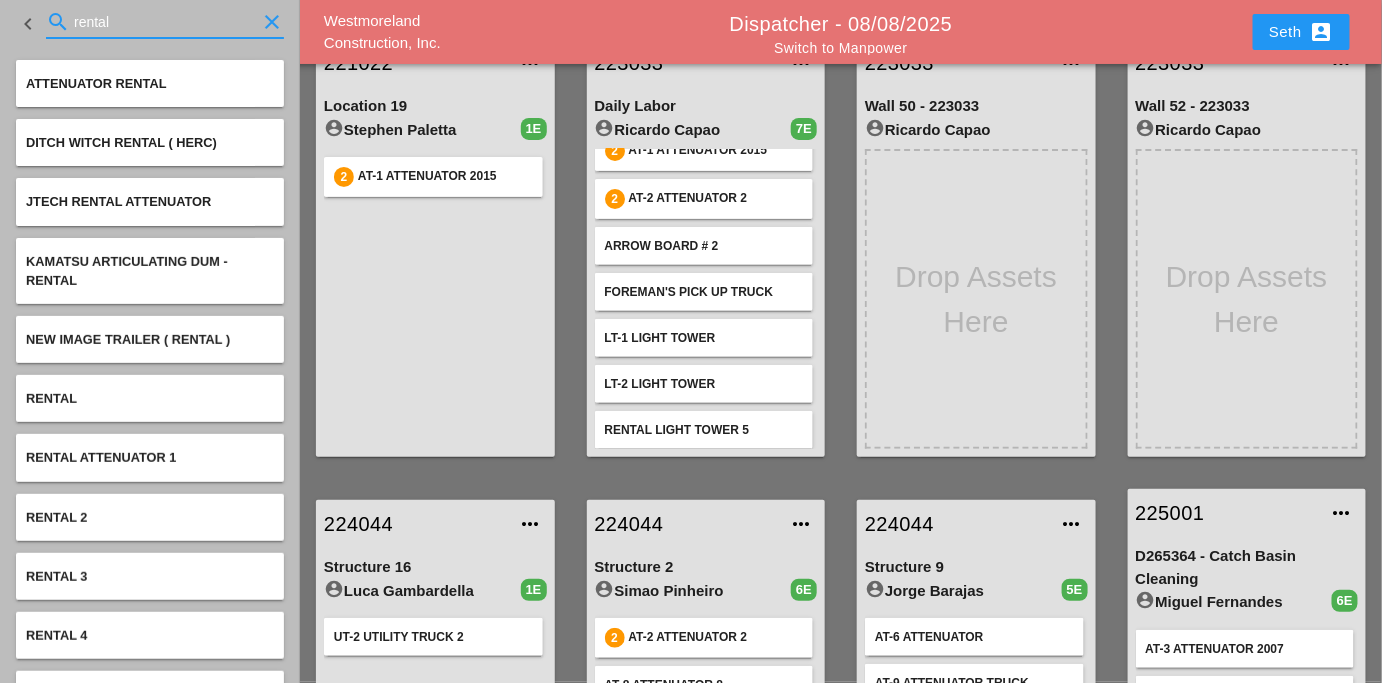 type on "rental" 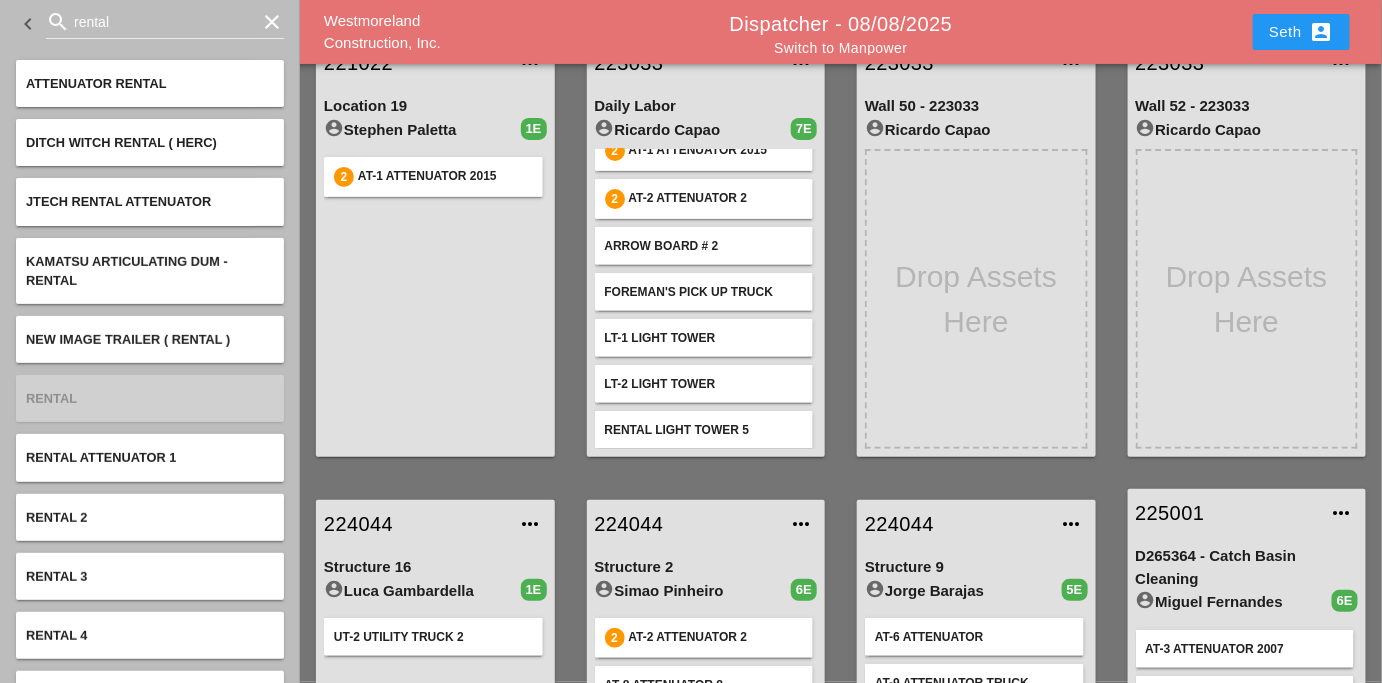type 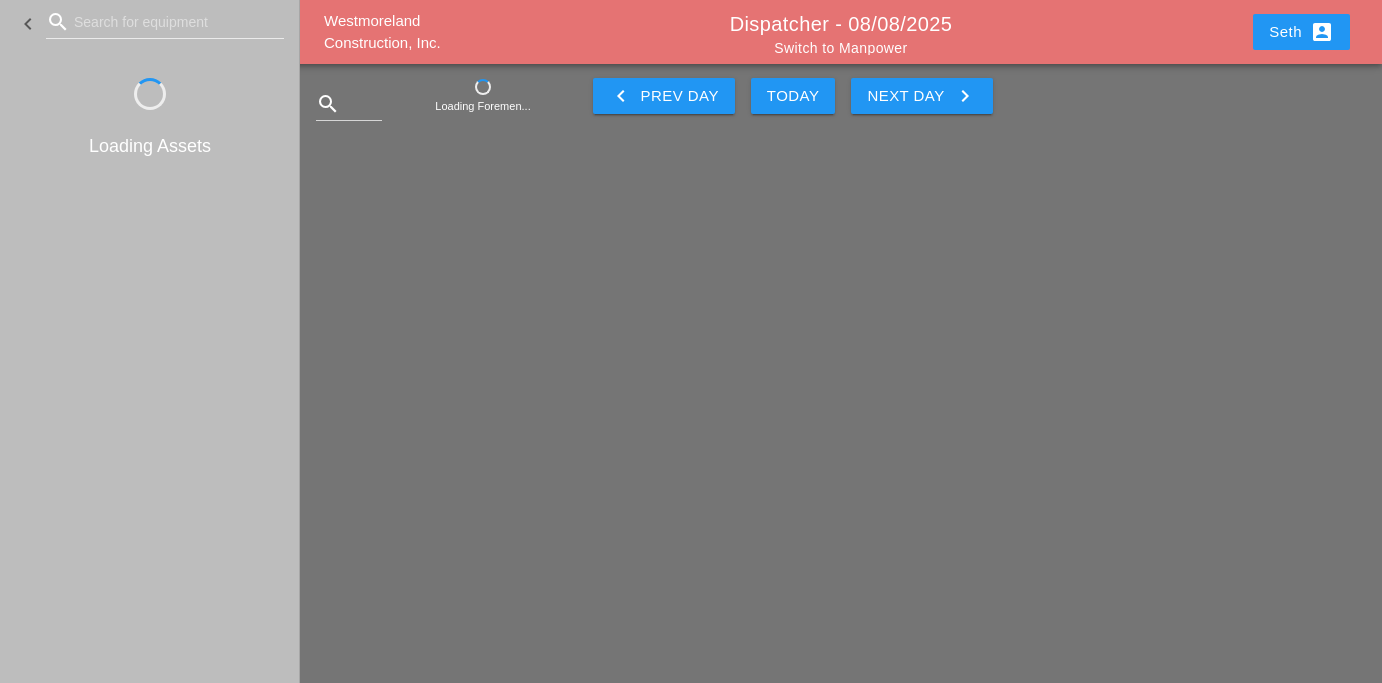 scroll, scrollTop: 0, scrollLeft: 0, axis: both 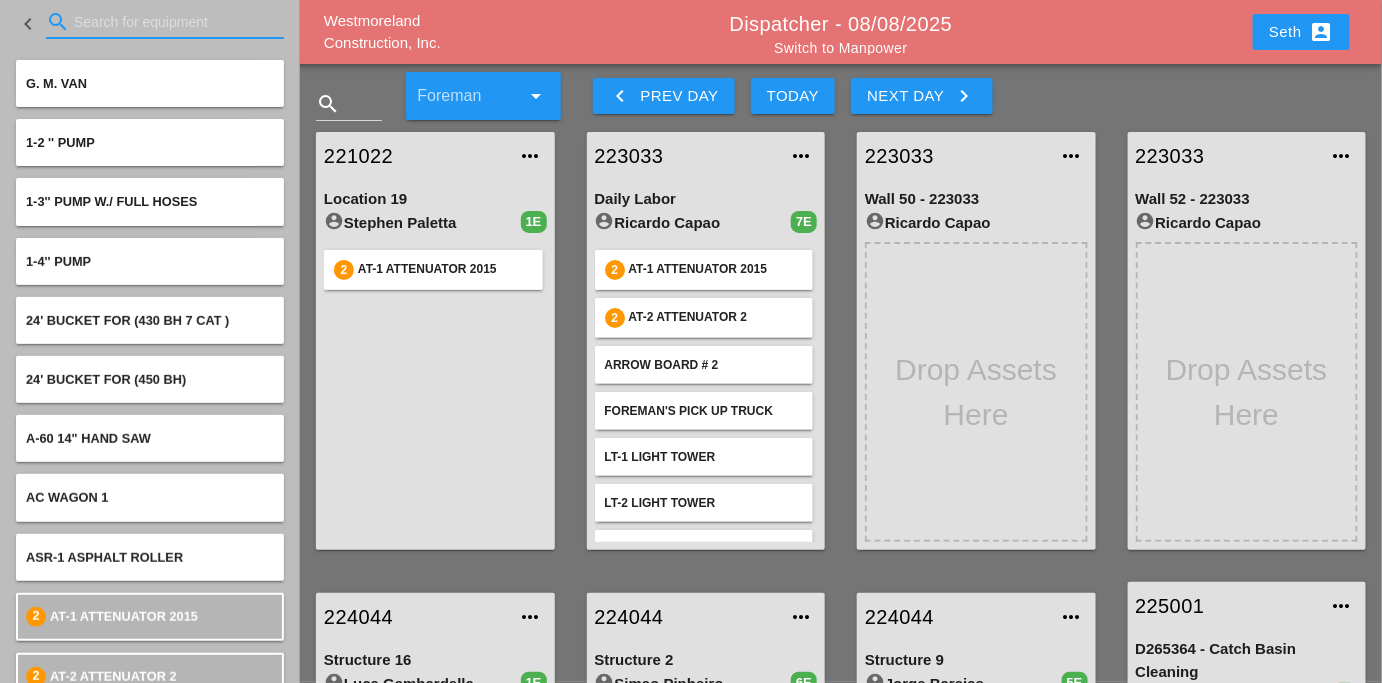 click at bounding box center (165, 22) 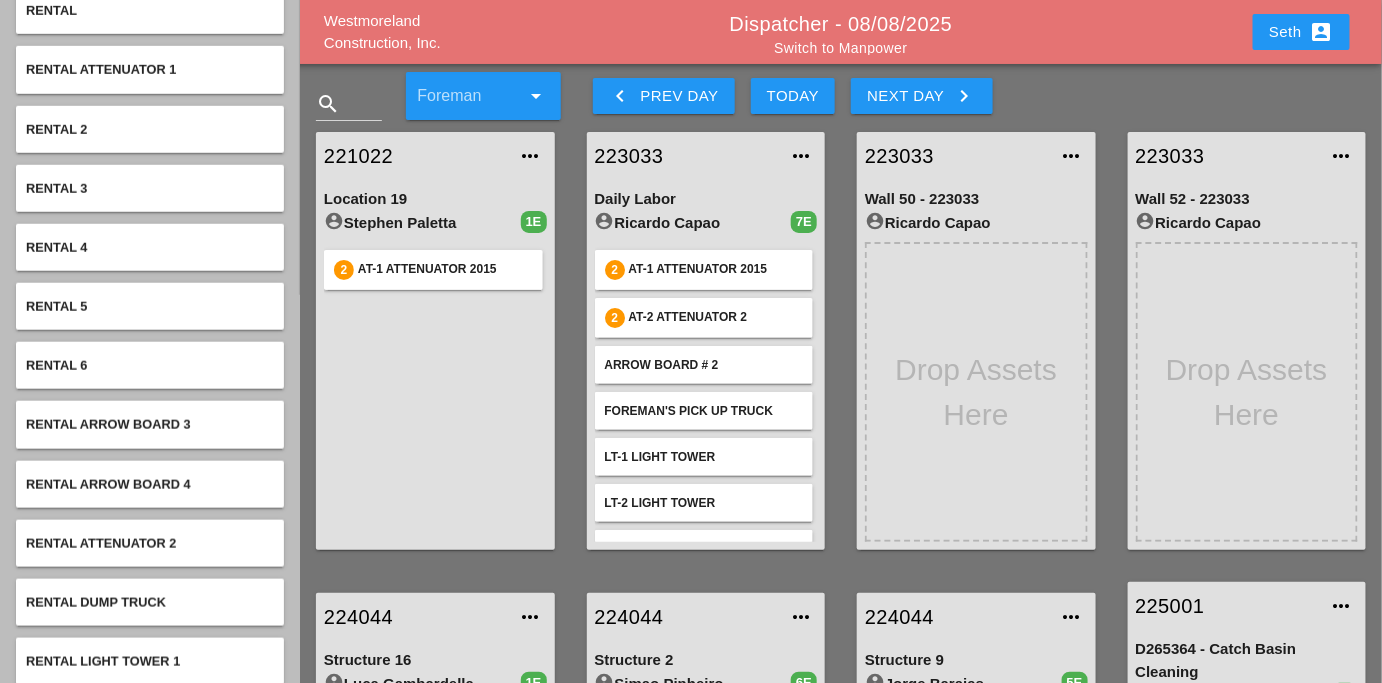 scroll, scrollTop: 387, scrollLeft: 0, axis: vertical 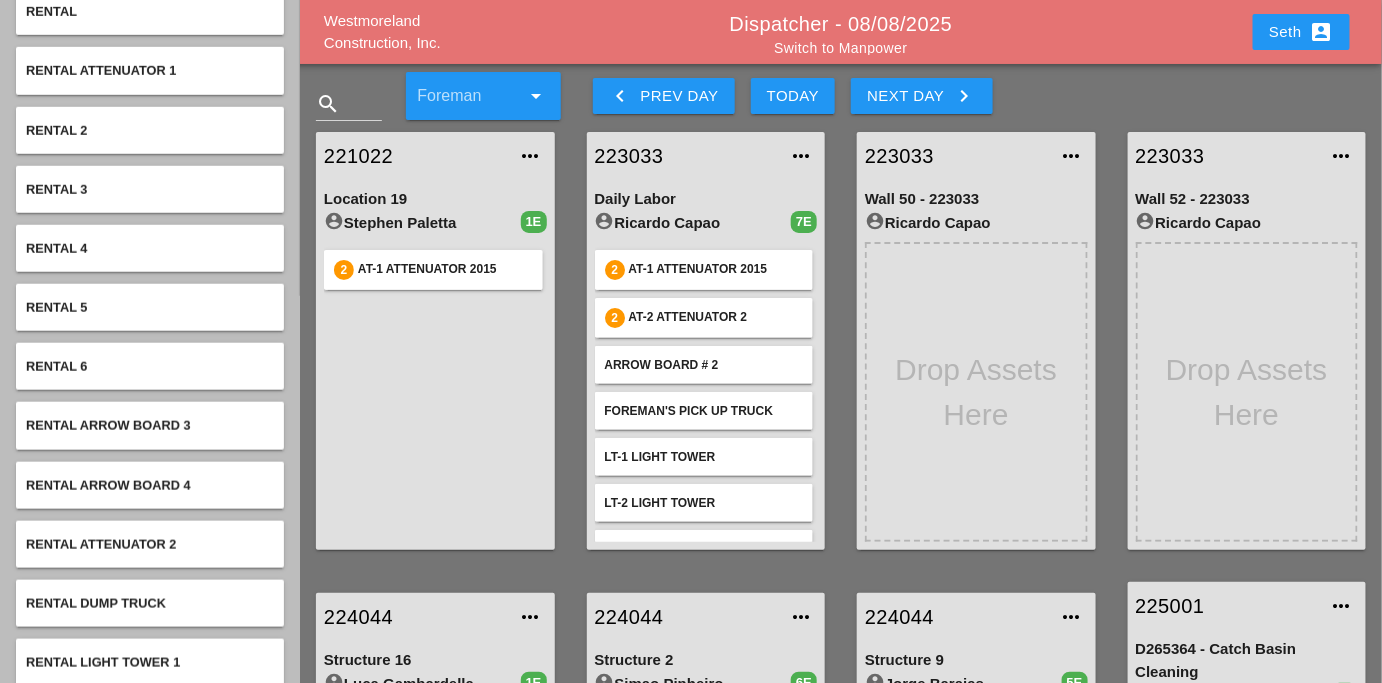 type on "rental" 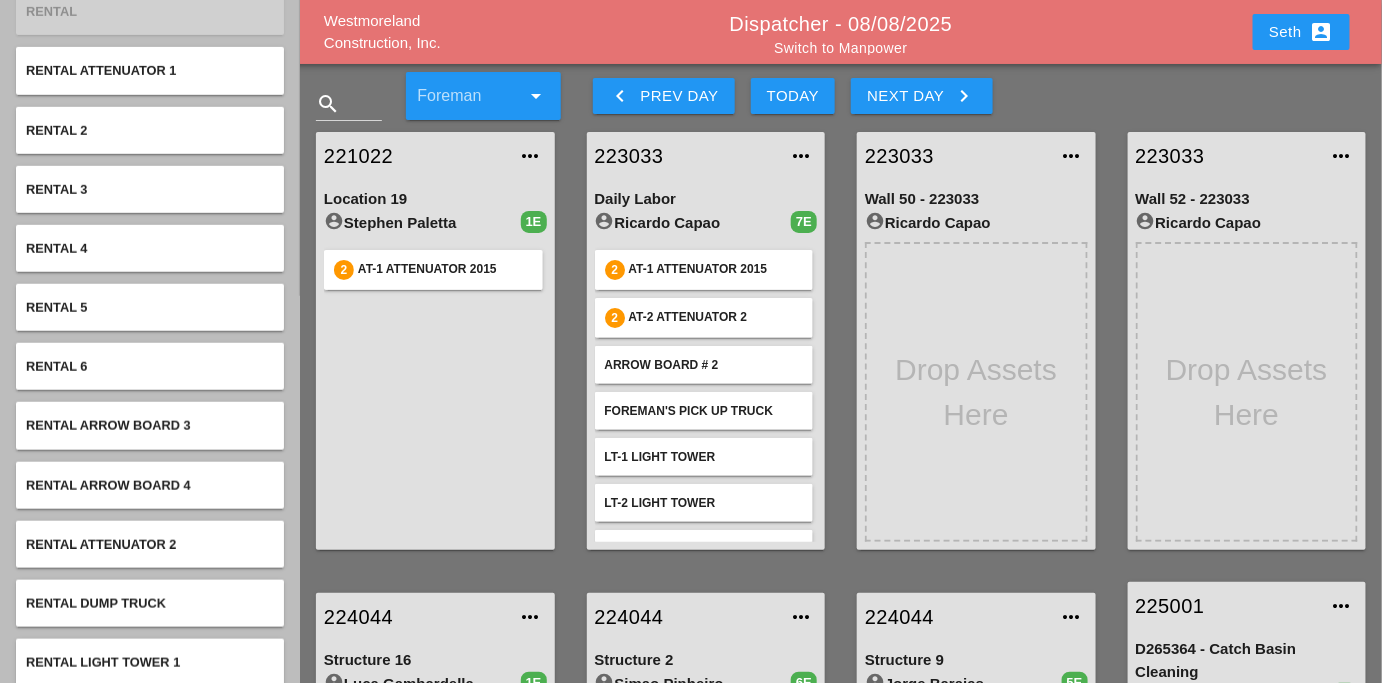 type 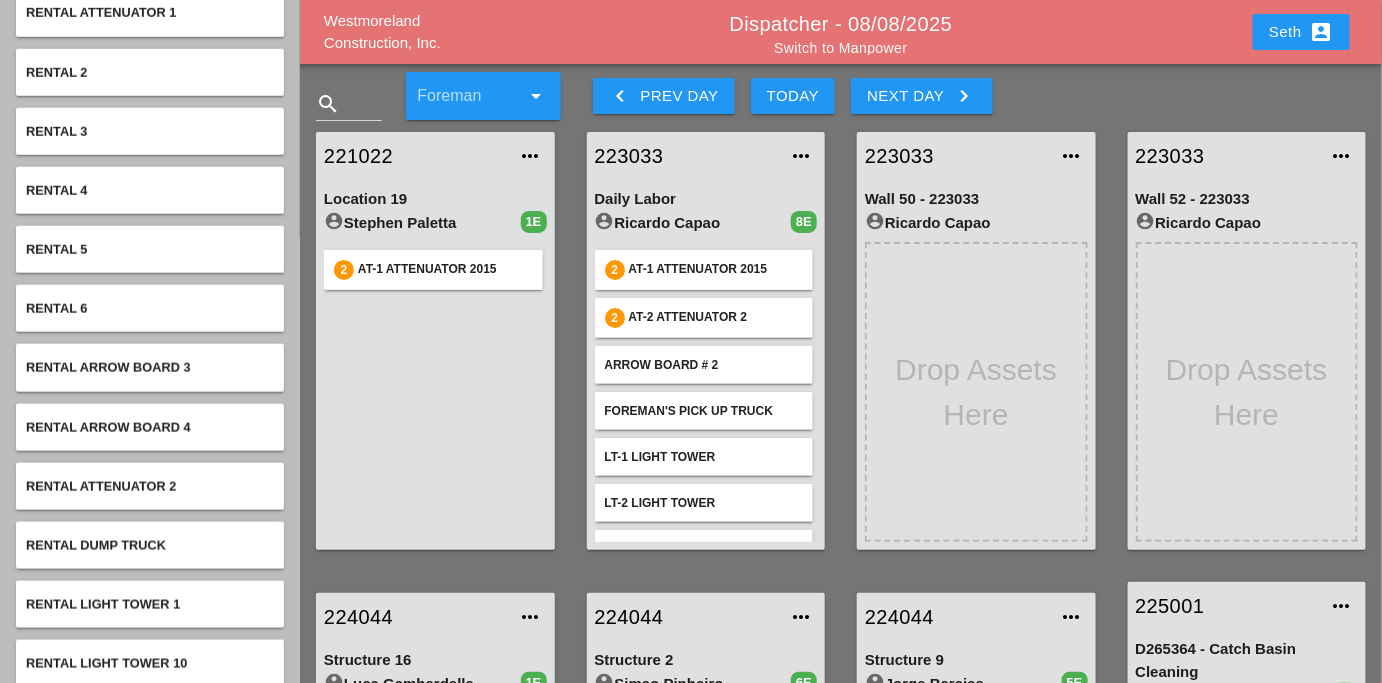 scroll, scrollTop: 71, scrollLeft: 0, axis: vertical 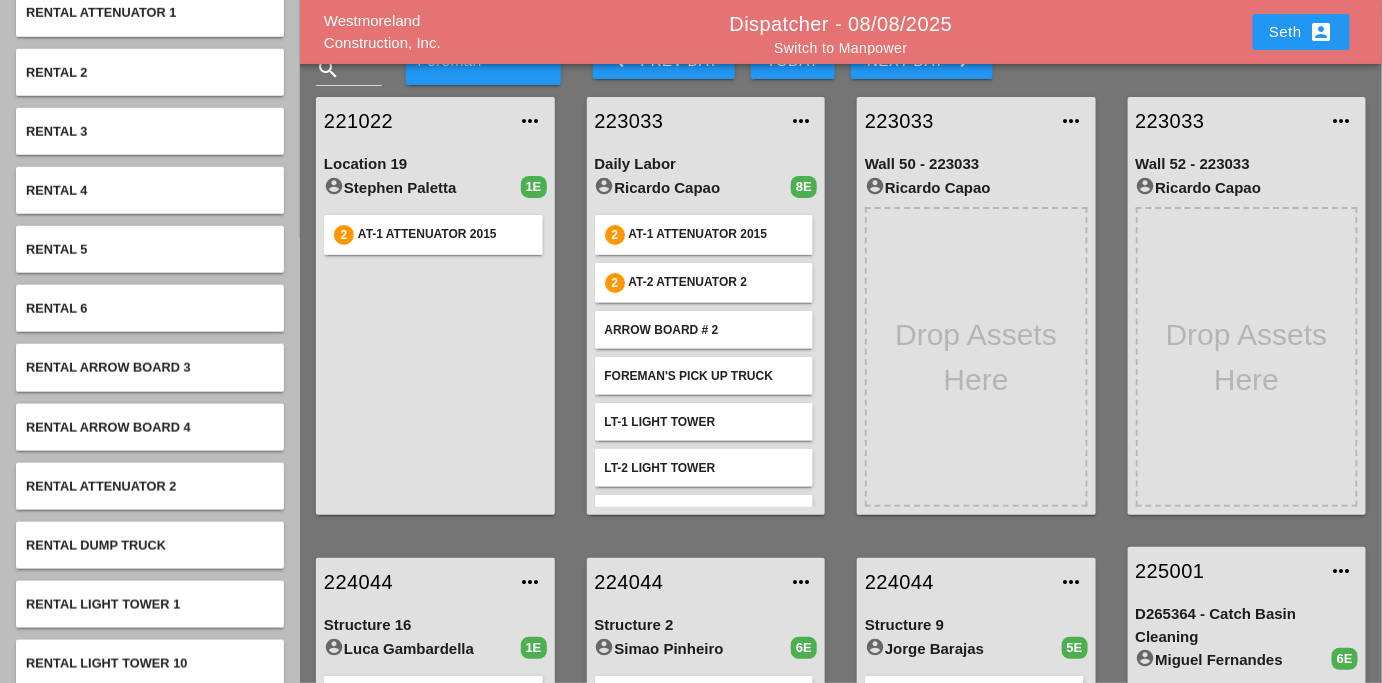click on "223033  more_horiz" at bounding box center [706, 121] 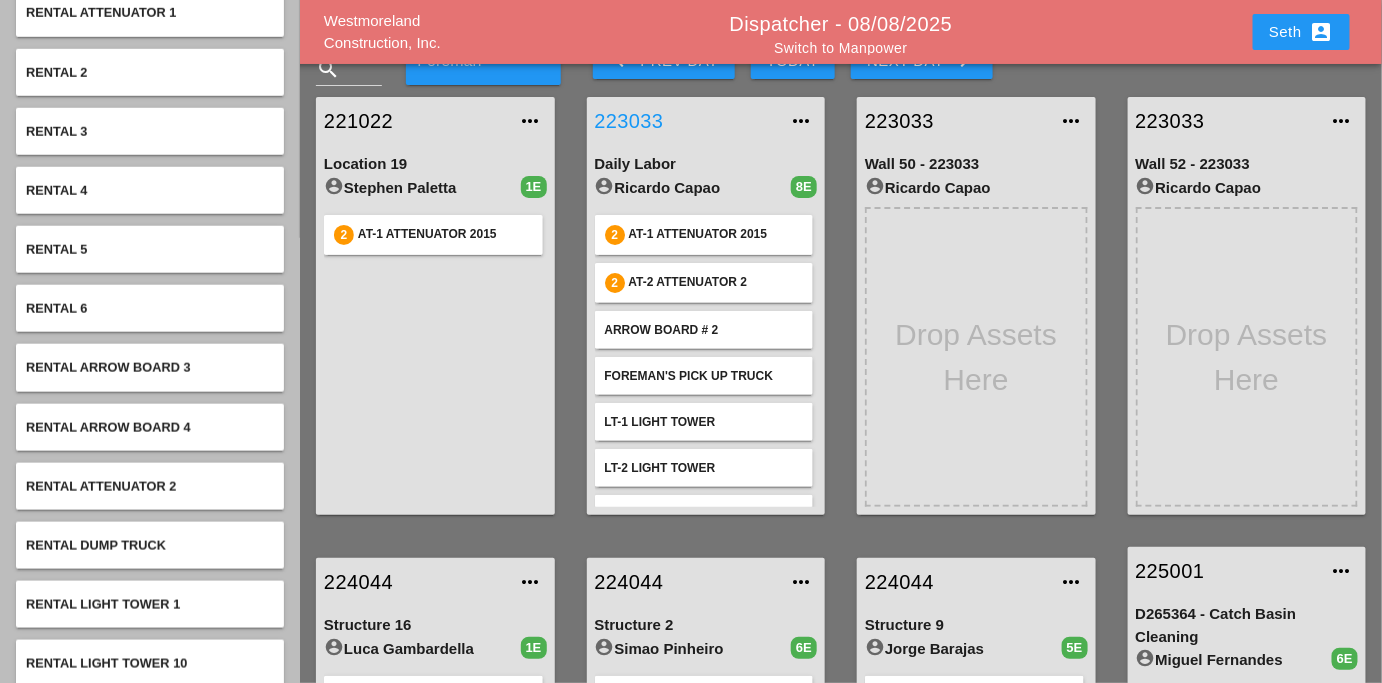 click on "223033" at bounding box center [686, 121] 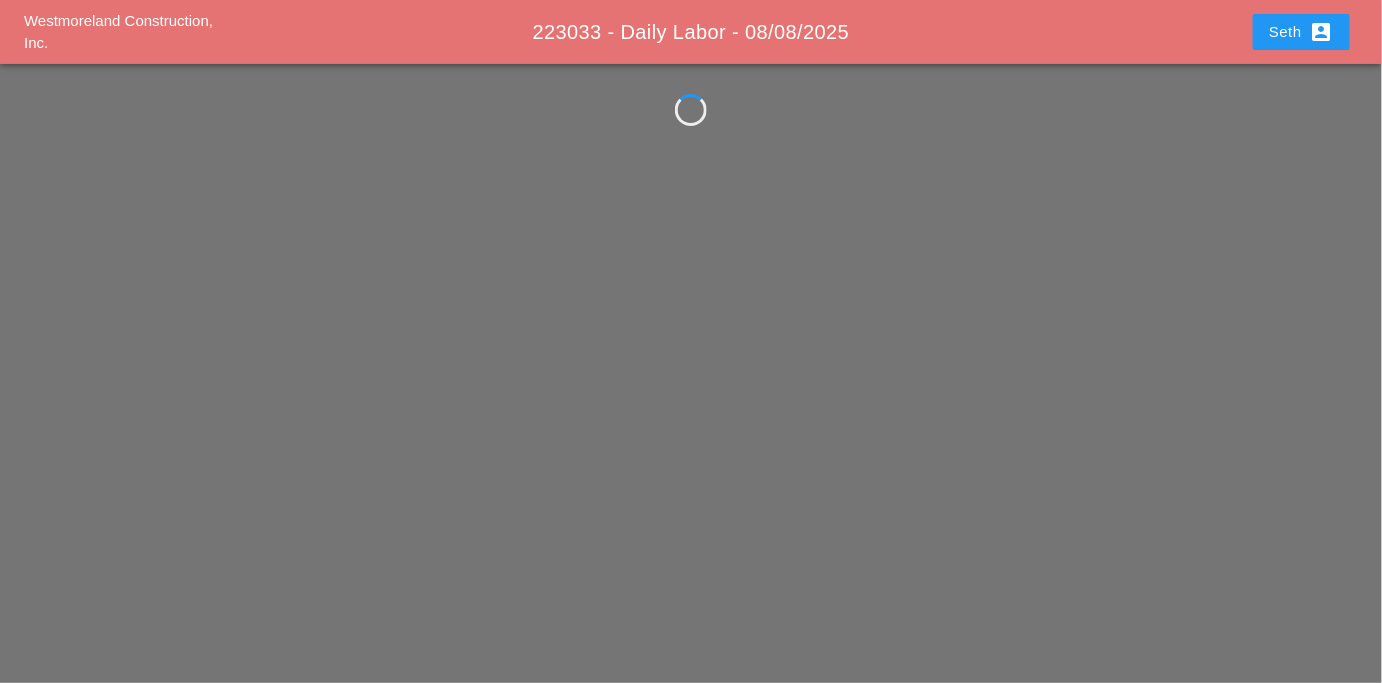 scroll, scrollTop: 0, scrollLeft: 0, axis: both 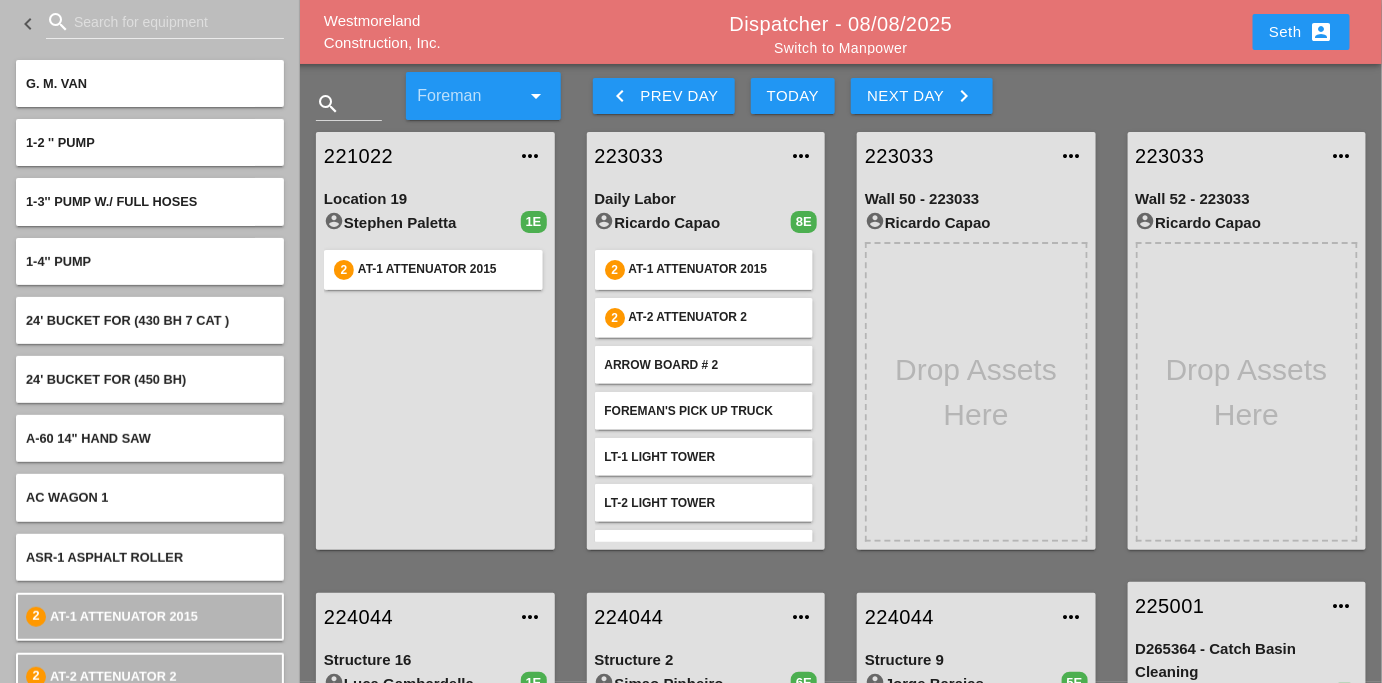 drag, startPoint x: 805, startPoint y: 158, endPoint x: 779, endPoint y: 160, distance: 26.076809 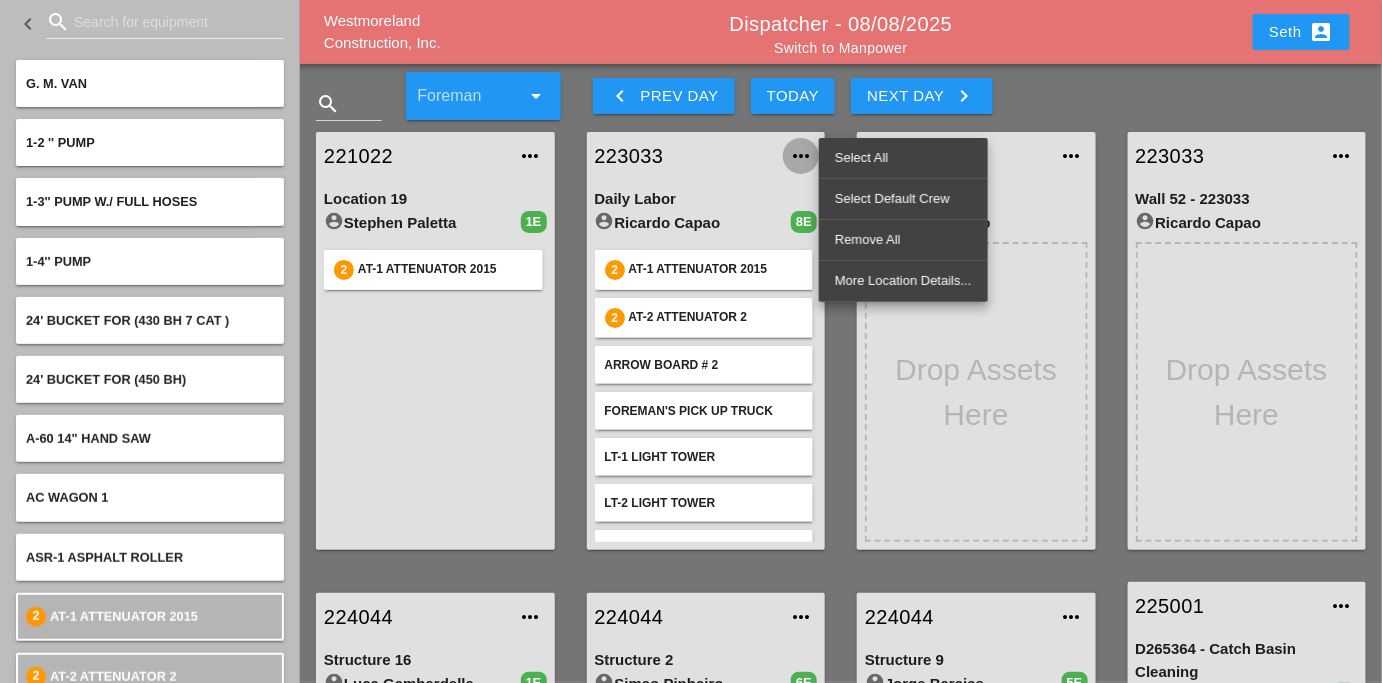 click on "more_horiz" at bounding box center [801, 156] 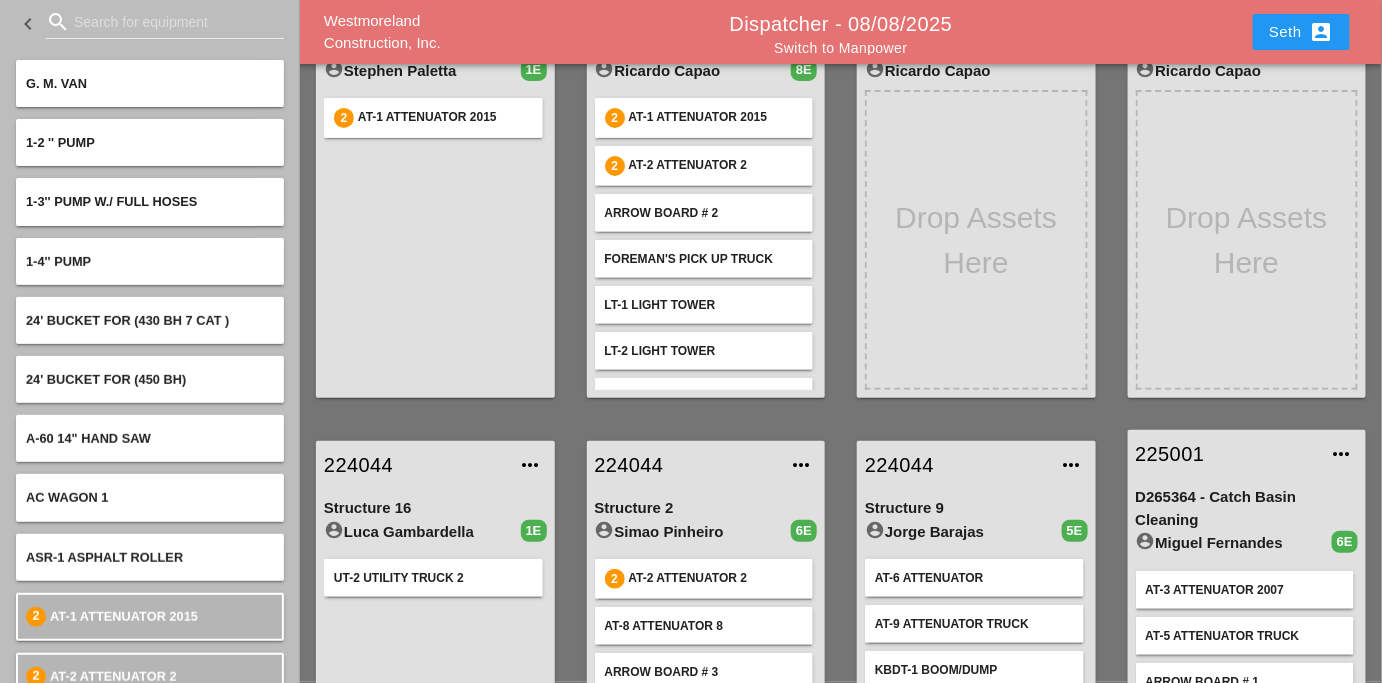 scroll, scrollTop: 153, scrollLeft: 0, axis: vertical 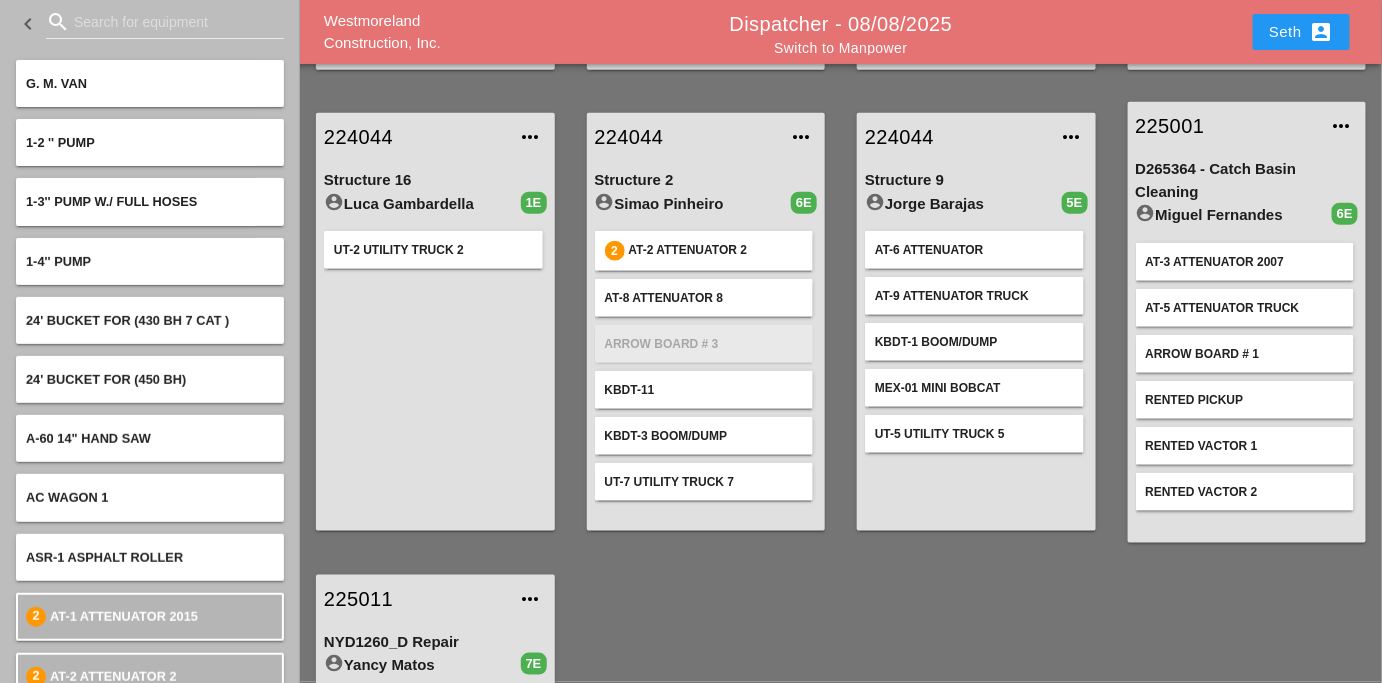 type 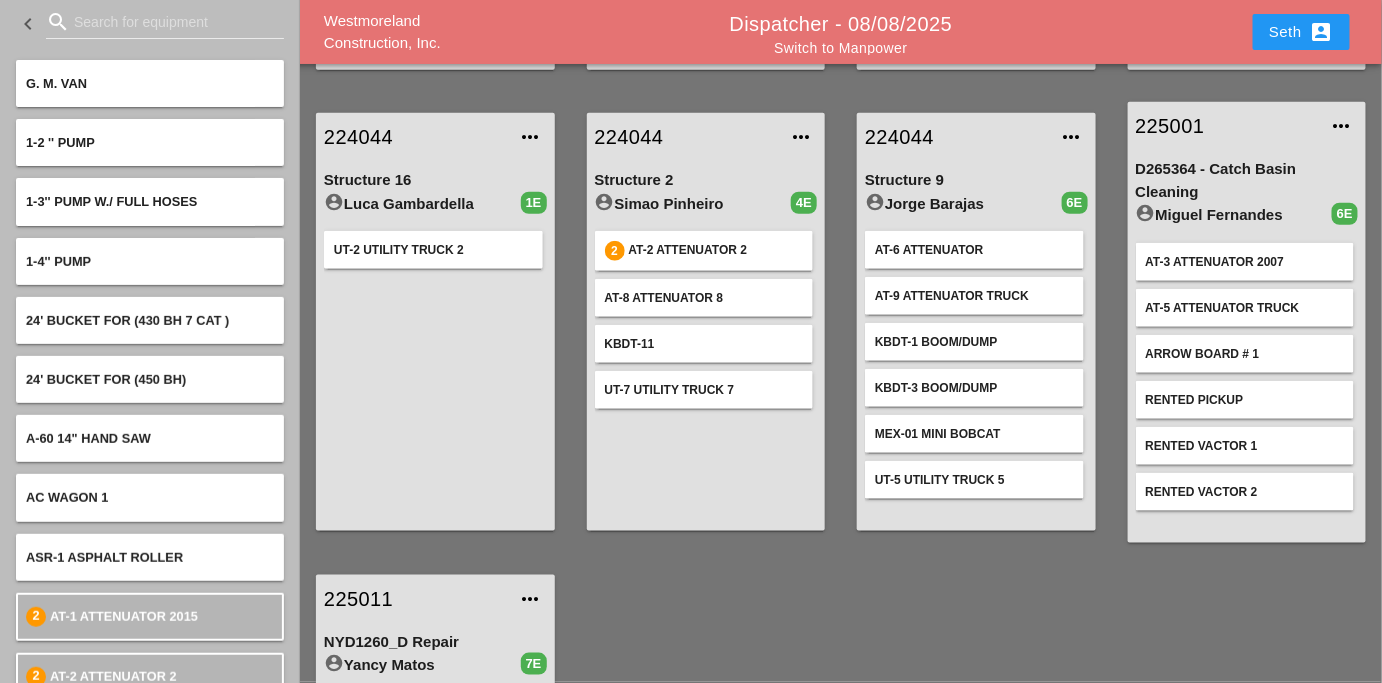 click on "KBDT-1   Boom/Dump" at bounding box center (974, 342) 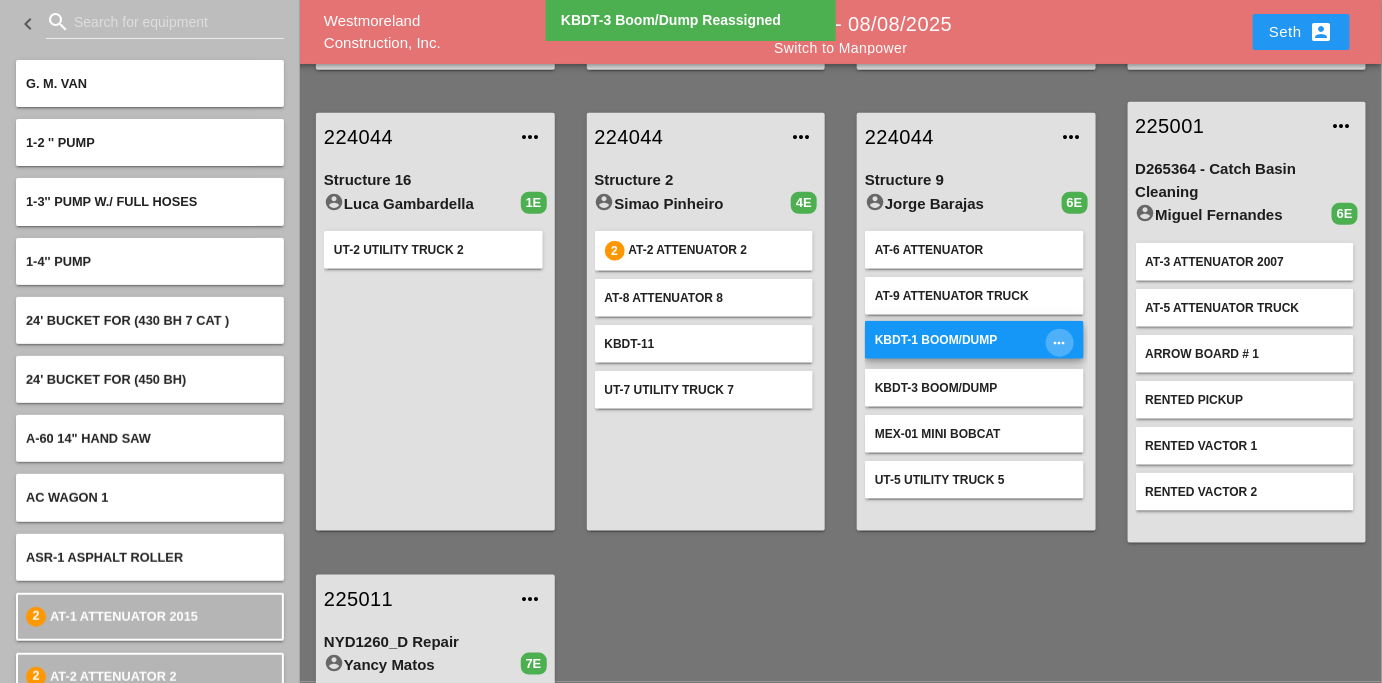click on "more_horiz" at bounding box center (1060, 343) 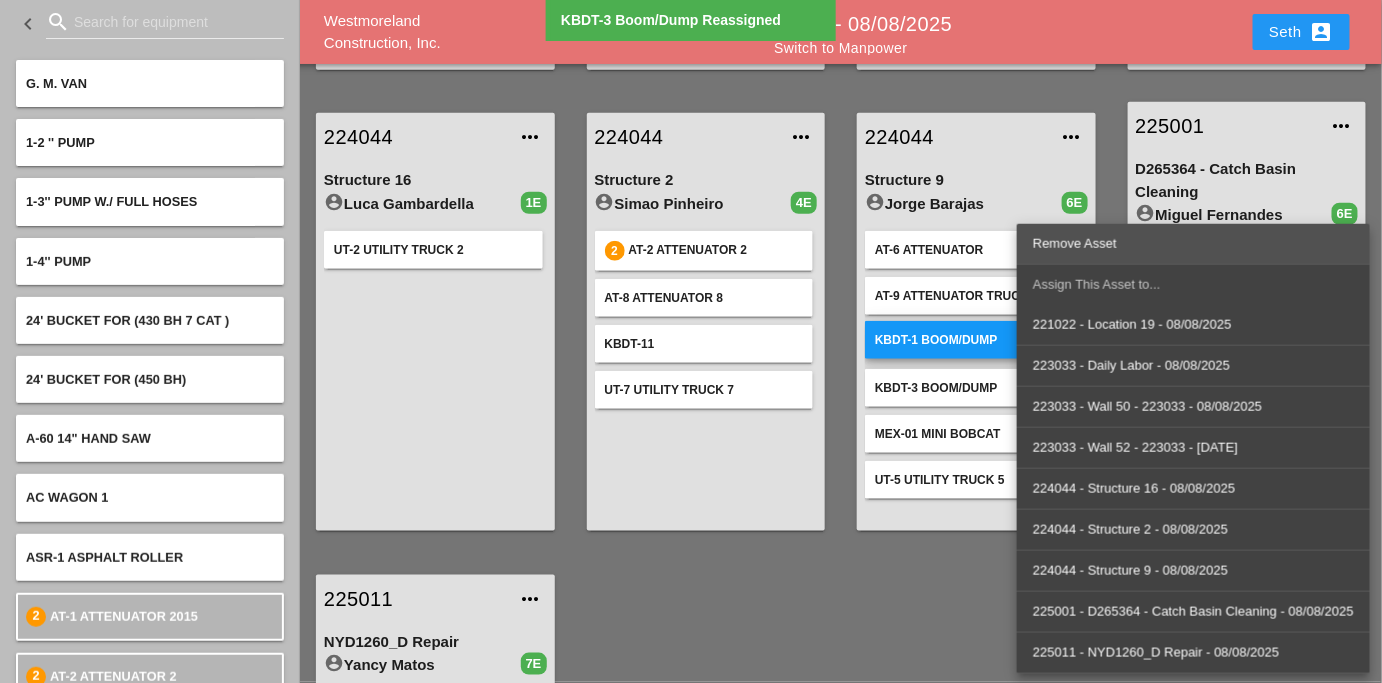 click on "Remove Asset" at bounding box center [1193, 244] 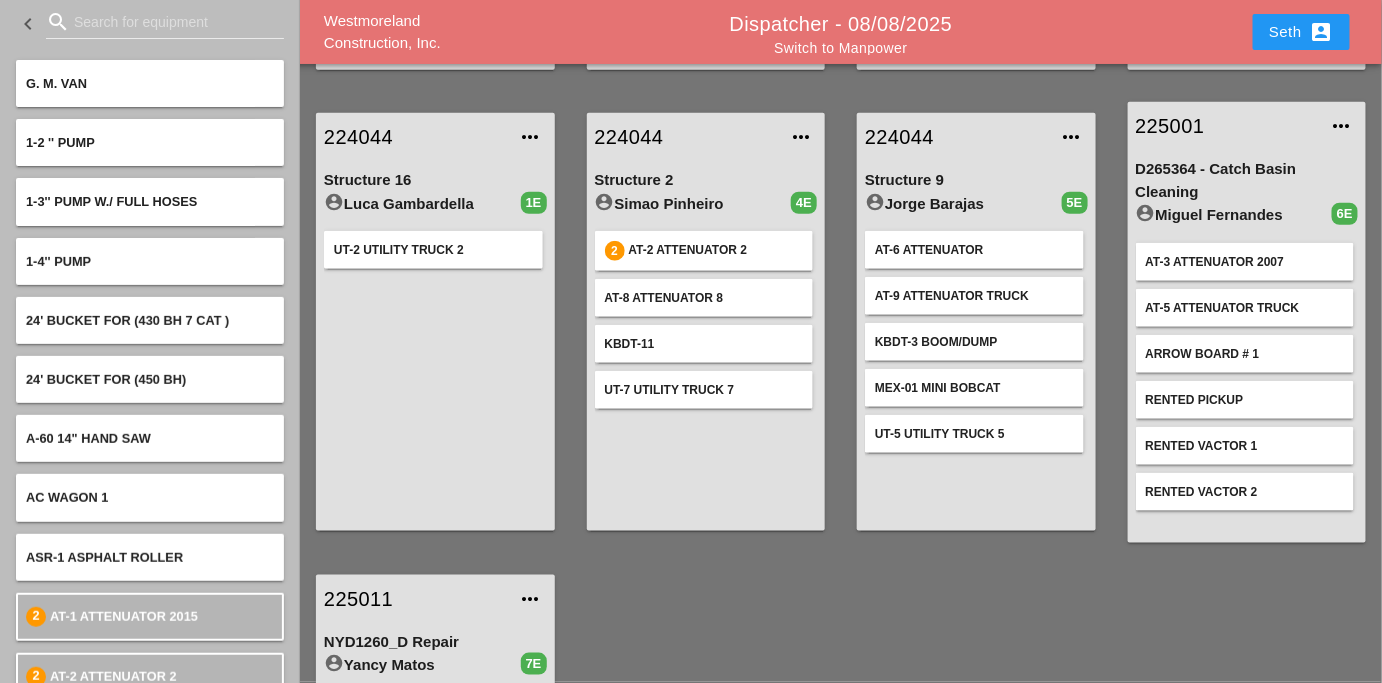 click on "221022  more_horiz Location 19 account_circle Stephen Paletta 1E 2  AT-1  Attenuator 2015  223033  more_horiz Daily Labor account_circle Ricardo Capao 8E 2  AT-1  Attenuator 2015  2  AT-2  Attenuator 2   Arrow Board # 2   Foreman's Pick up Truck   LT-1  Light tower   LT-2  Light Tower   RENTAL   Rental Light Tower 5  223033  more_horiz Wall 50 - 223033 account_circle Ricardo Capao 223033  more_horiz Wall 52 - 223033 account_circle Ricardo Capao 224044  more_horiz Structure 16 account_circle Luca Gambardella 1E  UT-2  Utility Truck 2  224044  more_horiz Structure 2 account_circle Simao Pinheiro 4E 2  AT-2  Attenuator 2   AT-8 ATTENUATOR 8   KBDT-11   UT-7  Utility Truck 7  224044  more_horiz Structure 9 account_circle Jorge Barajas 5E  AT-6 Attenuator   AT-9 Attenuator Truck   KBDT-3 Boom/Dump   MEX-01 Mini BobCat   UT-5  Utility Truck 5  225001  more_horiz D265364 - Catch Basin Cleaning account_circle Miguel Fernandes 6E  AT-3  Attenuator 2007   AT-5 Attenuator Truck   Arrow Board # 1   Rented Pickup  225011" at bounding box center (841, 322) 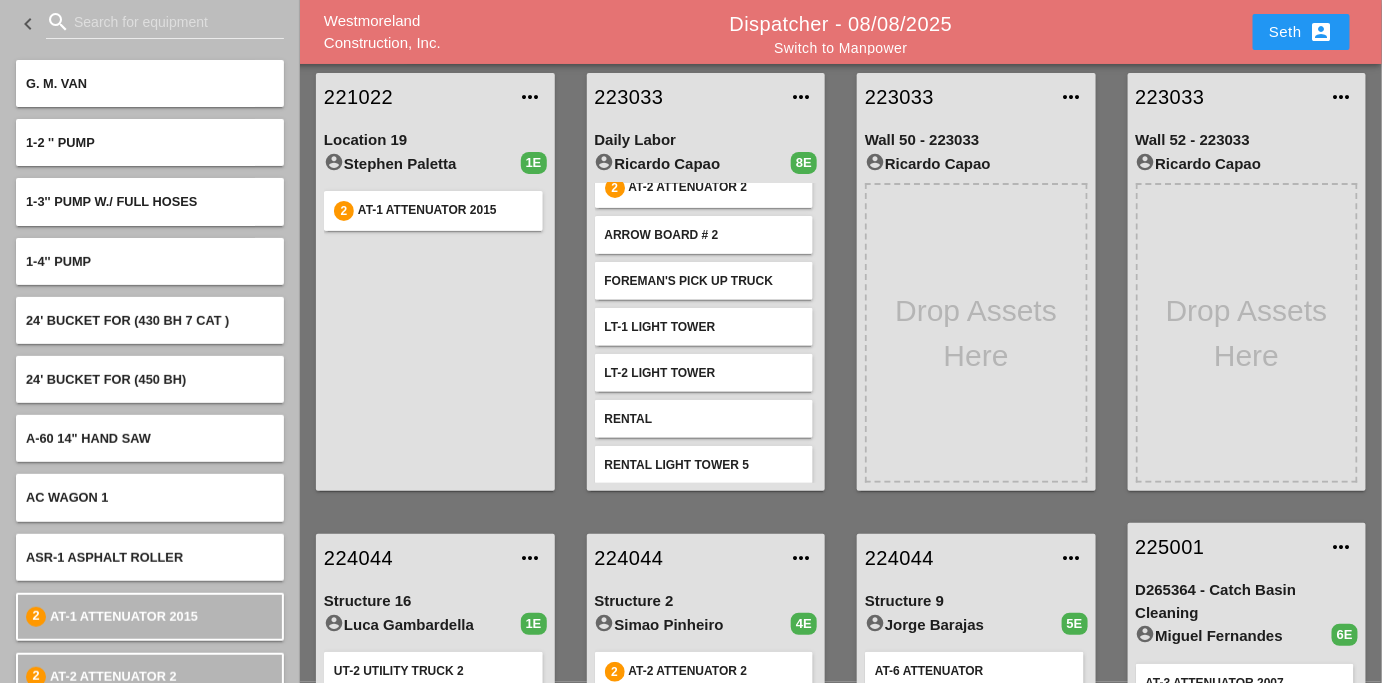 scroll, scrollTop: 50, scrollLeft: 0, axis: vertical 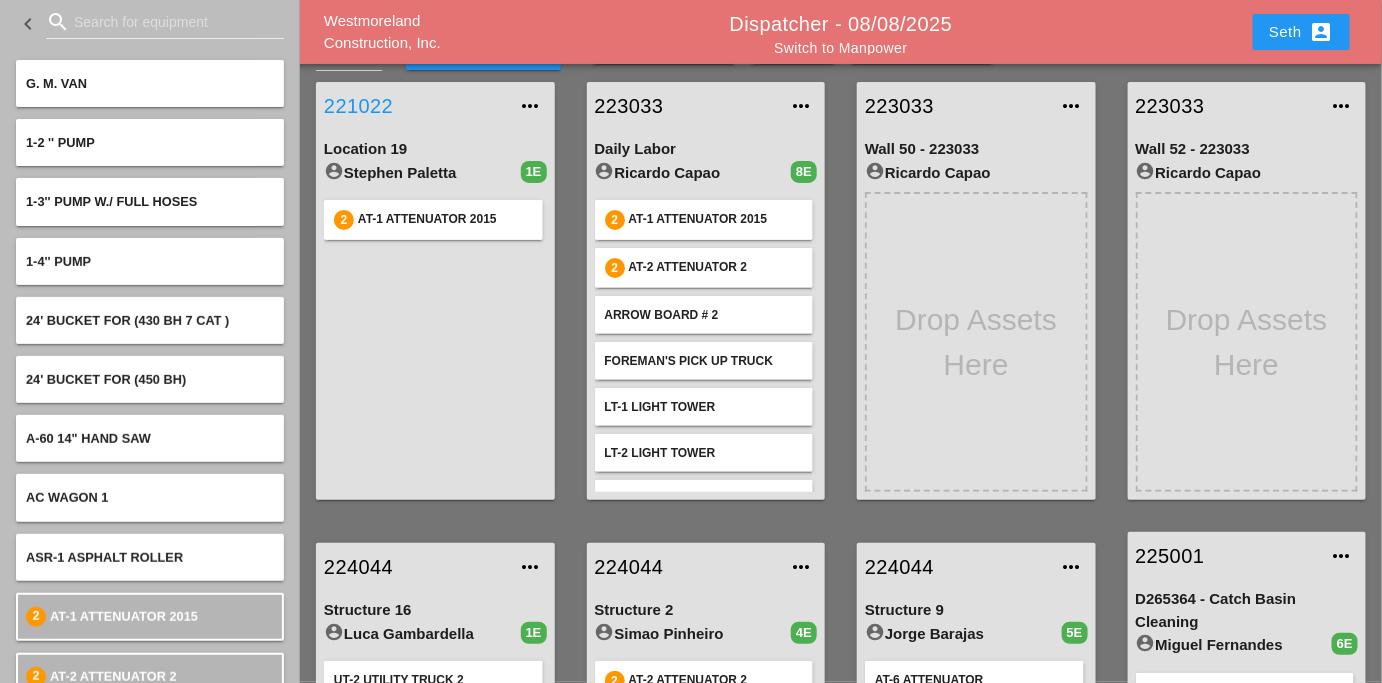 click on "221022" at bounding box center (415, 106) 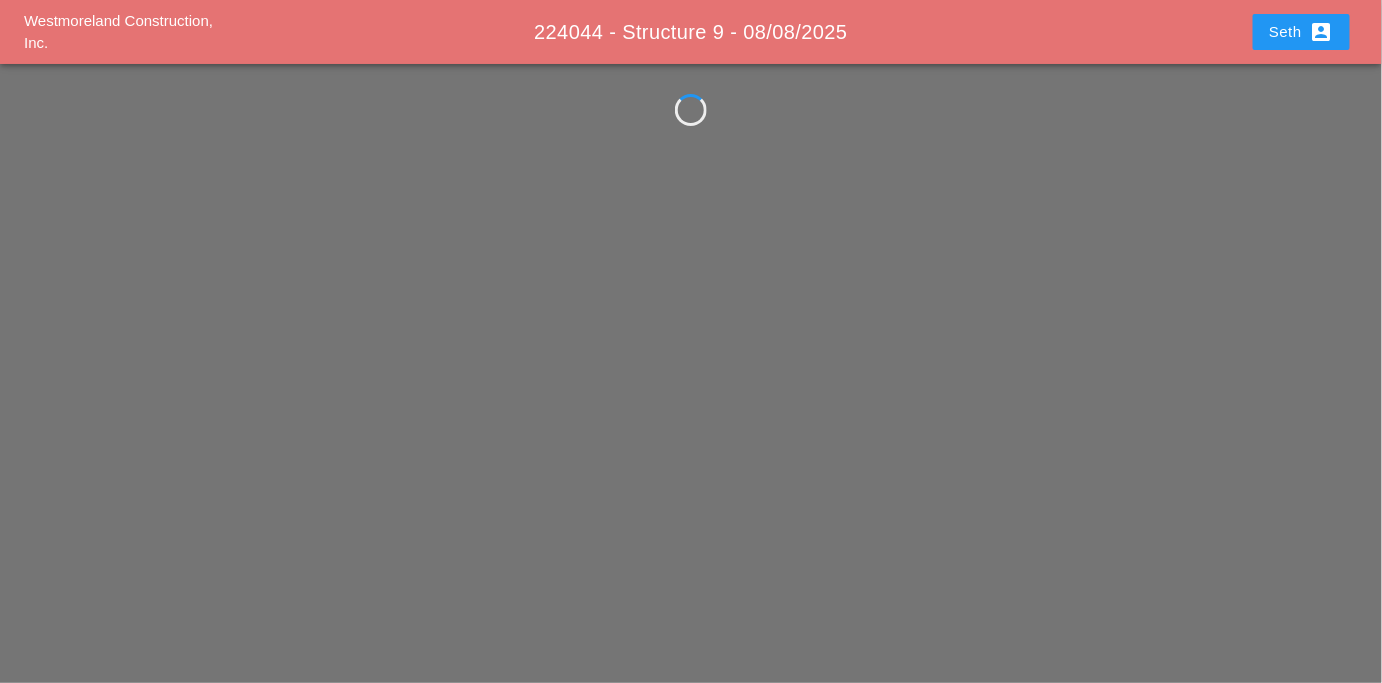 scroll, scrollTop: 0, scrollLeft: 0, axis: both 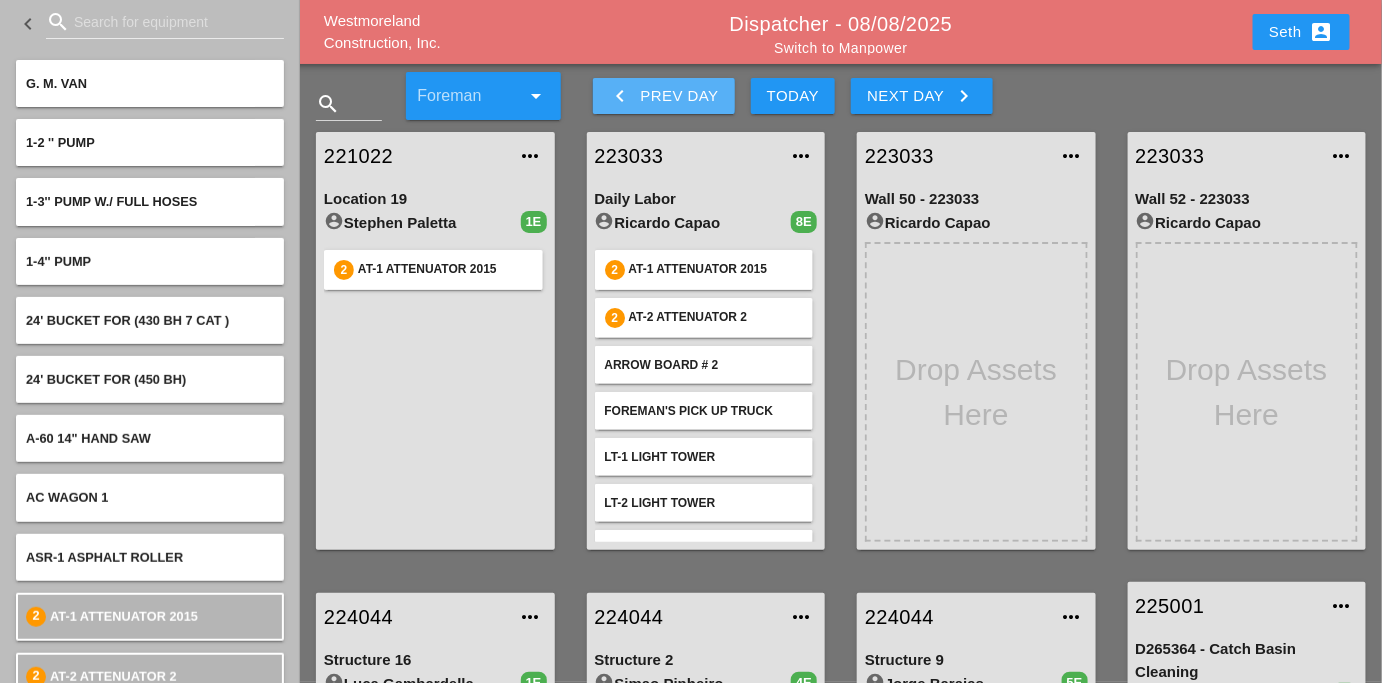 click on "keyboard_arrow_left Prev Day" at bounding box center (664, 96) 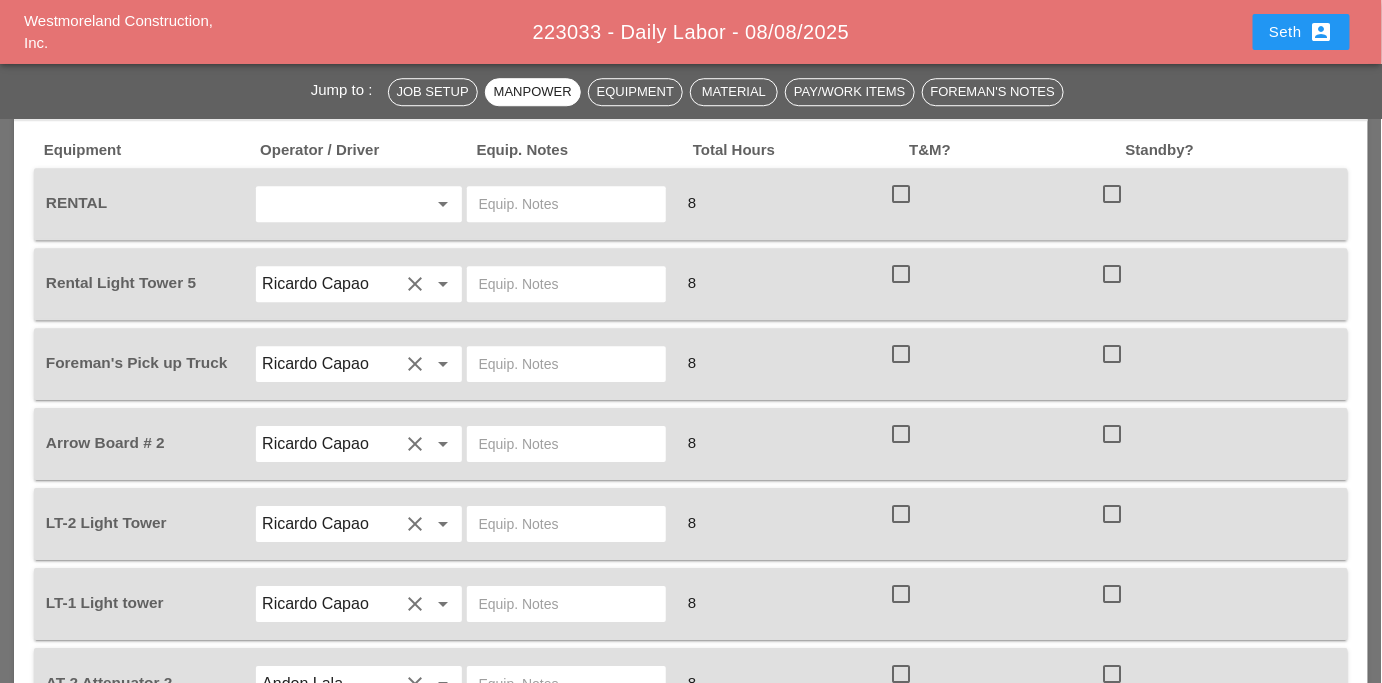 scroll, scrollTop: 1874, scrollLeft: 0, axis: vertical 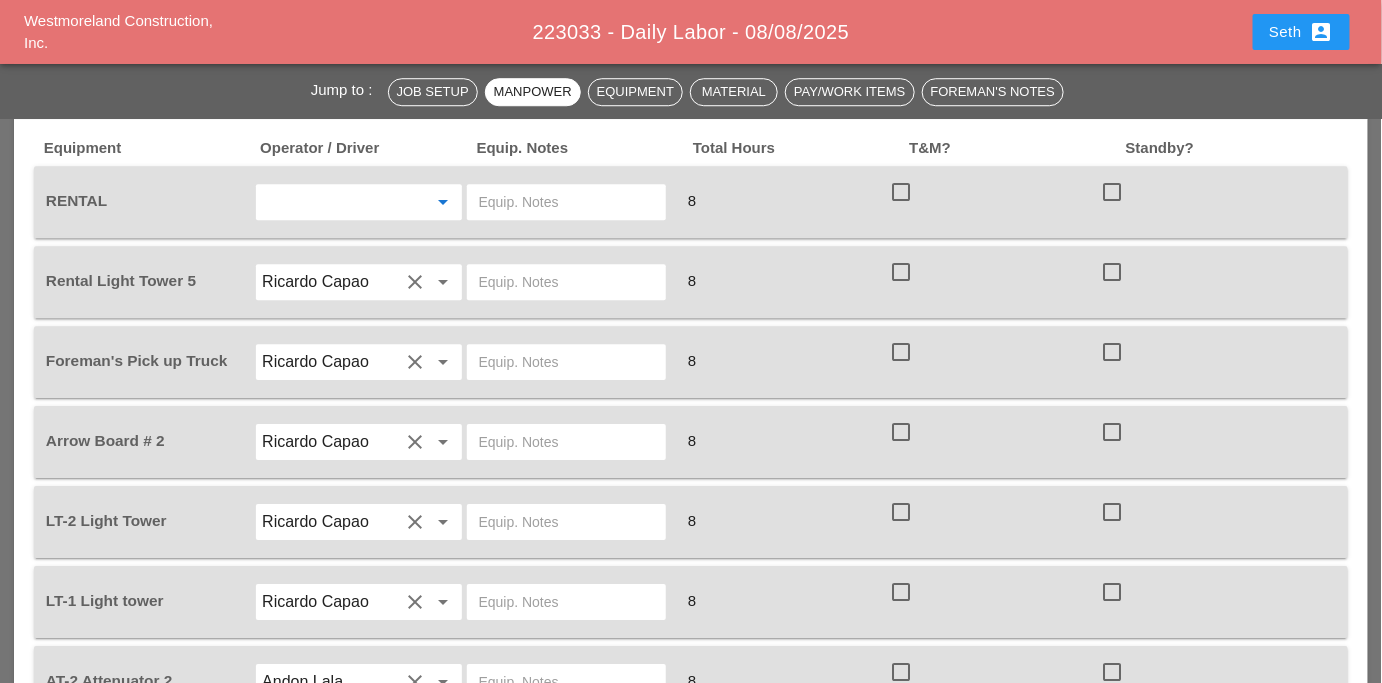 click at bounding box center [330, 202] 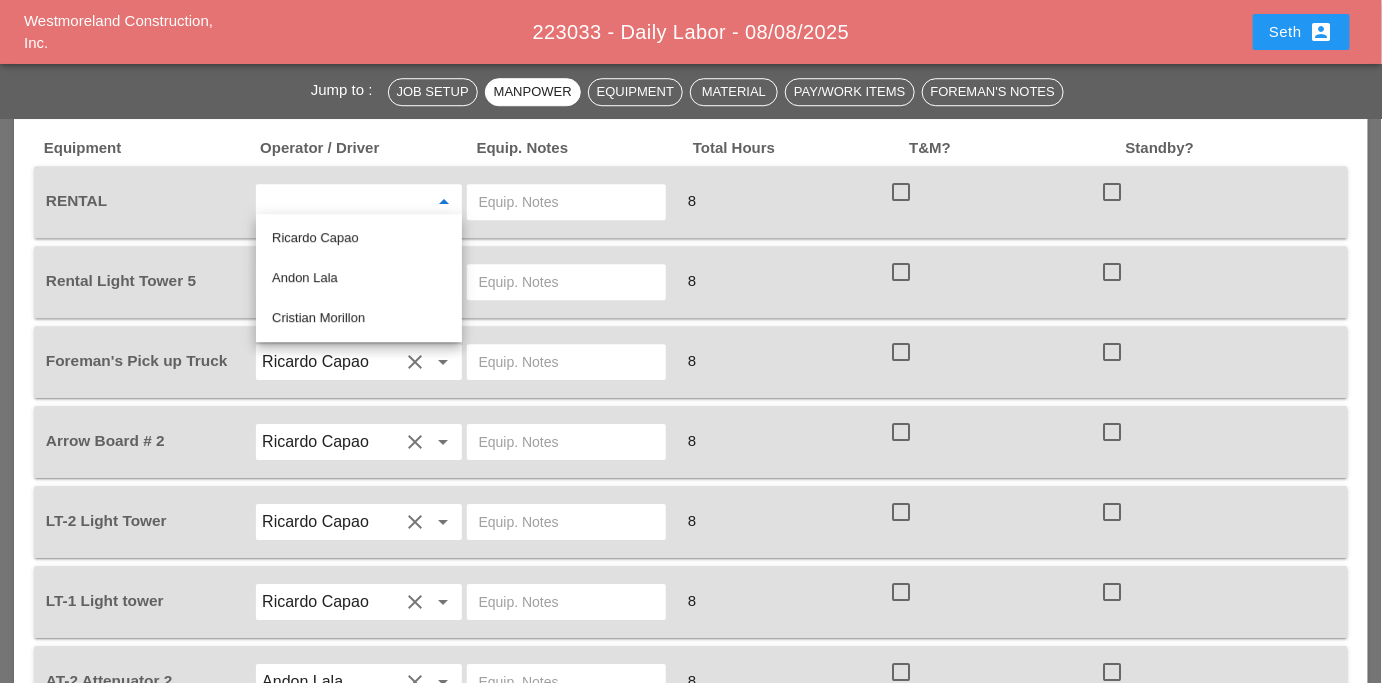click at bounding box center (566, 202) 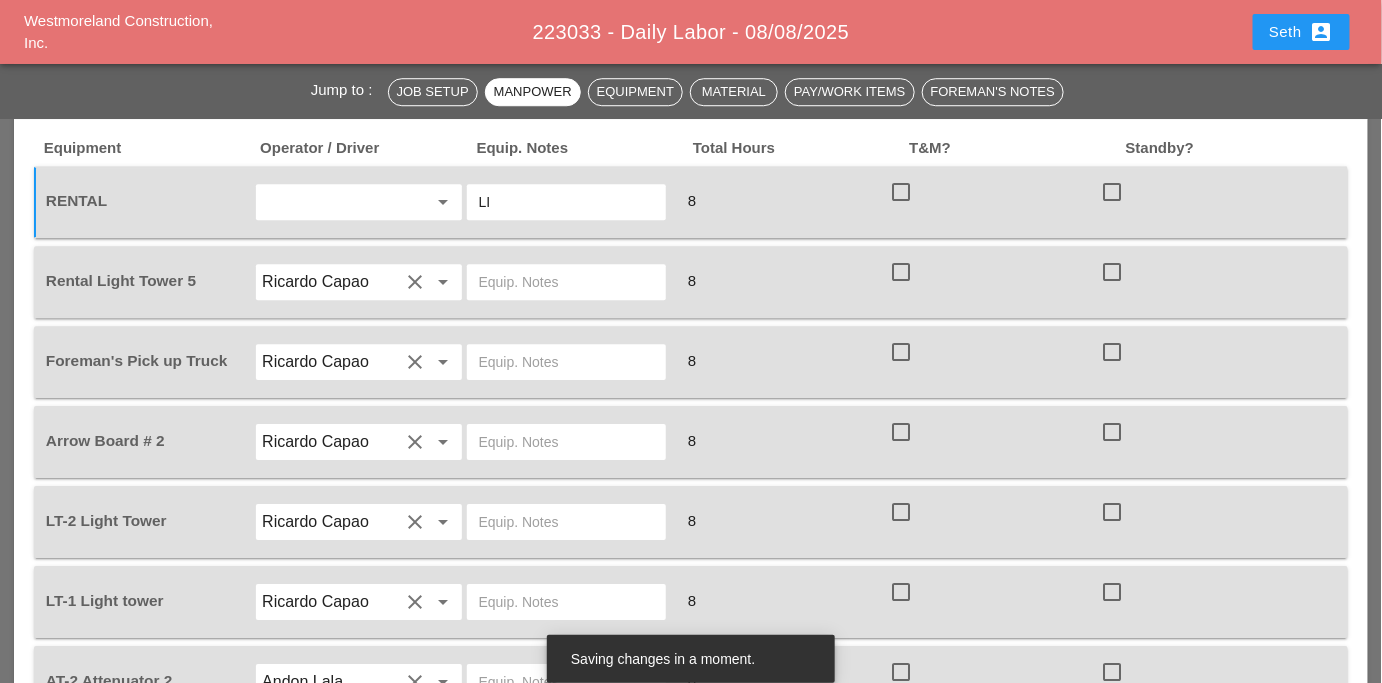 type on "L" 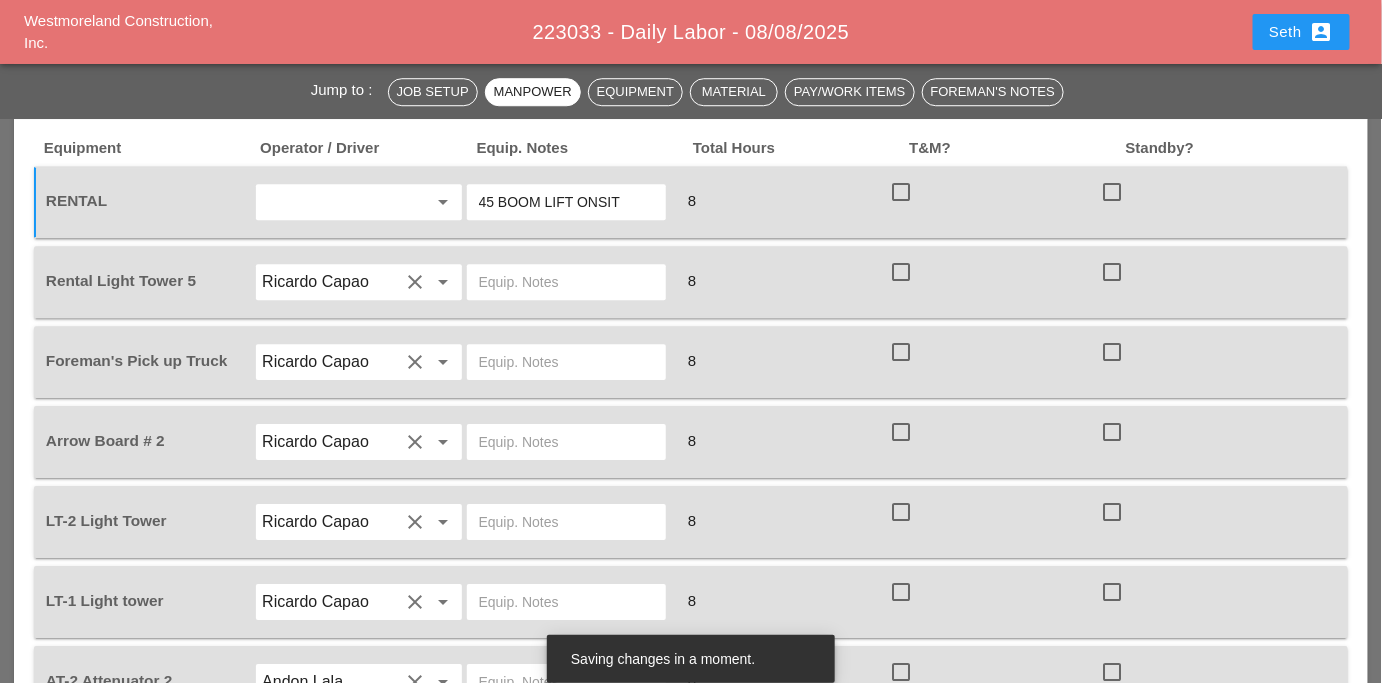 type on "45 BOOM LIFT ONSITE" 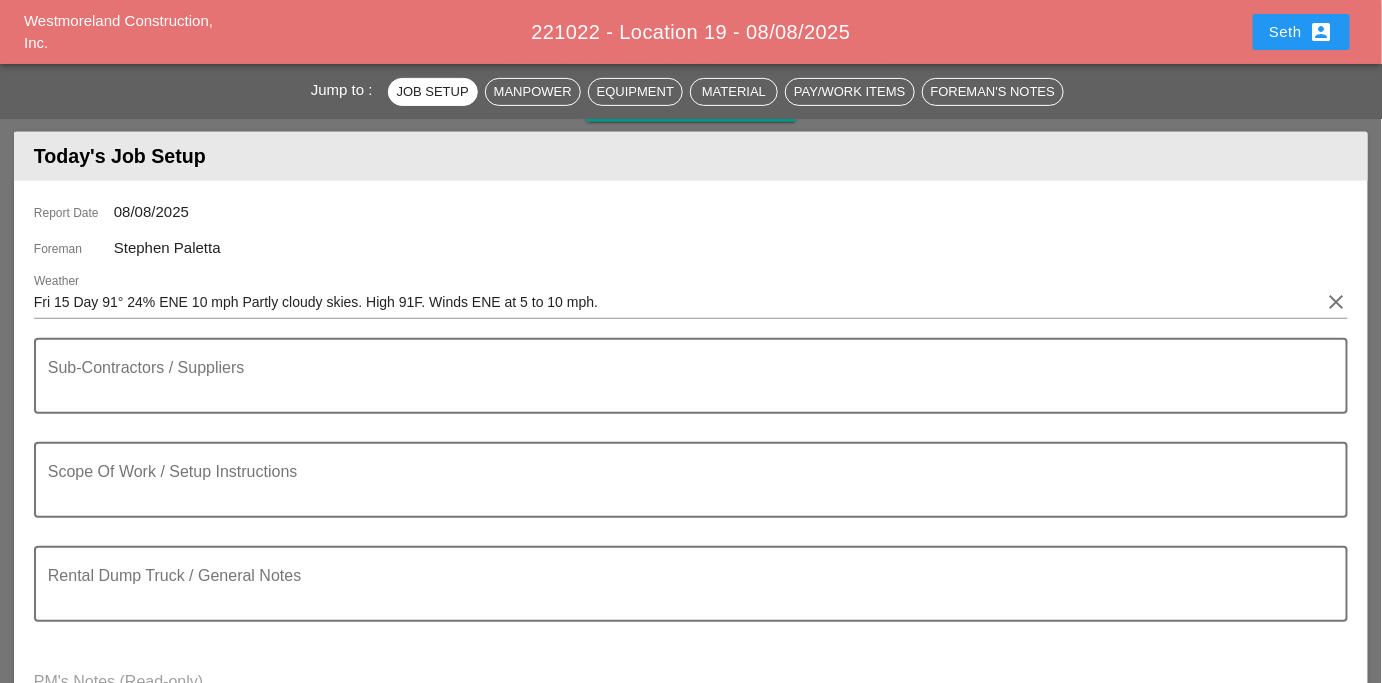 scroll, scrollTop: 260, scrollLeft: 0, axis: vertical 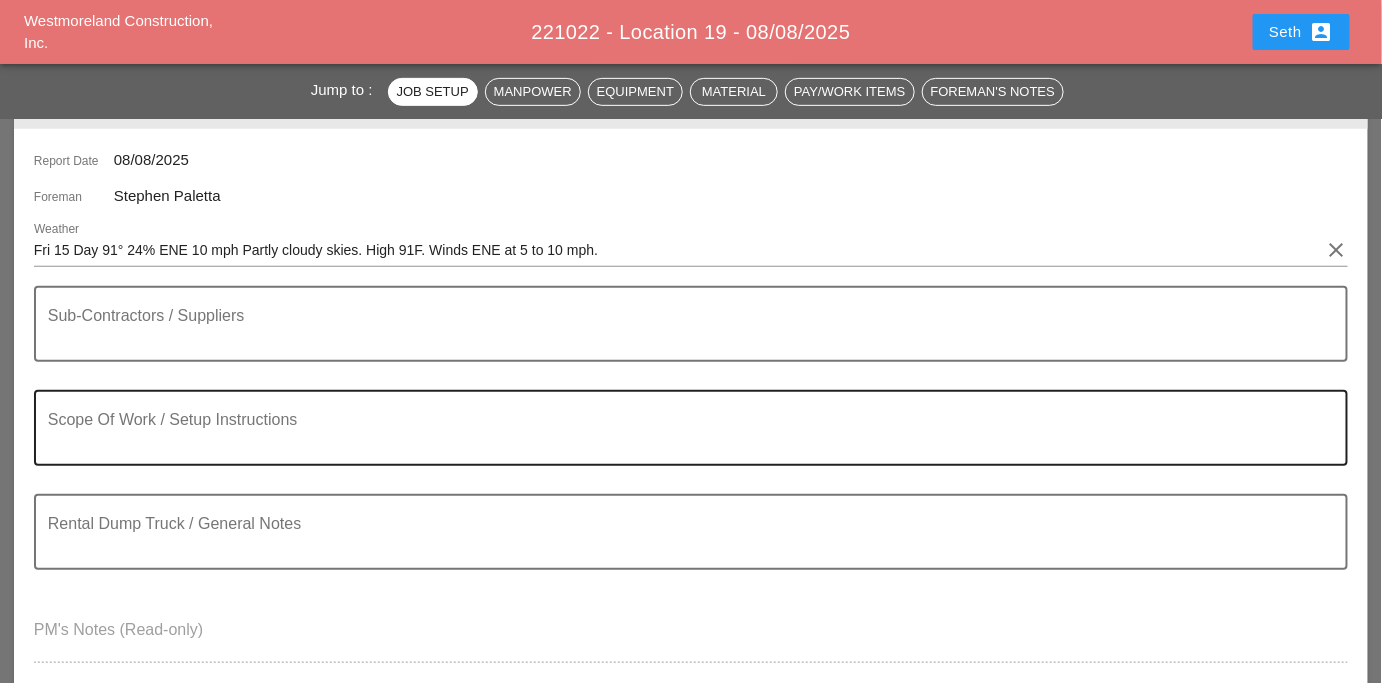 click at bounding box center (683, 440) 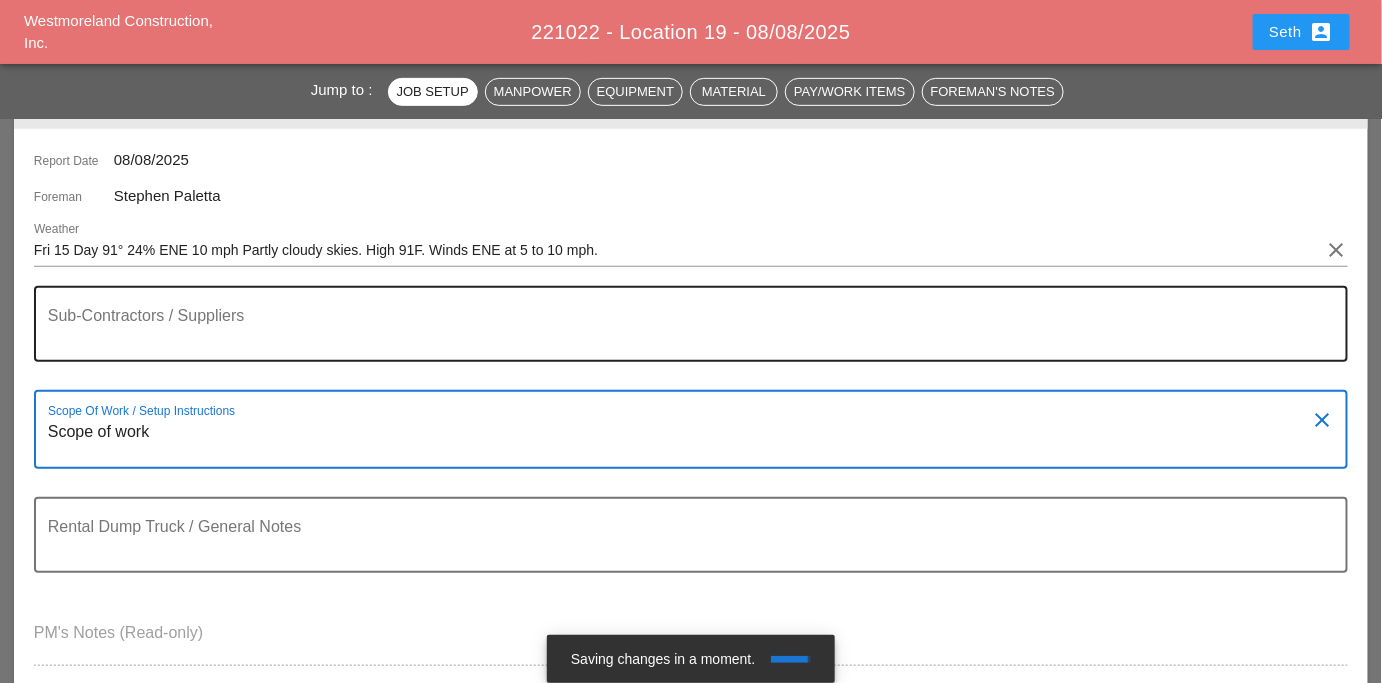 type on "Scope of work" 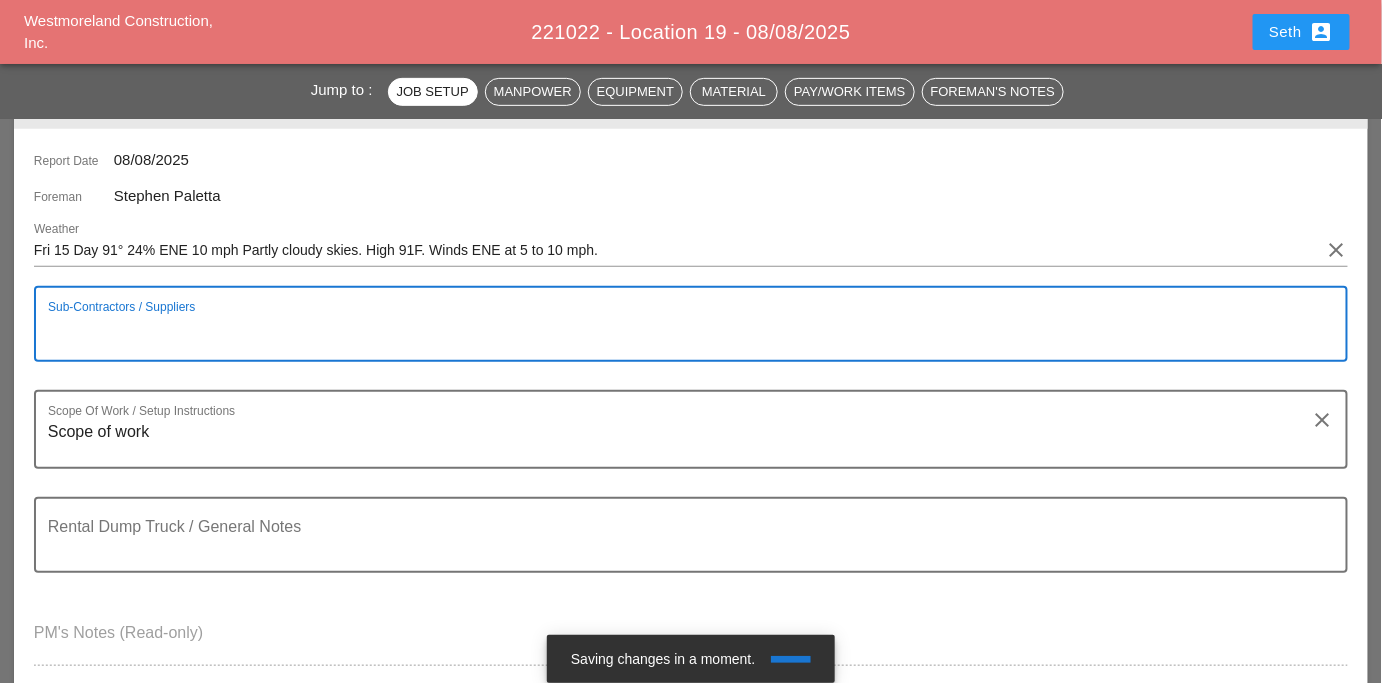 click at bounding box center (683, 336) 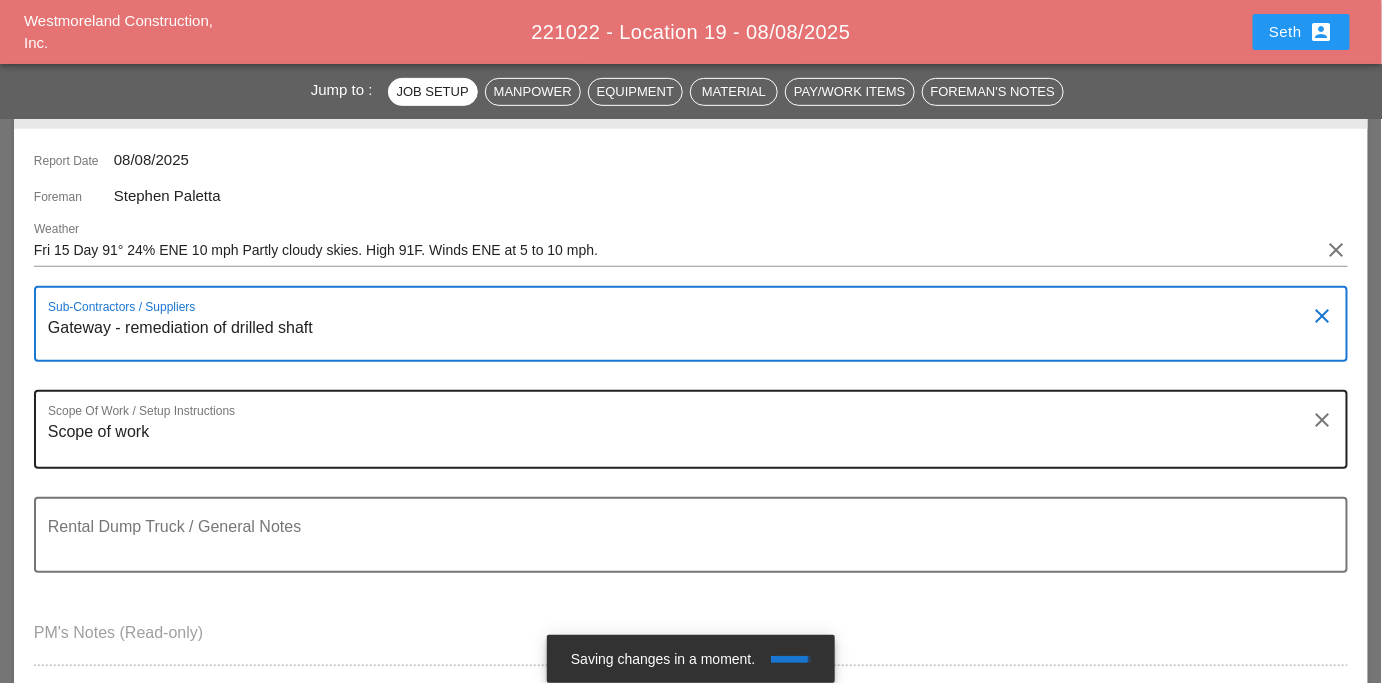 type on "Gateway - remediation of drilled shaft" 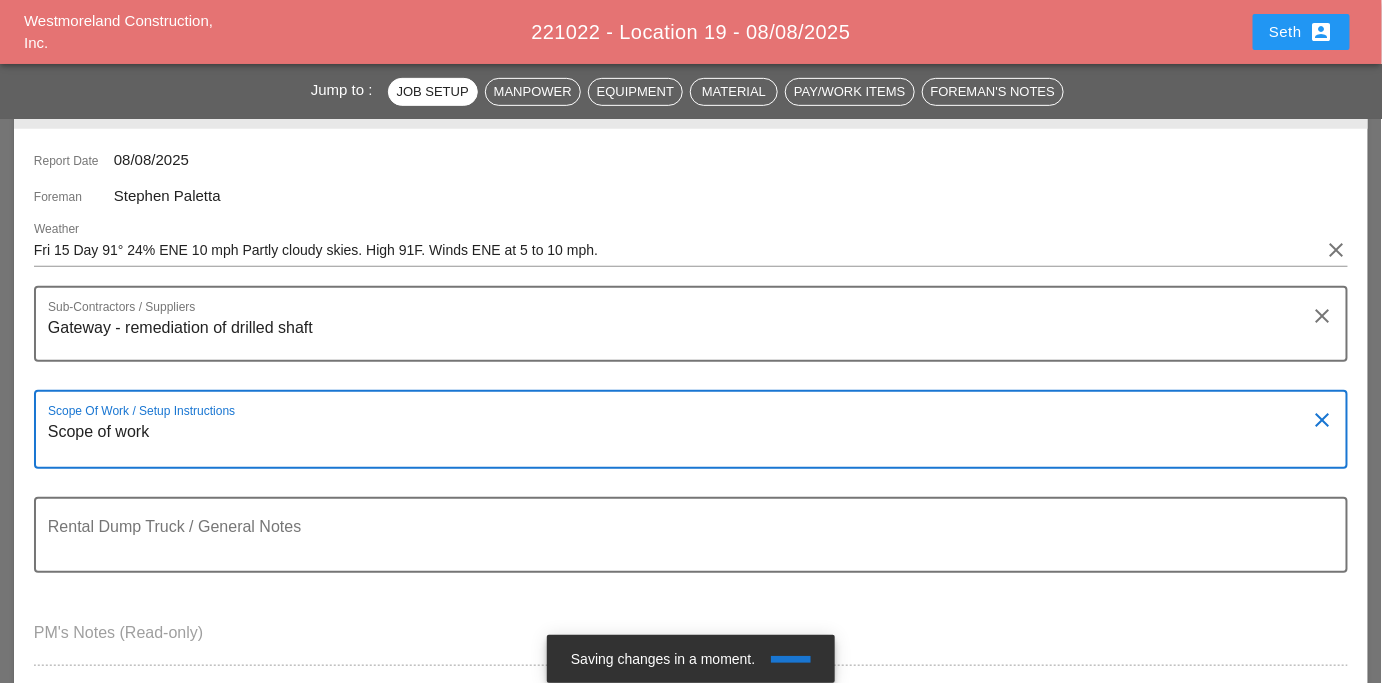 click on "Scope of work" at bounding box center [683, 441] 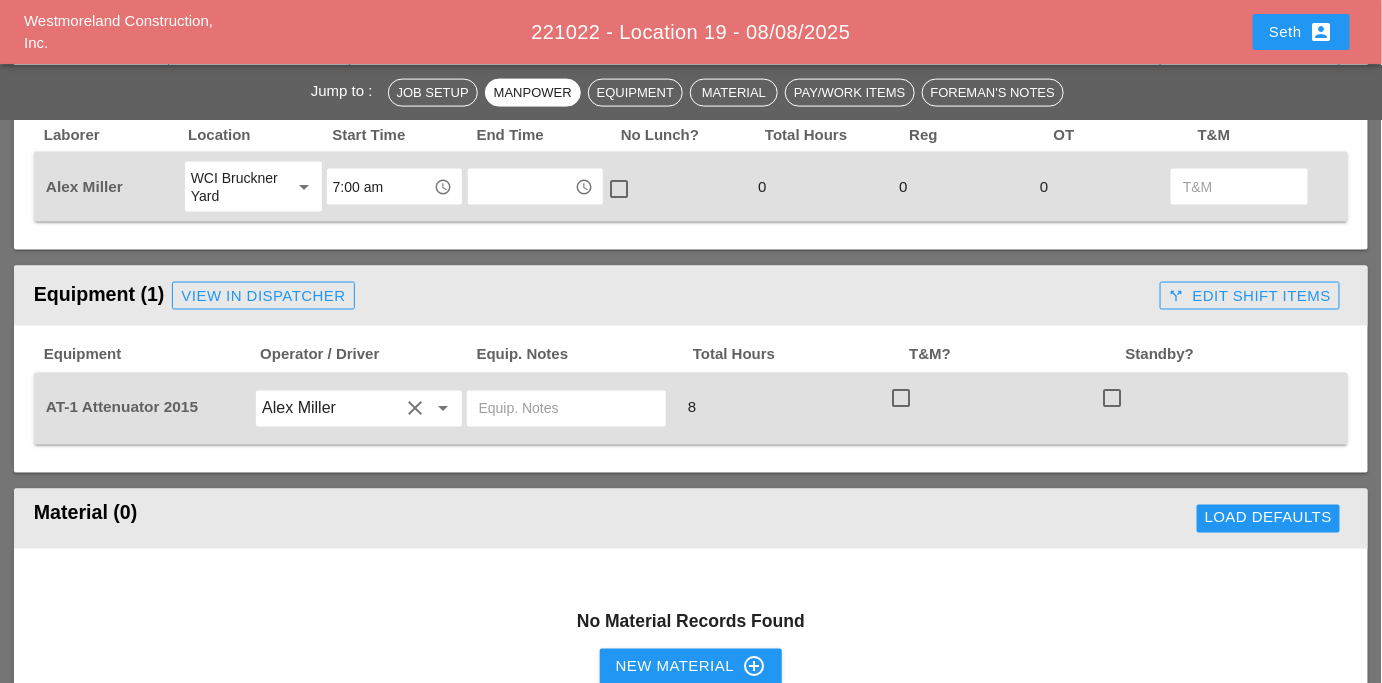 scroll, scrollTop: 1002, scrollLeft: 0, axis: vertical 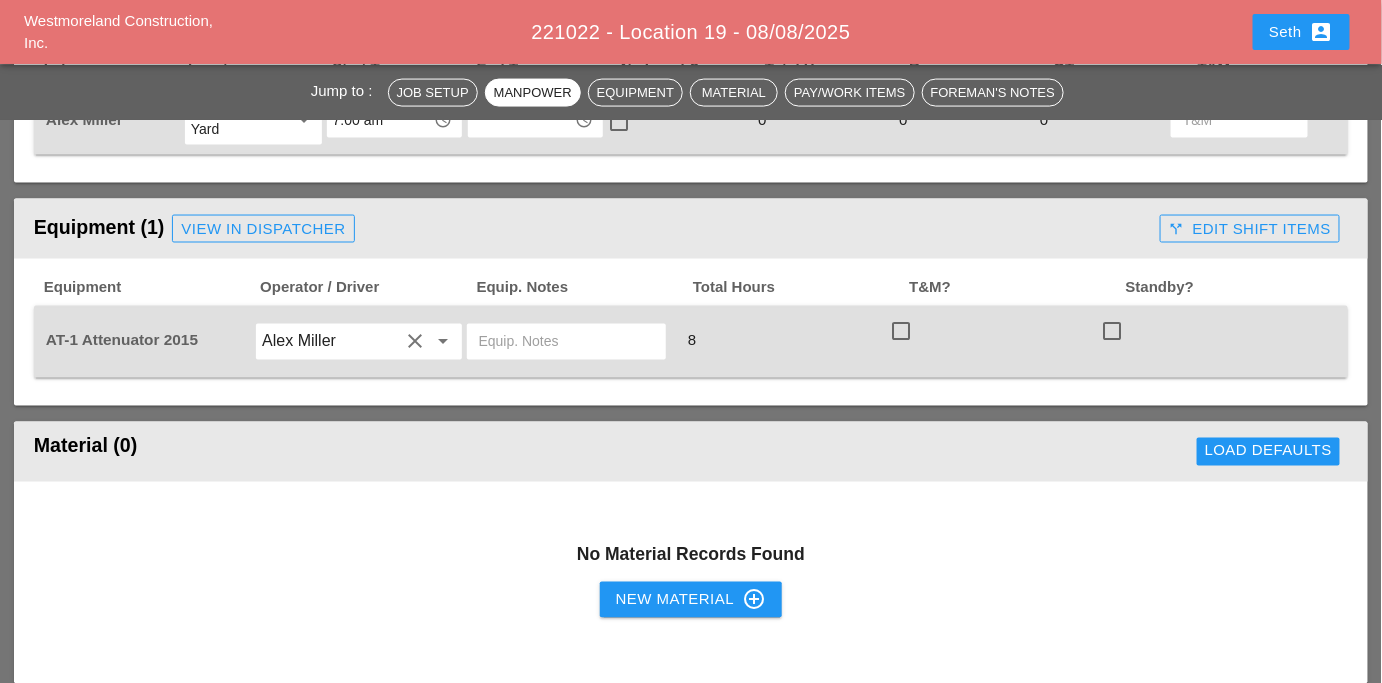 type on "Scope of work
- set up wztc for gateway operation" 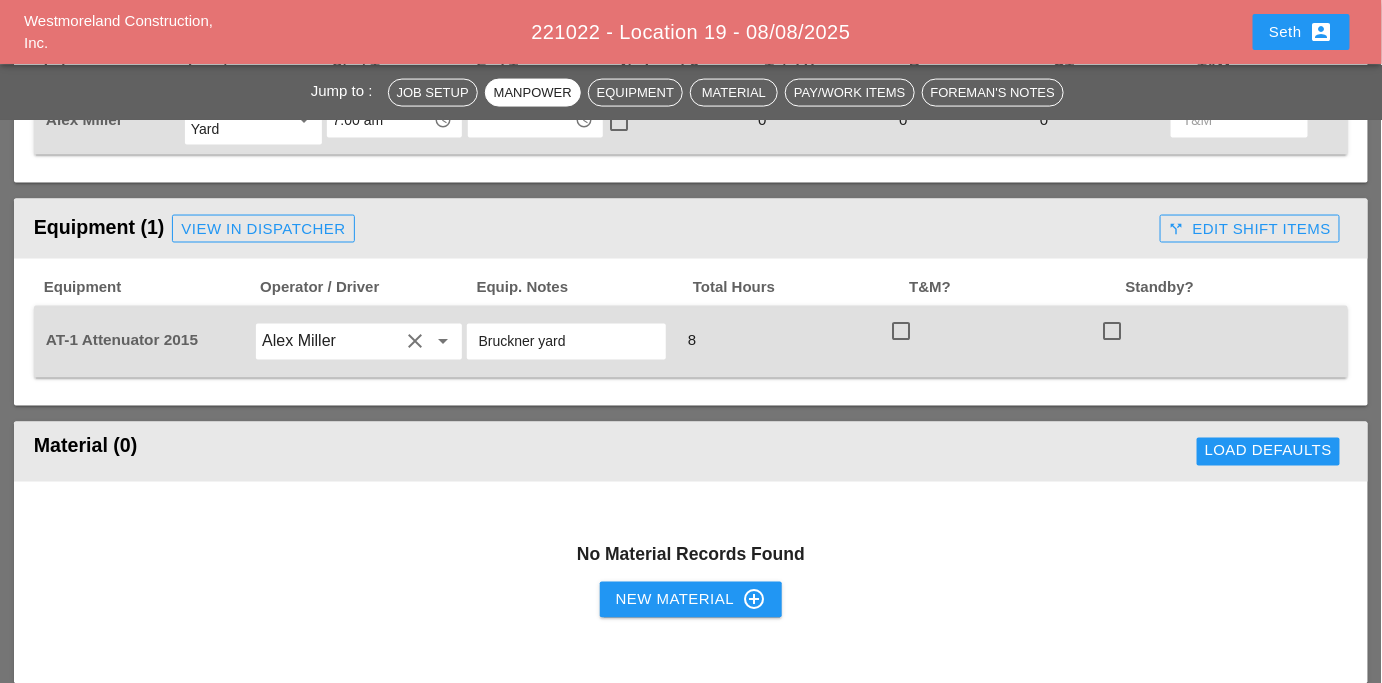 type on "Bruckner yard" 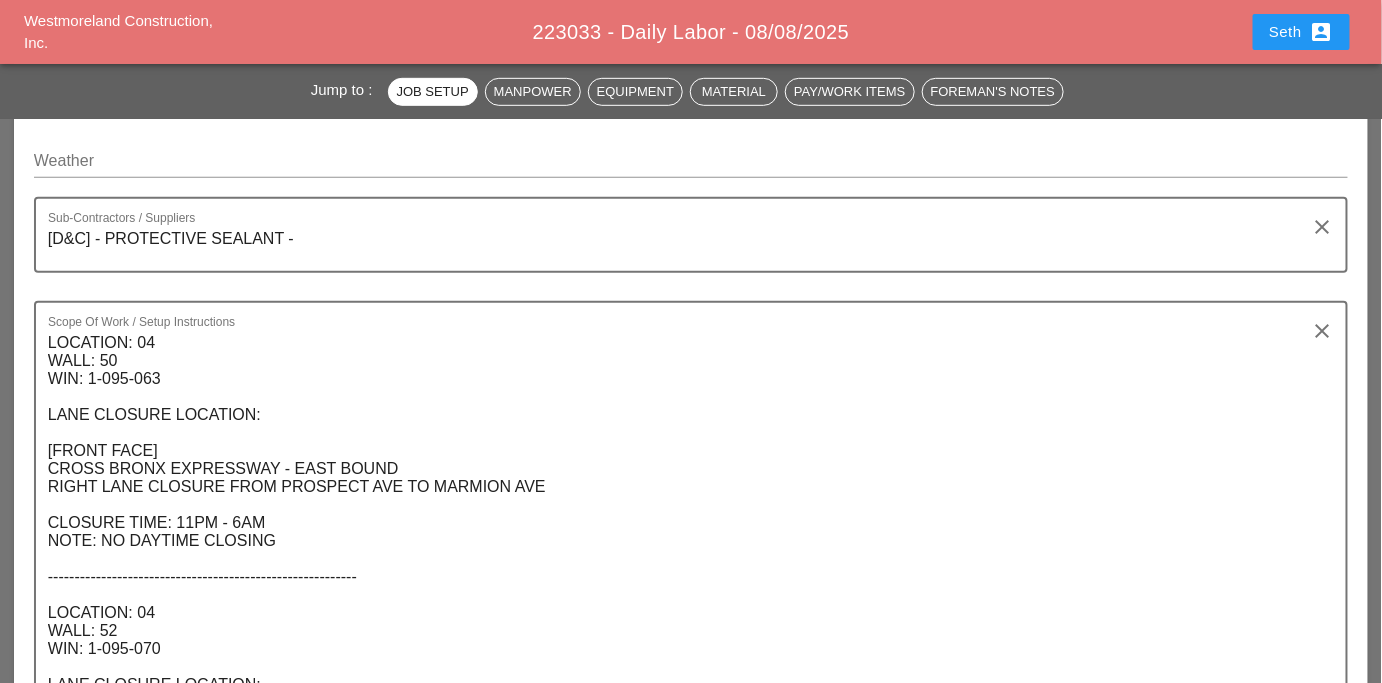 scroll, scrollTop: 356, scrollLeft: 0, axis: vertical 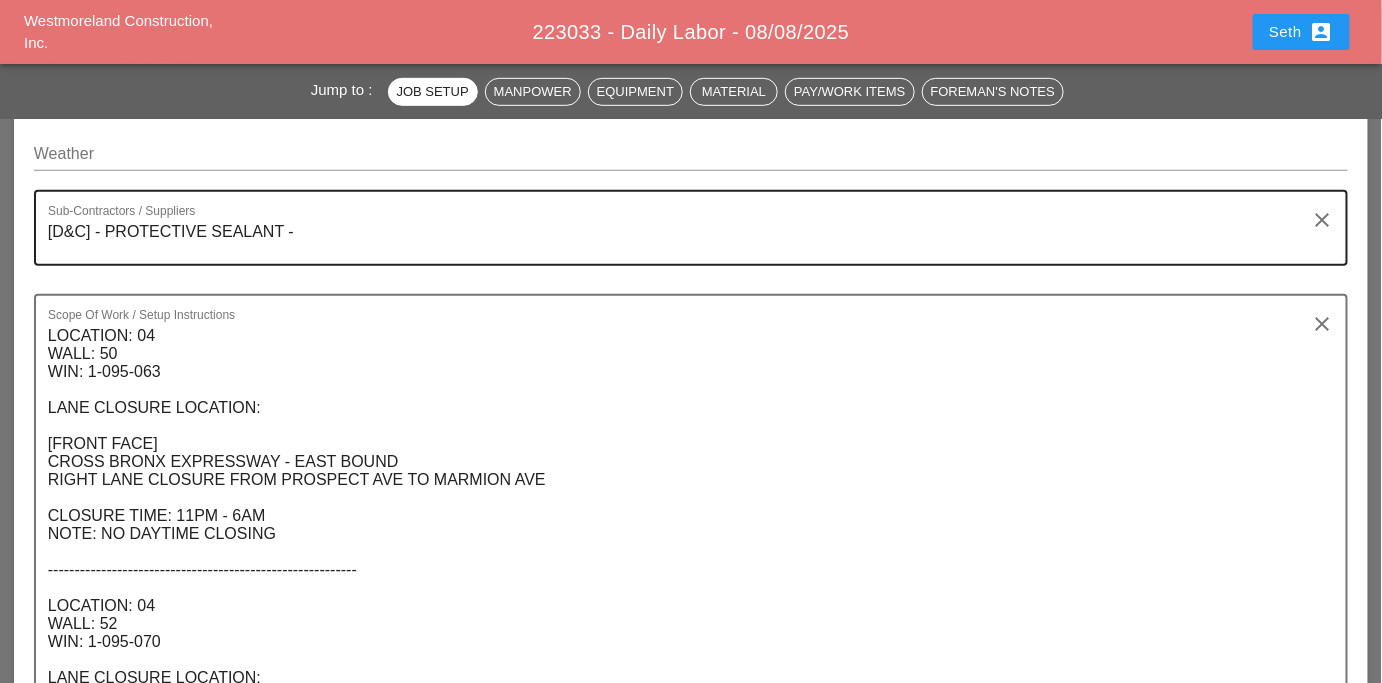 click on "[D&C] - PROTECTIVE SEALANT -" at bounding box center (683, 240) 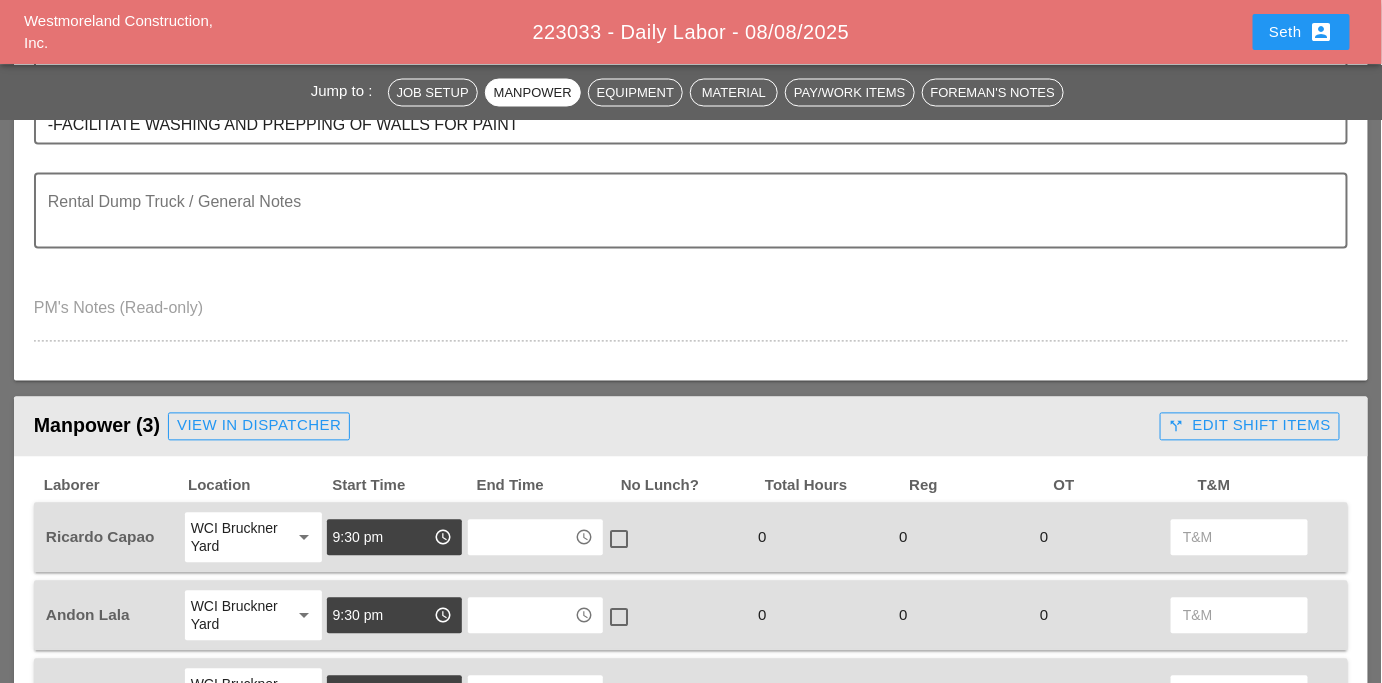 scroll, scrollTop: 1155, scrollLeft: 0, axis: vertical 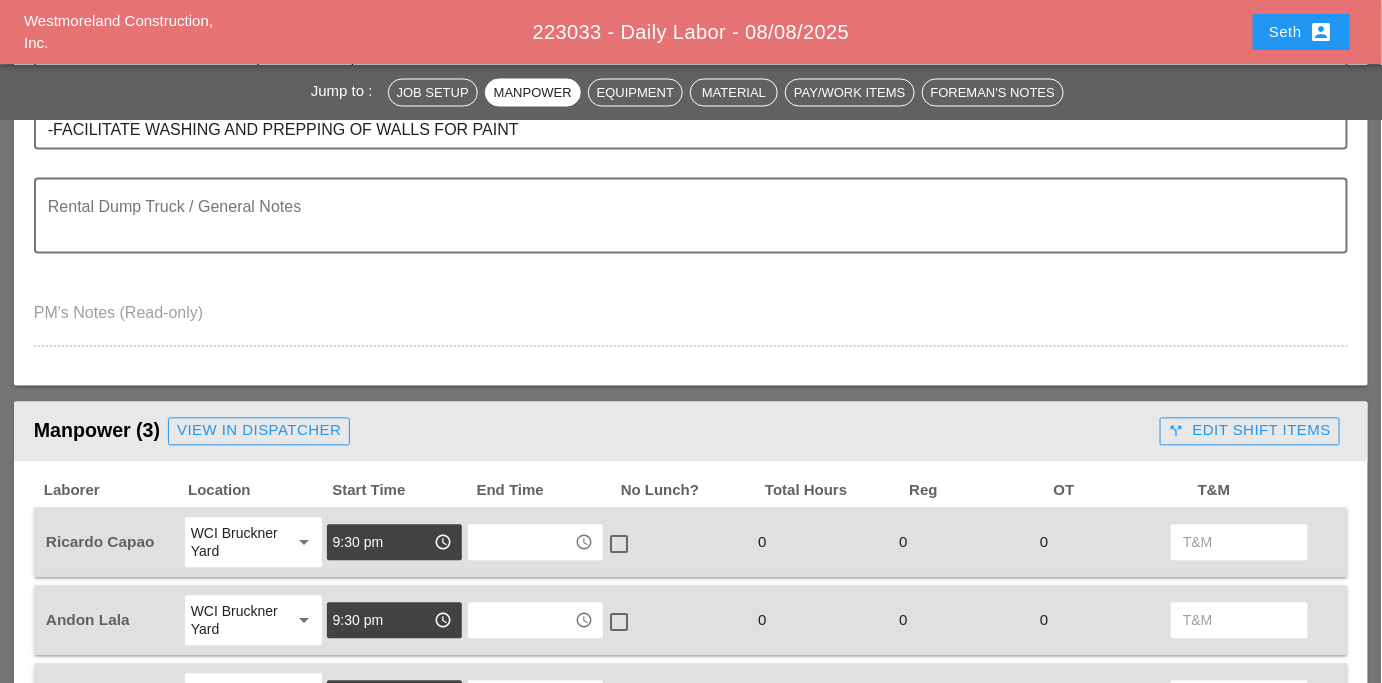 type on "[D&C] - PROTECTIVE SEALANT" 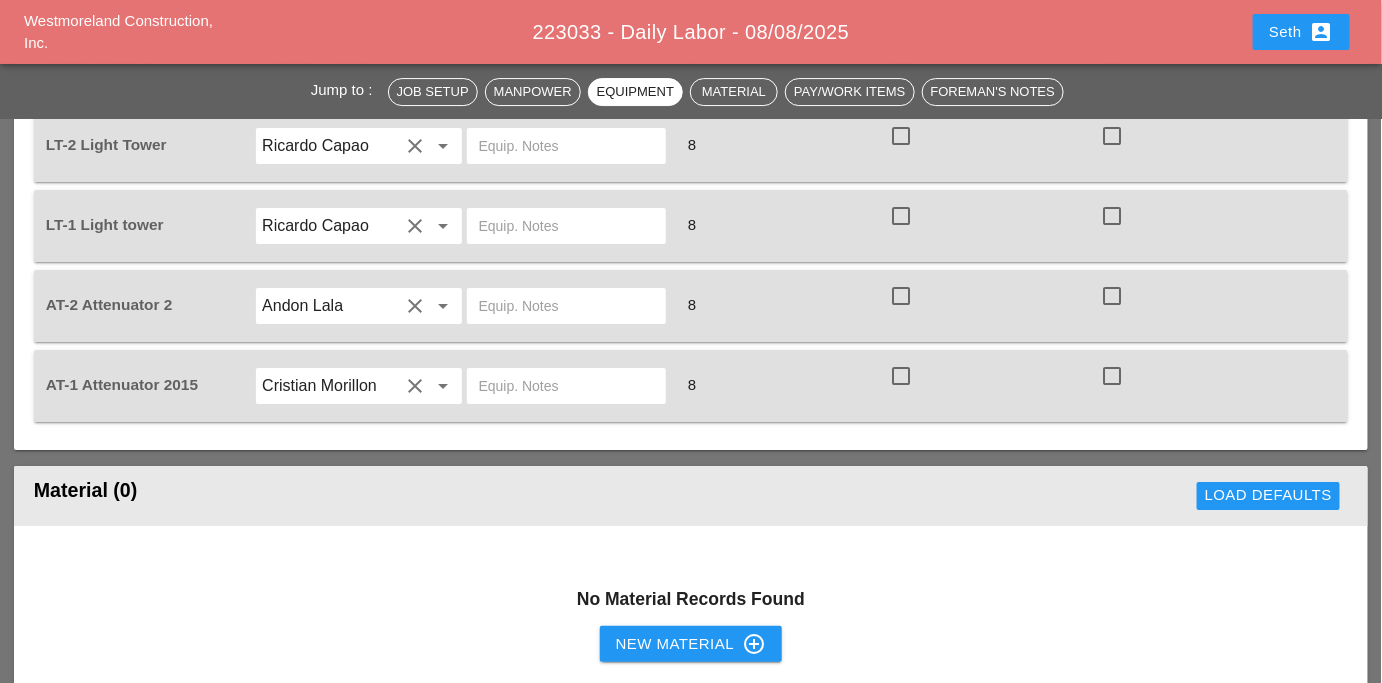 scroll, scrollTop: 2250, scrollLeft: 0, axis: vertical 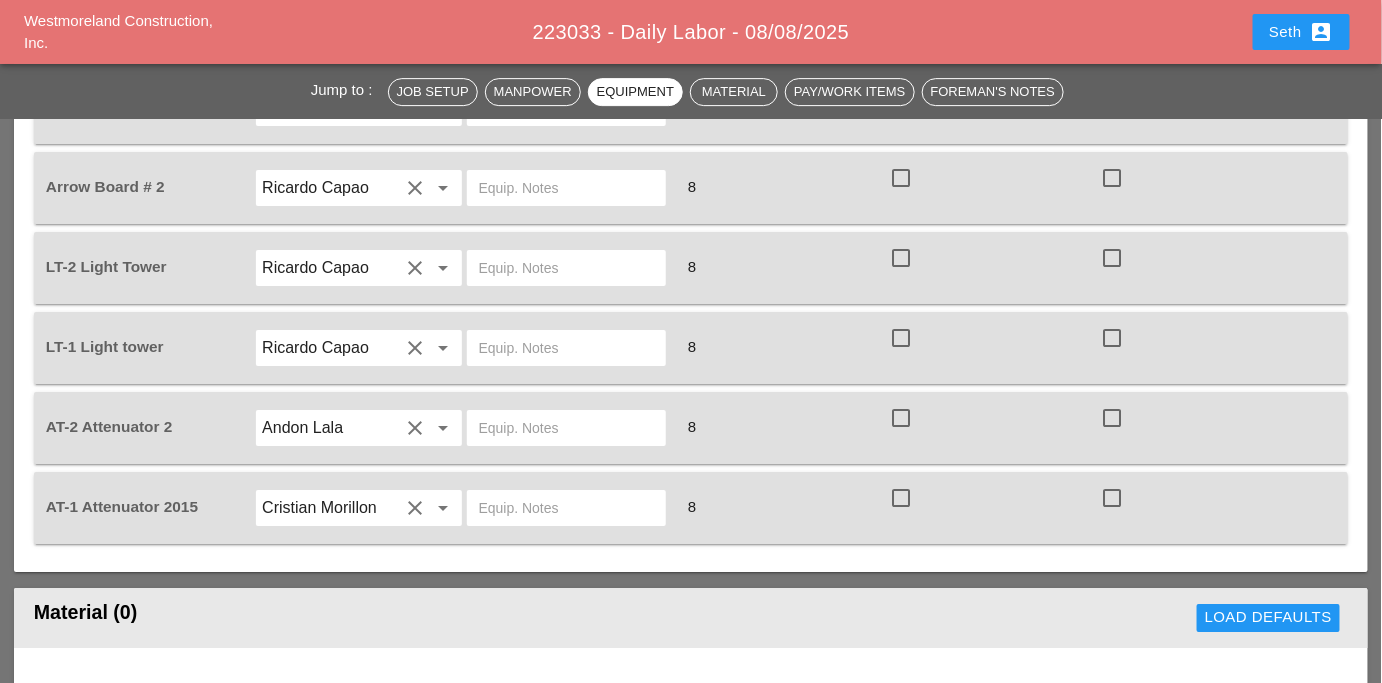 click on "clear" at bounding box center [416, 428] 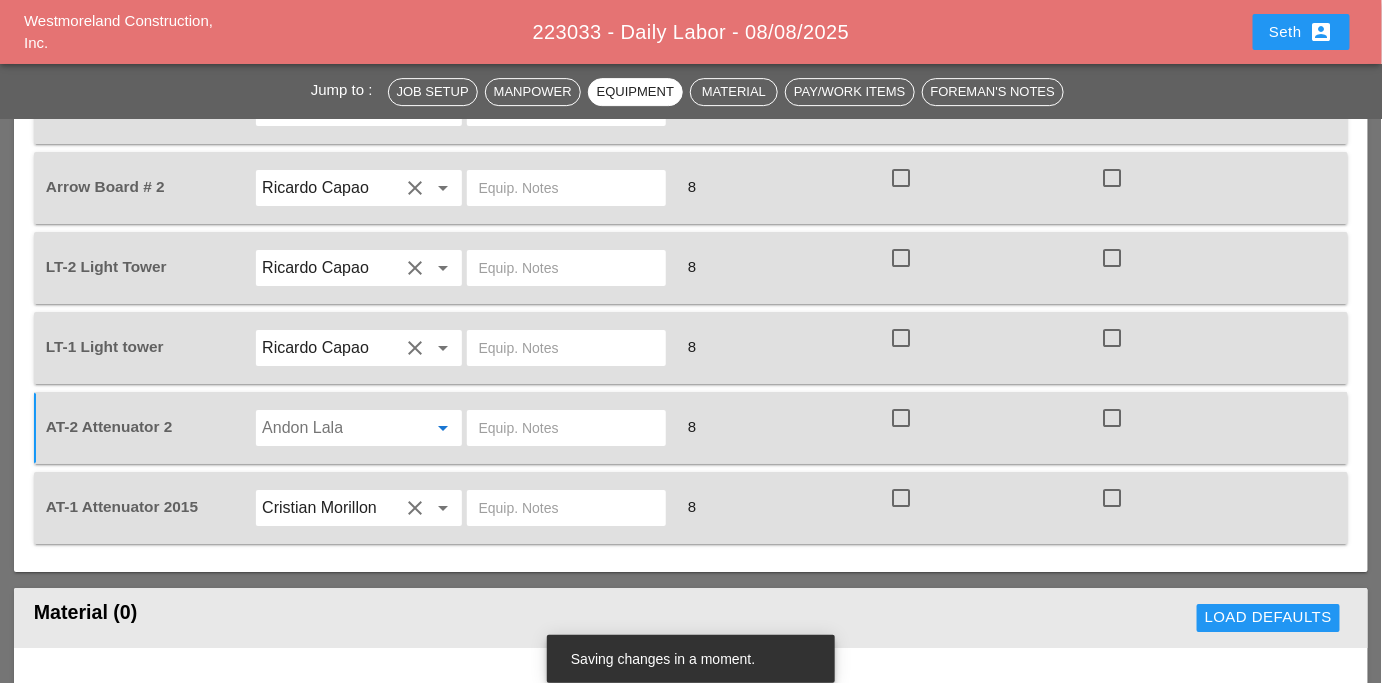 click on "arrow_drop_down" at bounding box center [444, 428] 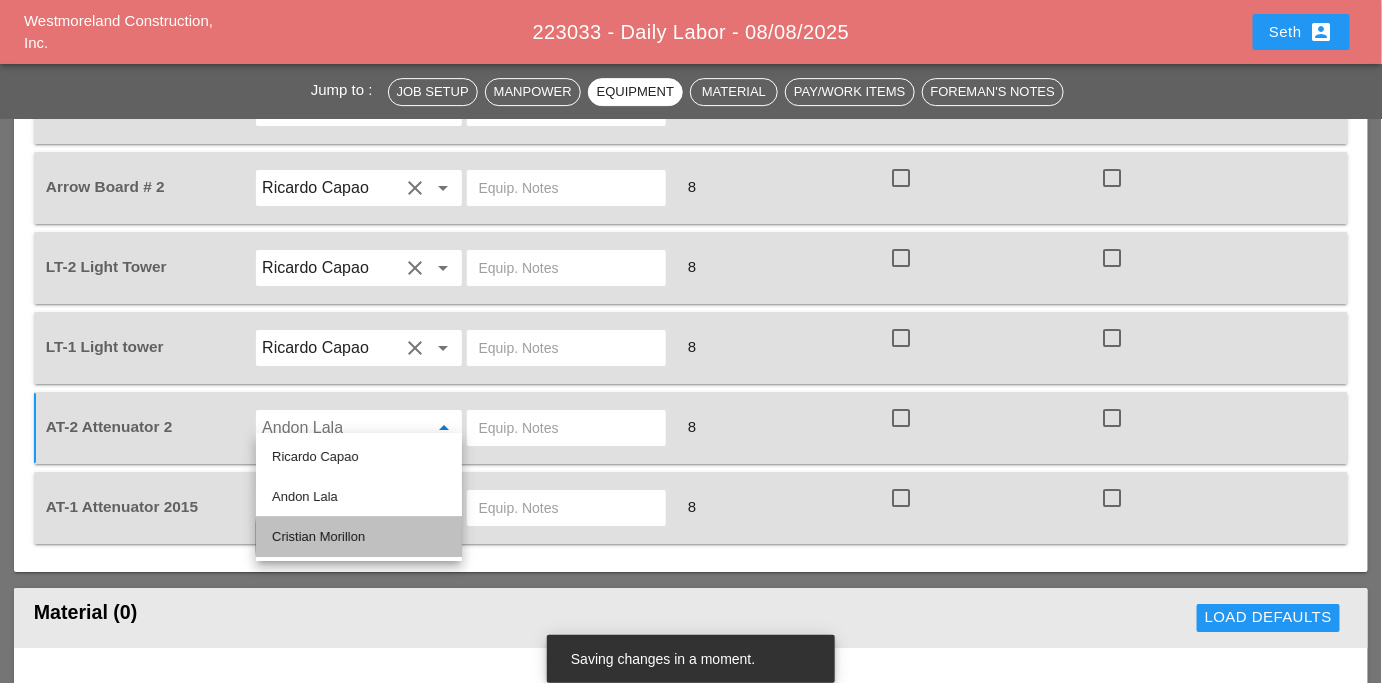 click on "Cristian Morillon" at bounding box center [359, 537] 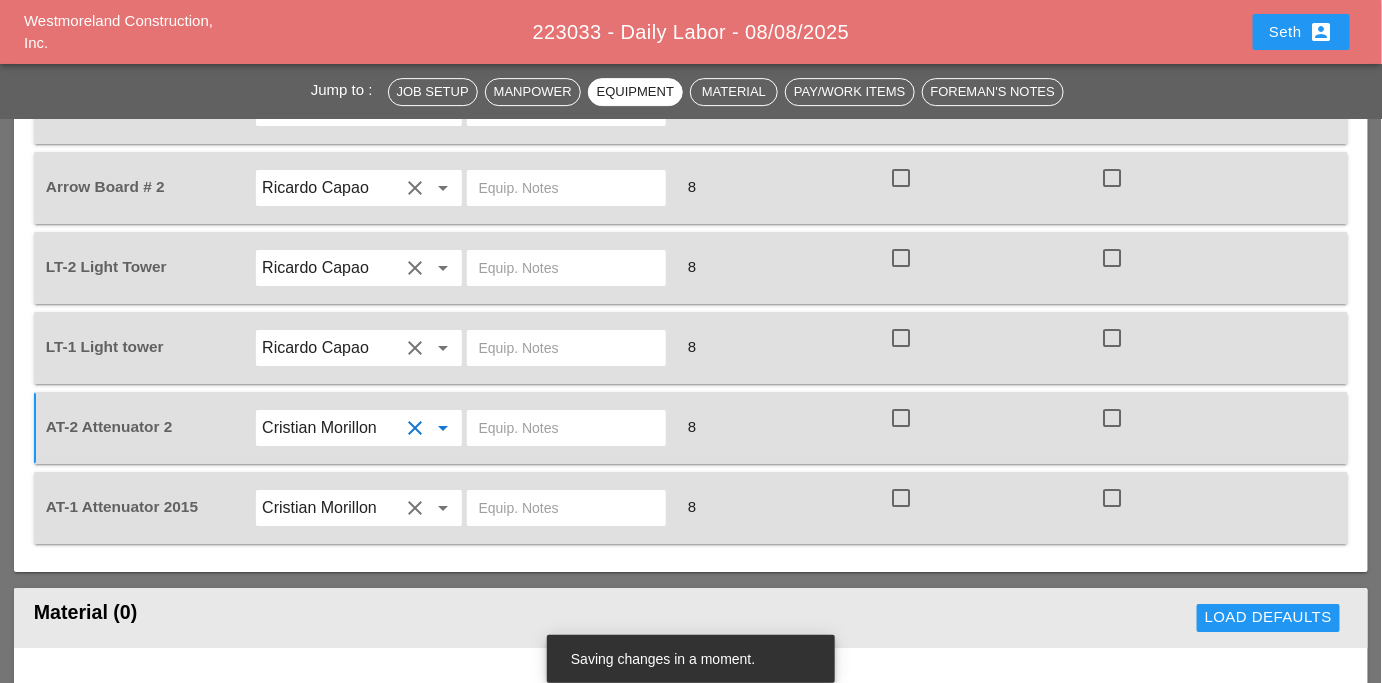 click on "clear" at bounding box center [416, 508] 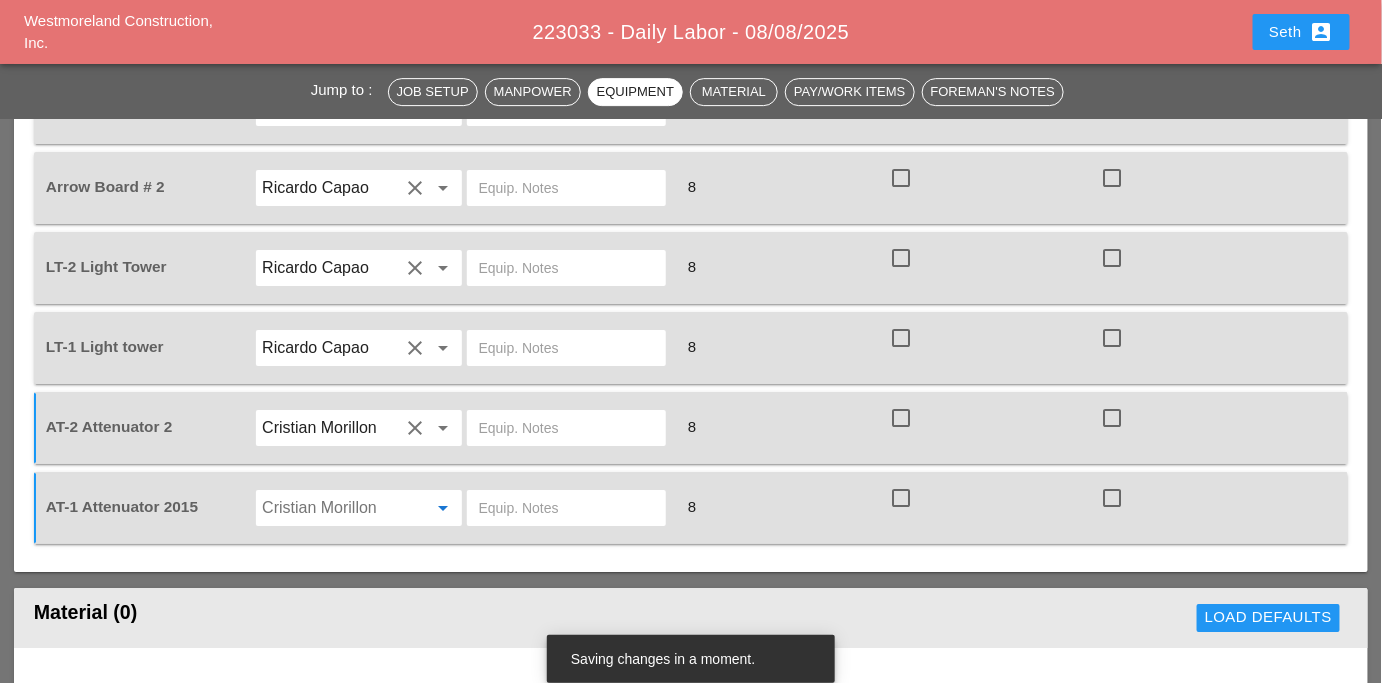 click on "arrow_drop_down" at bounding box center [444, 508] 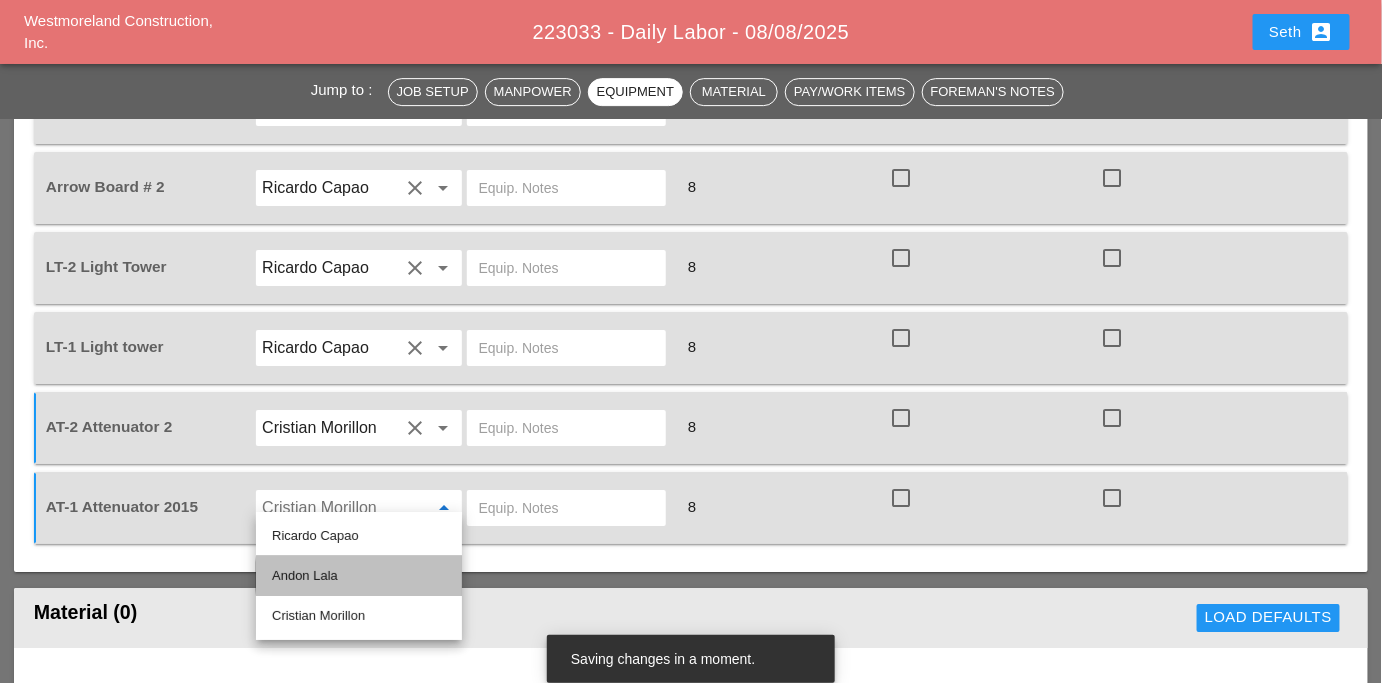 click on "Andon Lala" at bounding box center (359, 576) 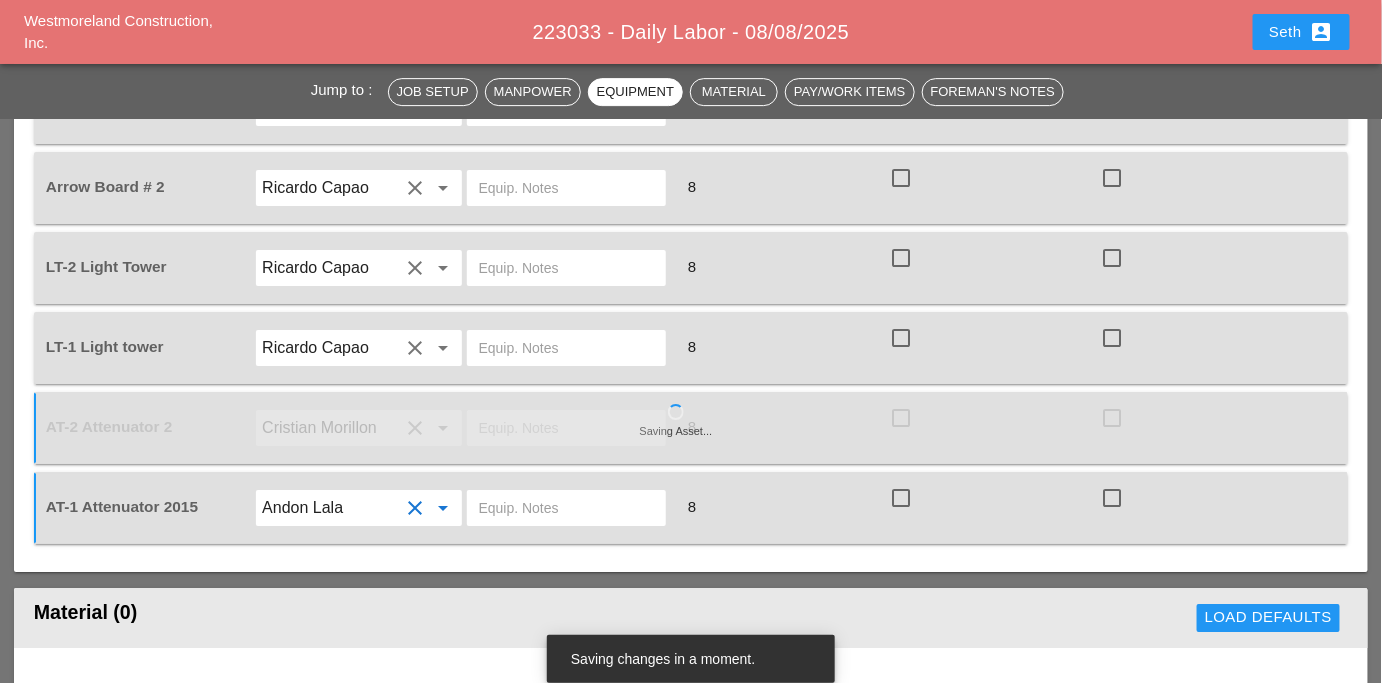click on "Equipment Operator / Driver Equip. Notes Total Hours T&M? Standby? RENTAL arrow_drop_down 45 BOOM LIFT ONSITE 8  check_box_outline_blank check_box_outline_blank GENERAL - General Job Costs arrow_drop_down 619.010000 - BASIC WORK ZONE TRAFFIC CONTROL arrow_drop_down 8 Reg Hours Only clear Rental Light Tower 5 Ricardo Capao clear arrow_drop_down 8  check_box_outline_blank check_box_outline_blank GENERAL - General Job Costs arrow_drop_down 619.010000 - BASIC WORK ZONE TRAFFIC CONTROL arrow_drop_down 8 Reg Hours Only clear Foreman's Pick up Truck Ricardo Capao clear arrow_drop_down 8  check_box_outline_blank check_box_outline_blank GENERAL - General Job Costs arrow_drop_down 619.010000 - BASIC WORK ZONE TRAFFIC CONTROL arrow_drop_down 8 Reg Hours Only clear Arrow Board # 2 Ricardo Capao clear arrow_drop_down 8  check_box_outline_blank check_box_outline_blank GENERAL - General Job Costs arrow_drop_down 619.010000 - BASIC WORK ZONE TRAFFIC CONTROL arrow_drop_down 8 Reg Hours Only clear LT-2  Light Tower clear 8  8" at bounding box center (691, 218) 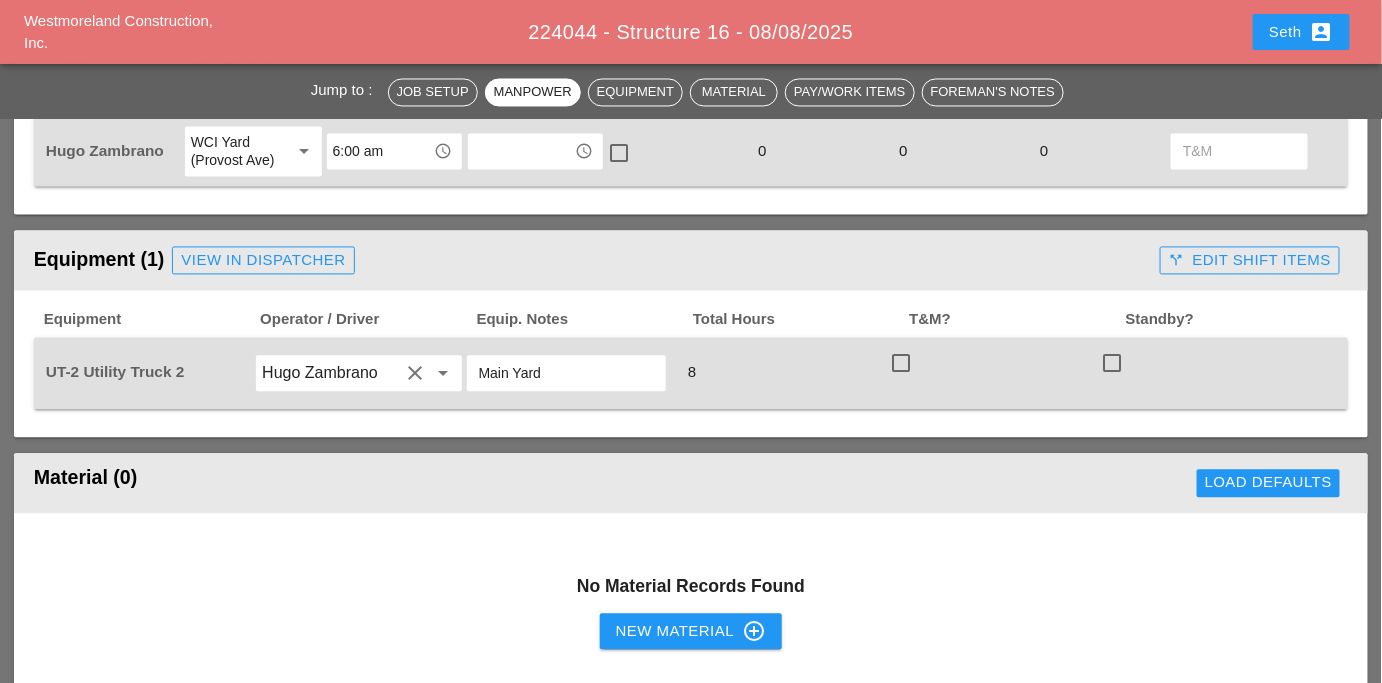 scroll, scrollTop: 1061, scrollLeft: 0, axis: vertical 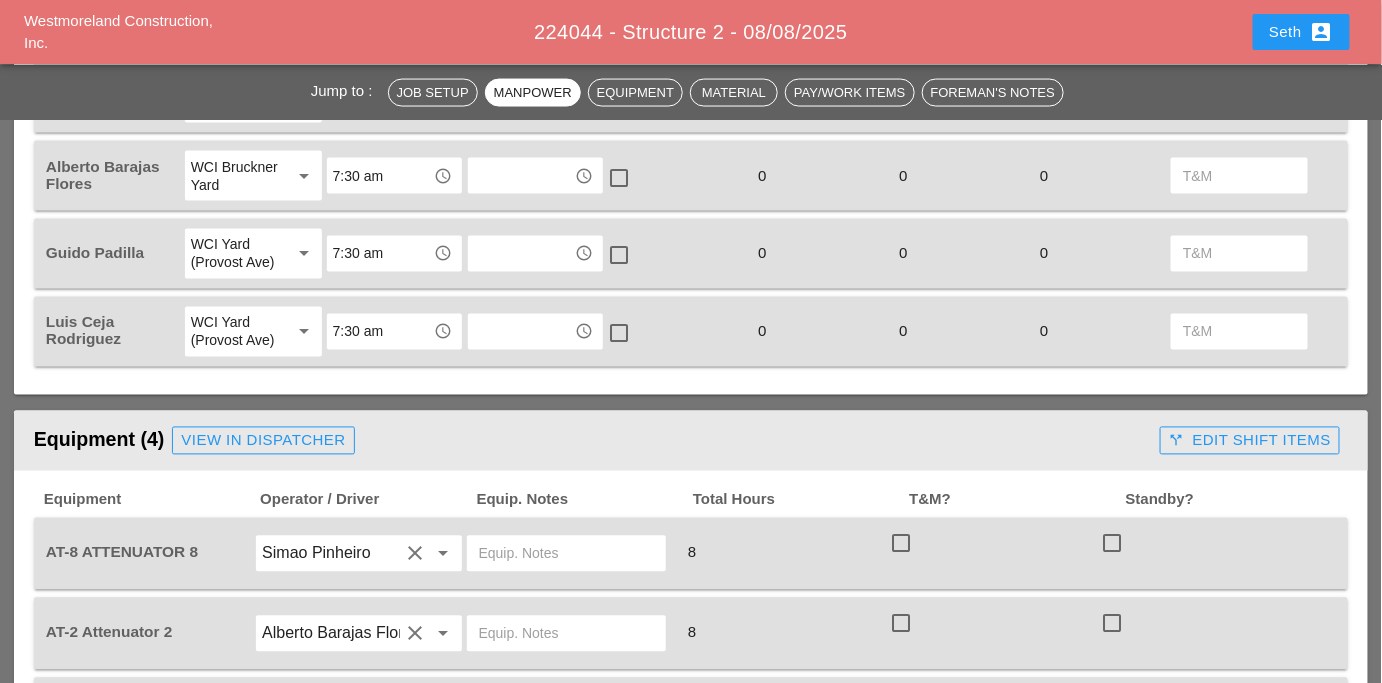 click at bounding box center [566, 554] 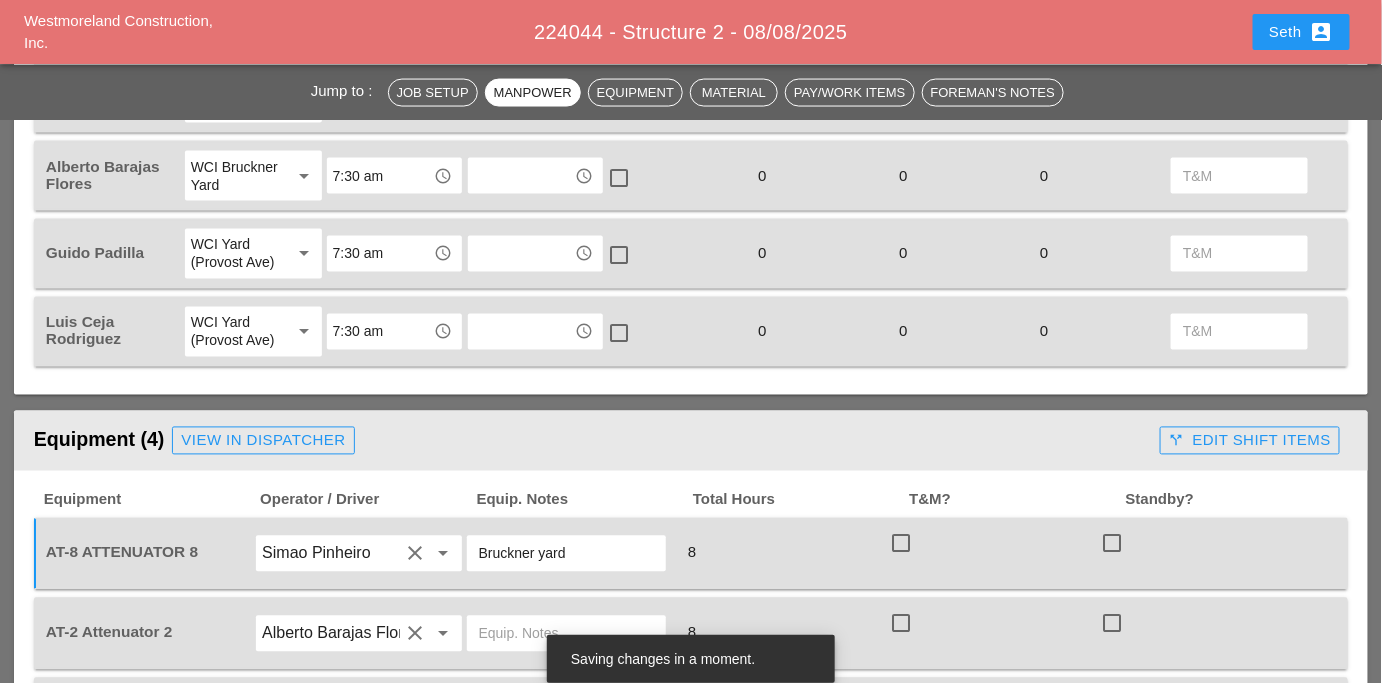 type on "Bruckner yard" 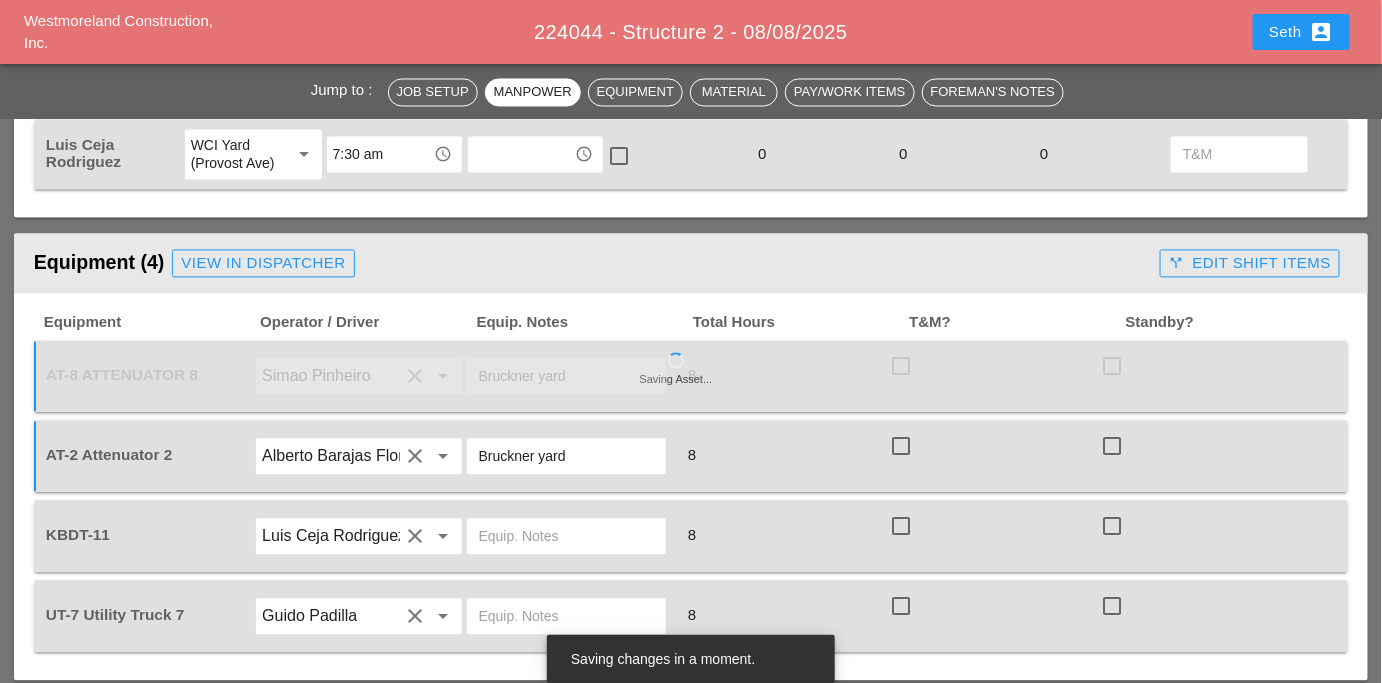 scroll, scrollTop: 1240, scrollLeft: 0, axis: vertical 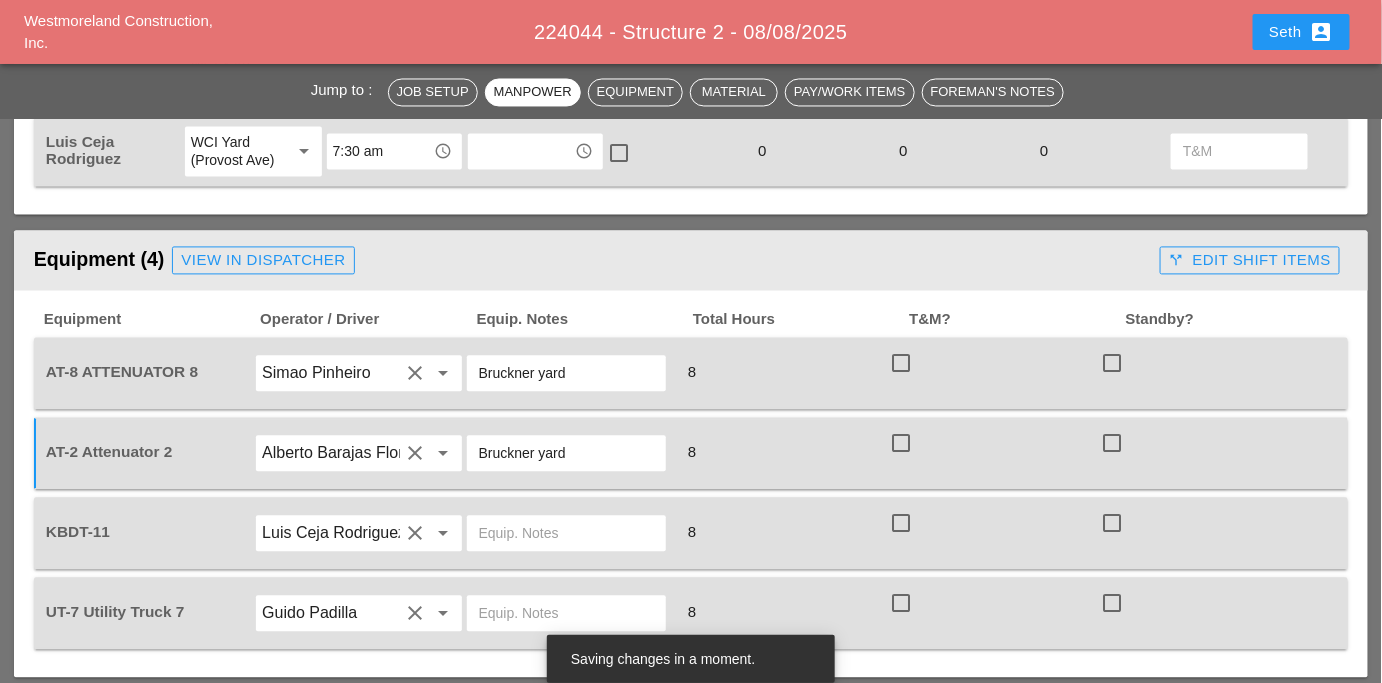 type on "Bruckner yard" 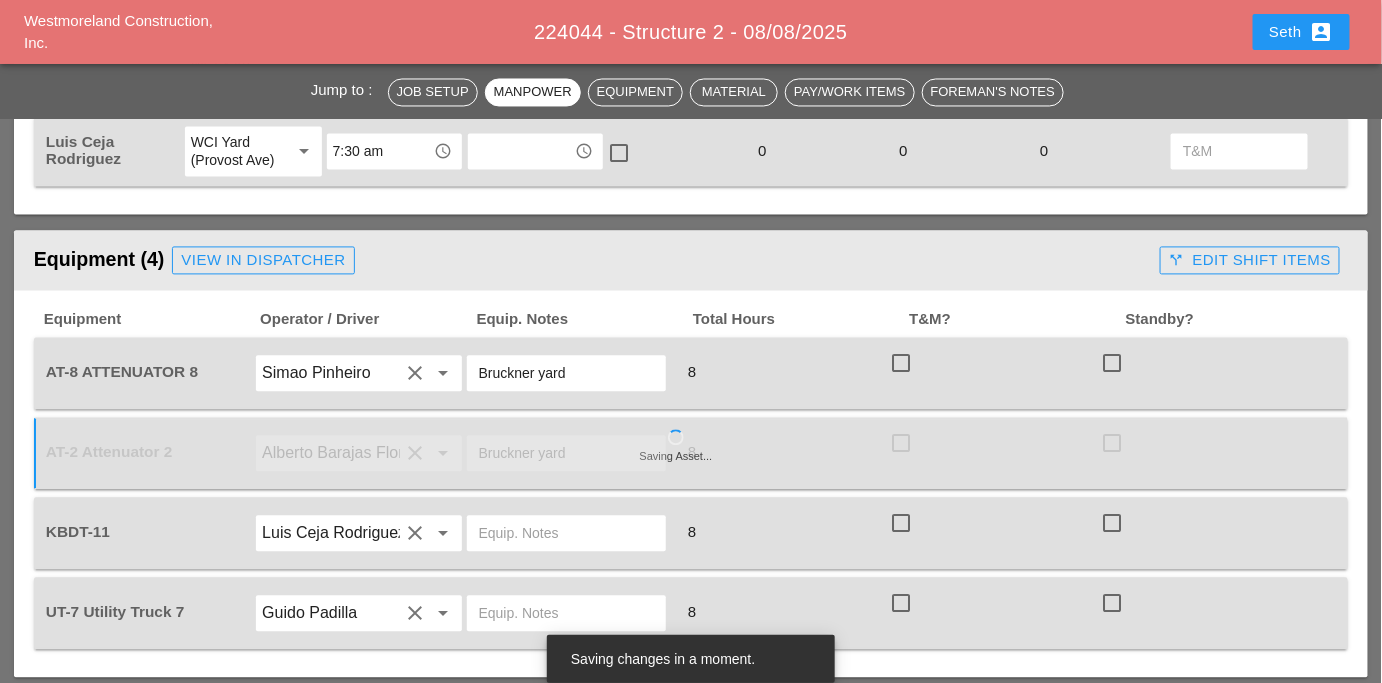 click on "Equipment Operator / Driver Equip. Notes Total Hours T&M? Standby? AT-8 ATTENUATOR 8 Simao Pinheiro clear arrow_drop_down Bruckner yard 8  check_box_outline_blank check_box_outline_blank 2 - Structure 2 arrow_drop_down 644.2 - DRILLED SHAFT FOR OVERHEAD SIGN STRUCTUR arrow_drop_down 8 Reg Hours Only clear   Saving Asset... AT-2  Attenuator 2 Alberto Barajas Flores clear arrow_drop_down Bruckner yard 8  check_box_outline_blank check_box_outline_blank 2 - Structure 2 arrow_drop_down 644.2 - DRILLED SHAFT FOR OVERHEAD SIGN STRUCTUR arrow_drop_down 8 Reg Hours Only clear KBDT-11 Luis Ceja Rodriguez clear arrow_drop_down 8  check_box_outline_blank check_box_outline_blank 2 - Structure 2 arrow_drop_down 644.2 - DRILLED SHAFT FOR OVERHEAD SIGN STRUCTUR arrow_drop_down 8 Reg Hours Only clear UT-7  Utility Truck 7 Guido Padilla clear arrow_drop_down 8  check_box_outline_blank check_box_outline_blank 2 - Structure 2 arrow_drop_down 644.2 - DRILLED SHAFT FOR OVERHEAD SIGN STRUCTUR arrow_drop_down 8 Reg Hours Only clear" at bounding box center (691, 484) 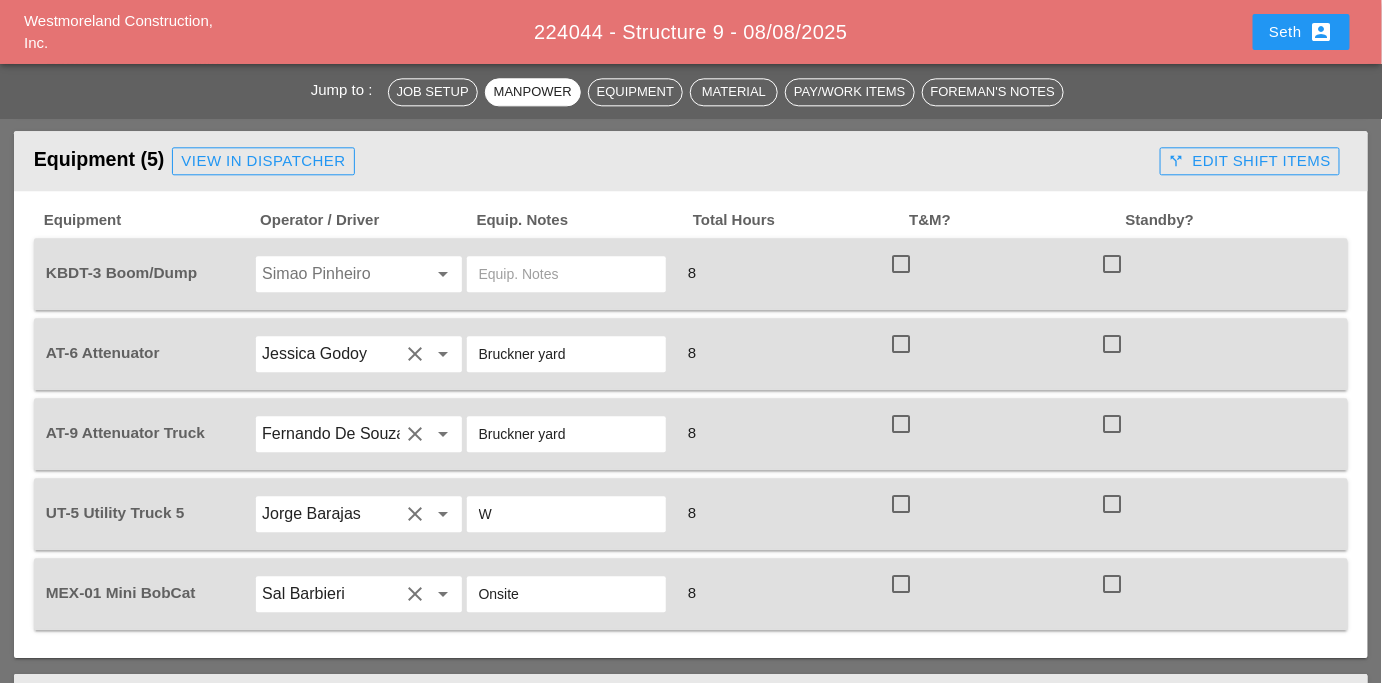 scroll, scrollTop: 1585, scrollLeft: 0, axis: vertical 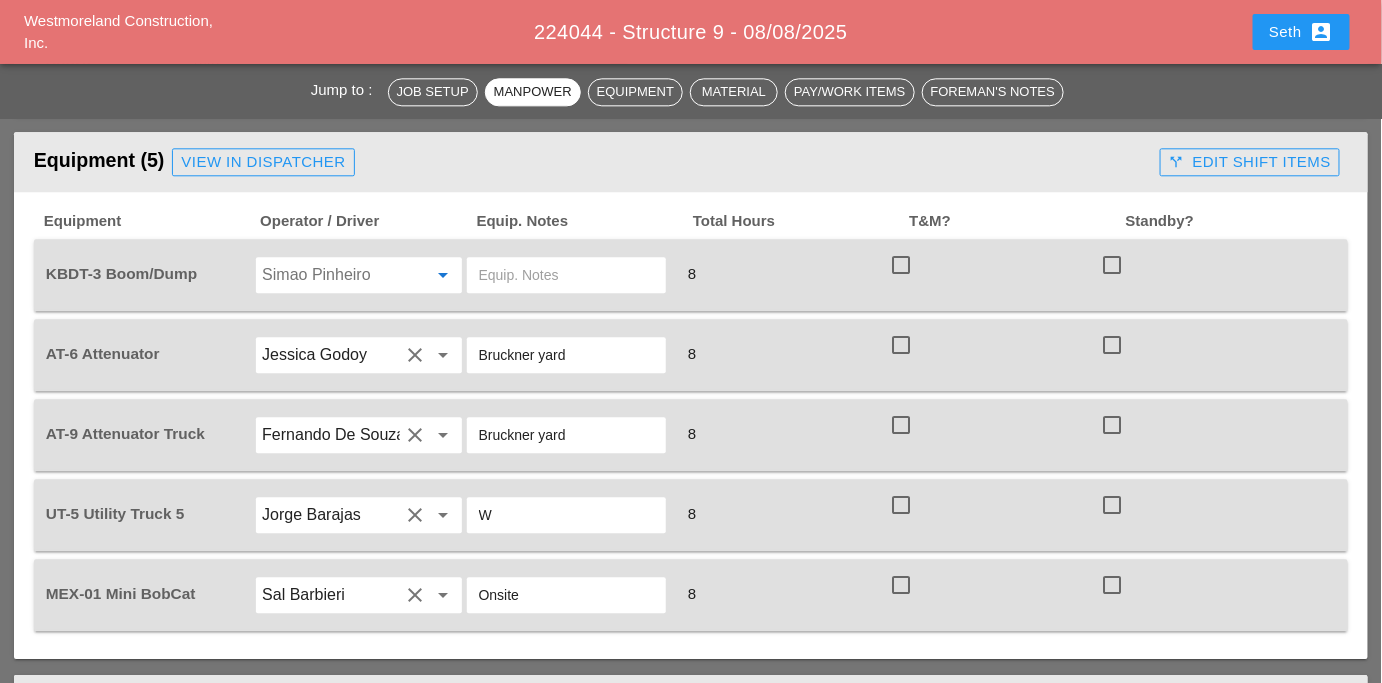 click at bounding box center [330, 275] 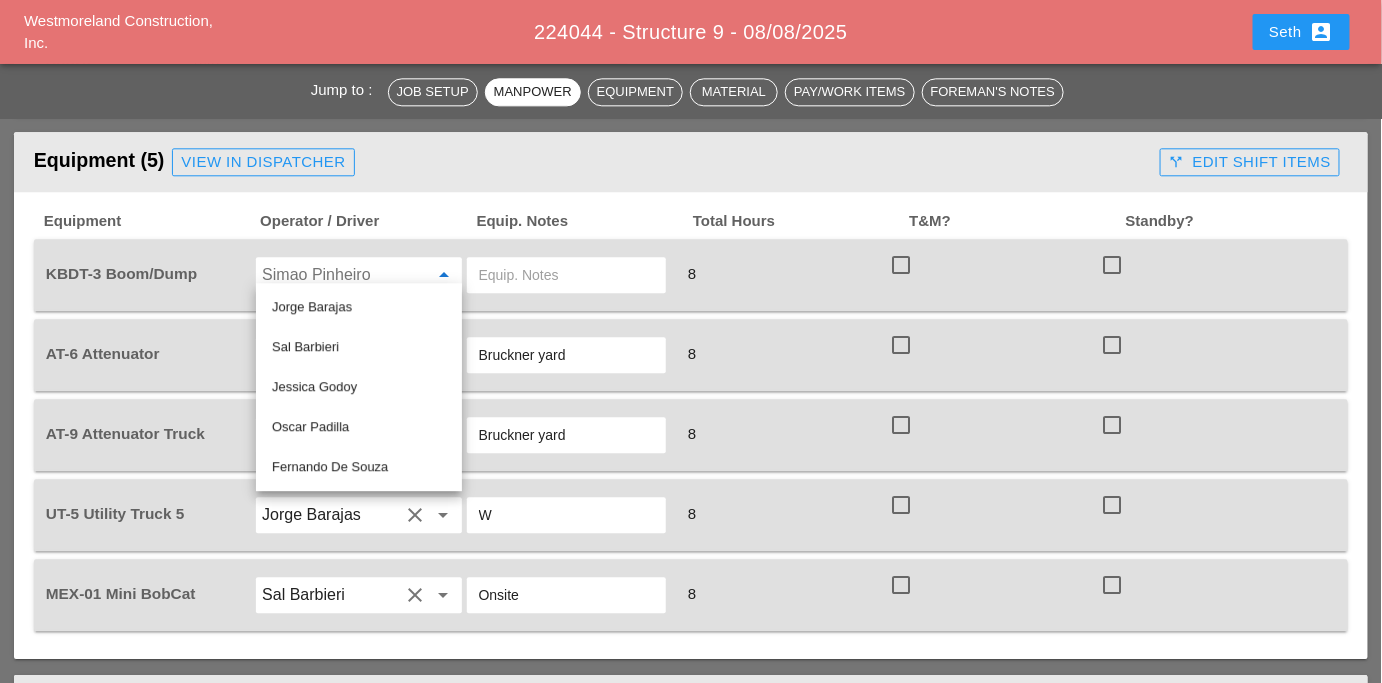 click on "Equipment Operator / Driver Equip. Notes Total Hours T&M? Standby? KBDT-3 Boom/Dump [NAME] arrow_drop_down 8  check_box_outline_blank check_box_outline_blank 9 - Structure 9 arrow_drop_down 644.2 - DRILLED SHAFT FOR OVERHEAD SIGN STRUCTUR arrow_drop_down 8 Reg Hours Only clear AT-6 Attenuator [NAME] clear arrow_drop_down Bruckner yard 8  check_box_outline_blank check_box_outline_blank AT-9 Attenuator Truck [NAME] clear arrow_drop_down Bruckner yard 8  check_box_outline_blank check_box_outline_blank UT-5  Utility Truck 5 [NAME] clear arrow_drop_down W 8  check_box_outline_blank check_box_outline_blank 9 - Structure 9 arrow_drop_down 644.2 - DRILLED SHAFT FOR OVERHEAD SIGN STRUCTUR arrow_drop_down 8 Reg Hours Only clear MEX-01 Mini BobCat [NAME] clear arrow_drop_down Onsite 8  check_box_outline_blank check_box_outline_blank 9 - Structure 9 arrow_drop_down 644.2 - DRILLED SHAFT FOR OVERHEAD SIGN STRUCTUR arrow_drop_down 8 Reg Hours Only clear" at bounding box center [691, 425] 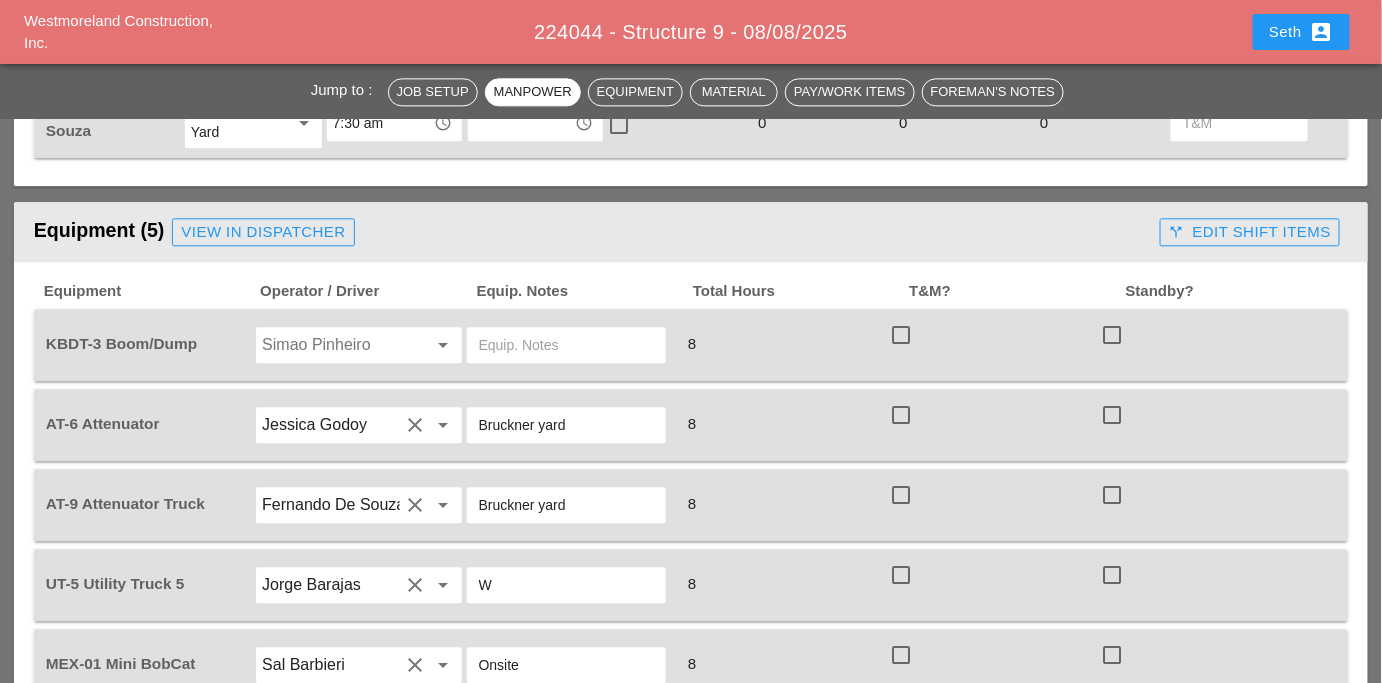 scroll, scrollTop: 1517, scrollLeft: 0, axis: vertical 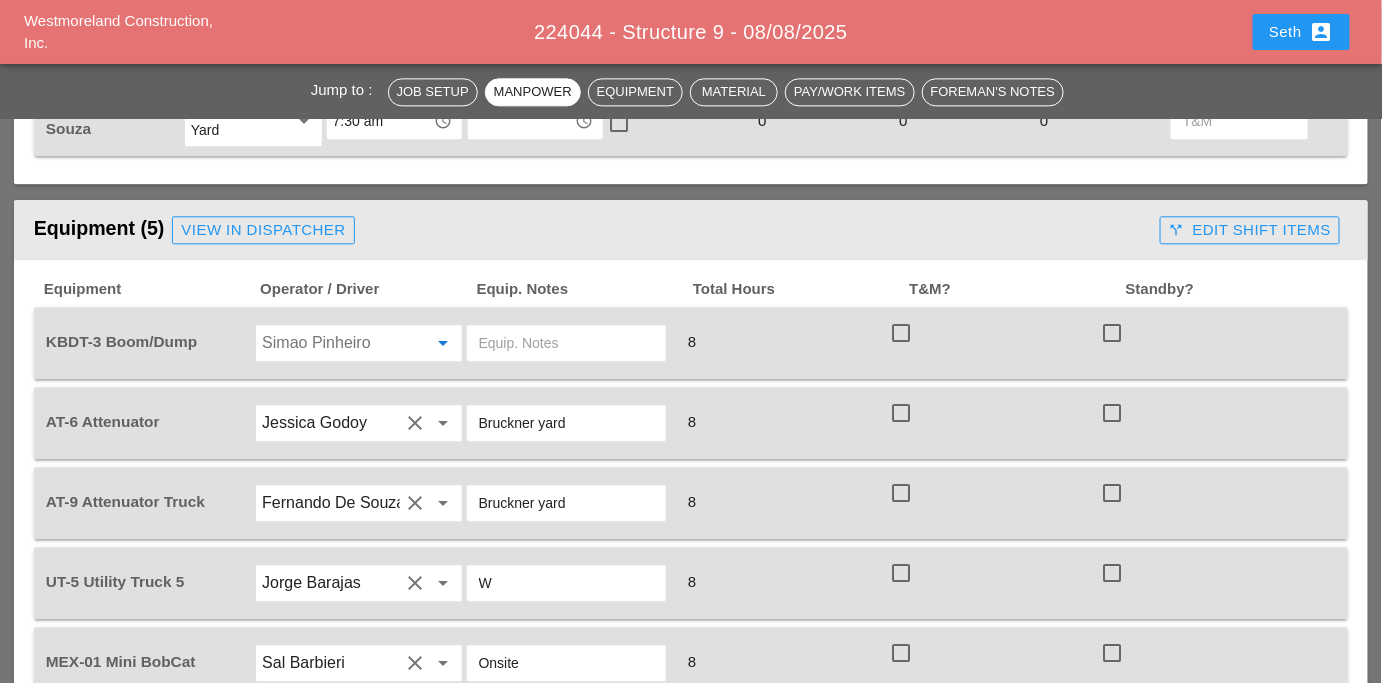 click at bounding box center [330, 343] 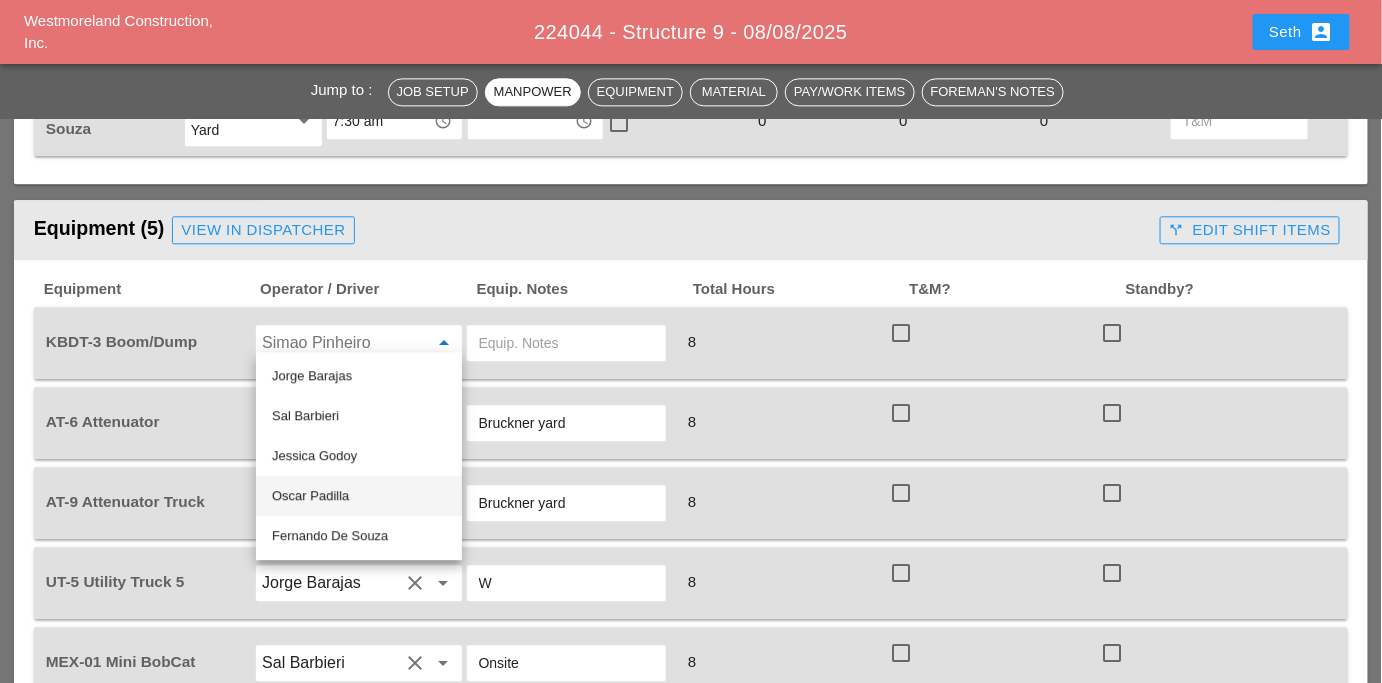 click on "Oscar Padilla" at bounding box center (359, 496) 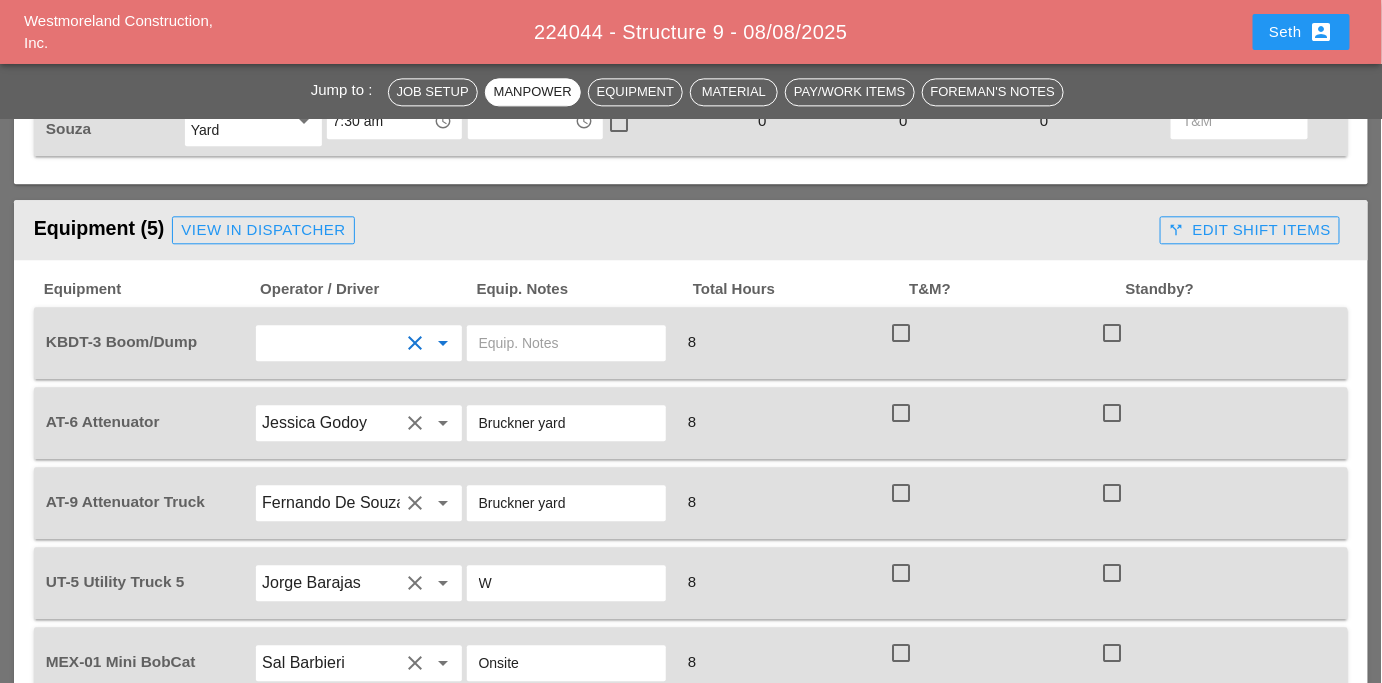 type on "Oscar Padilla" 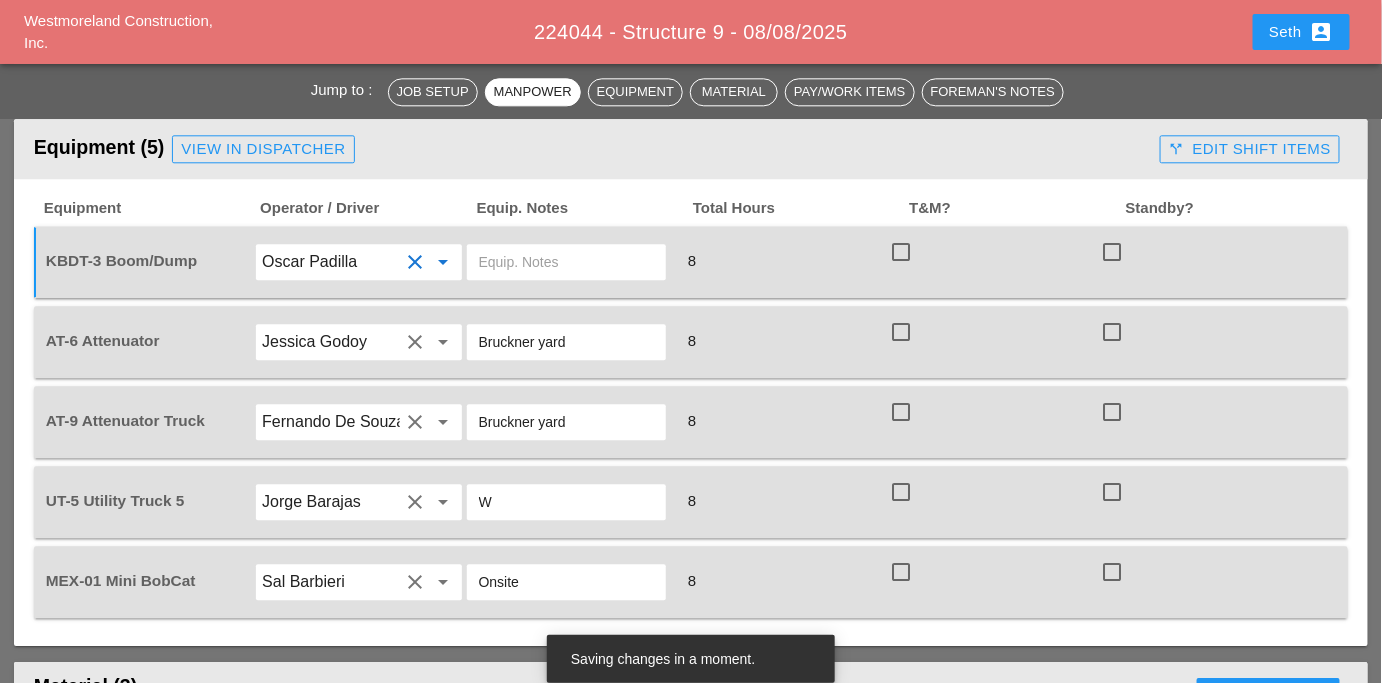 scroll, scrollTop: 1597, scrollLeft: 0, axis: vertical 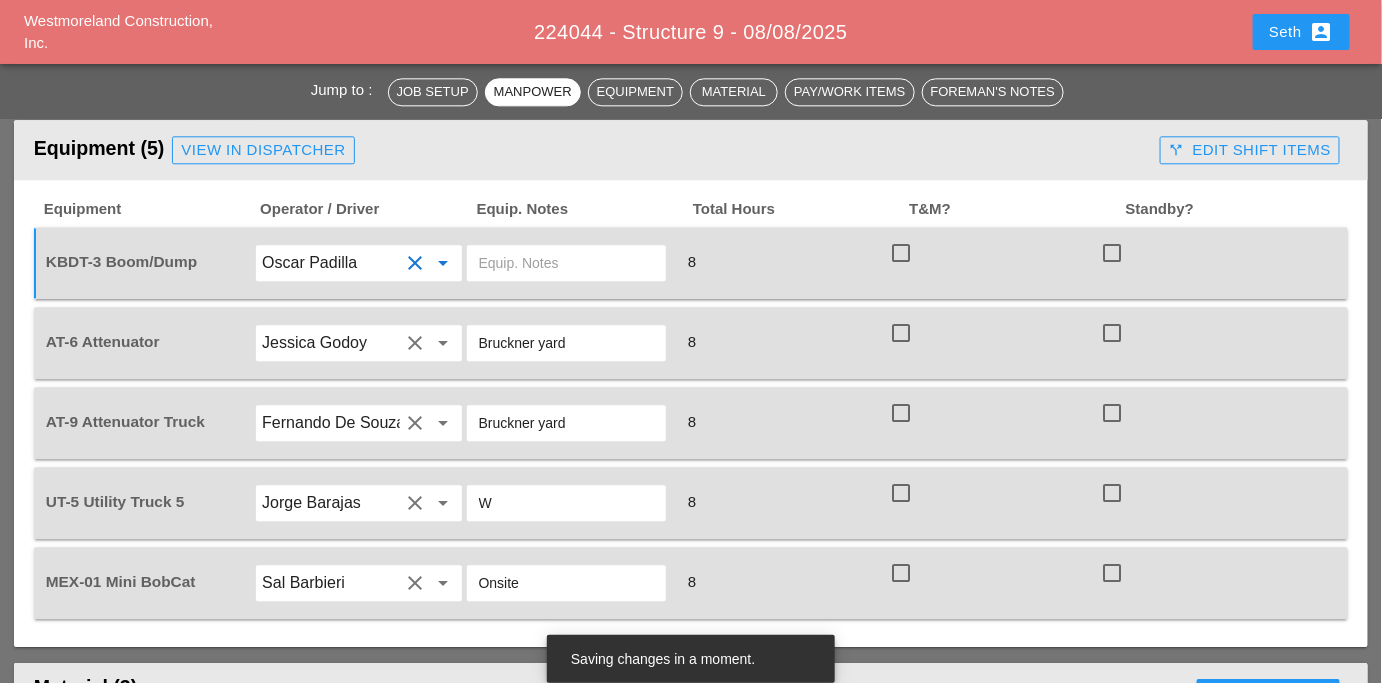 click at bounding box center (566, 263) 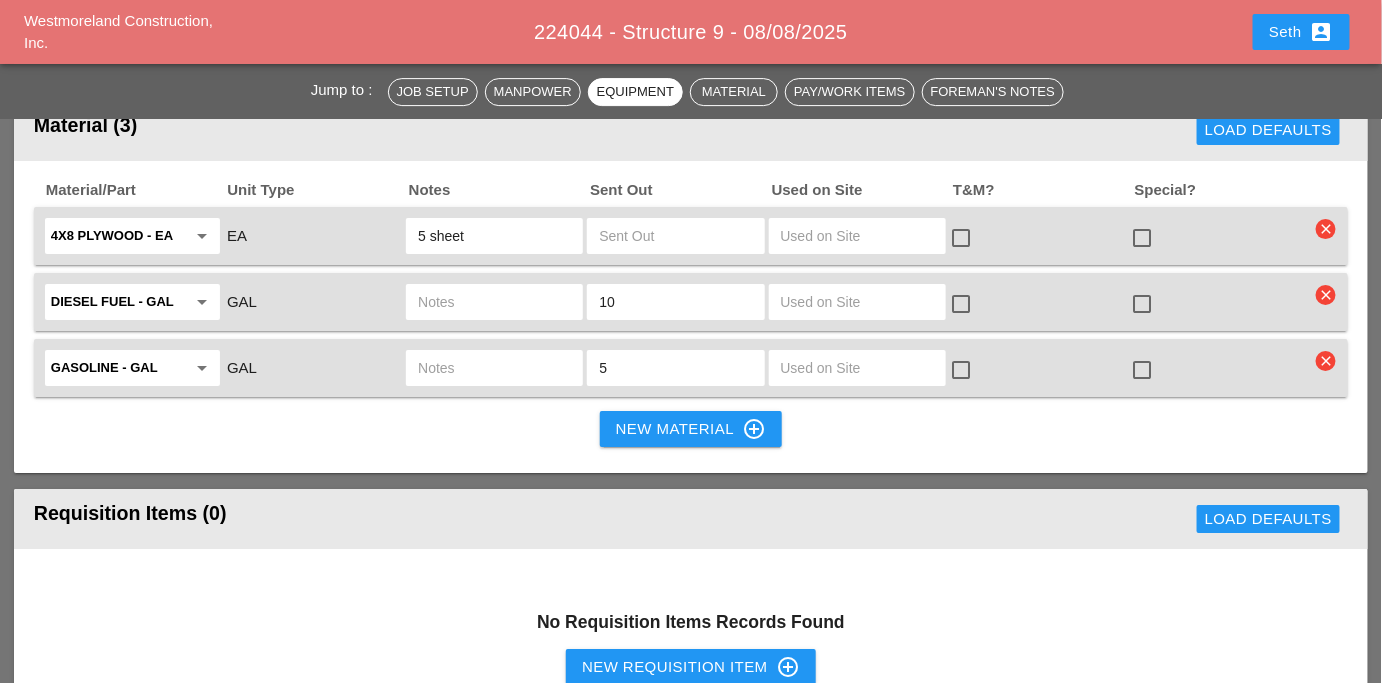 scroll, scrollTop: 2170, scrollLeft: 0, axis: vertical 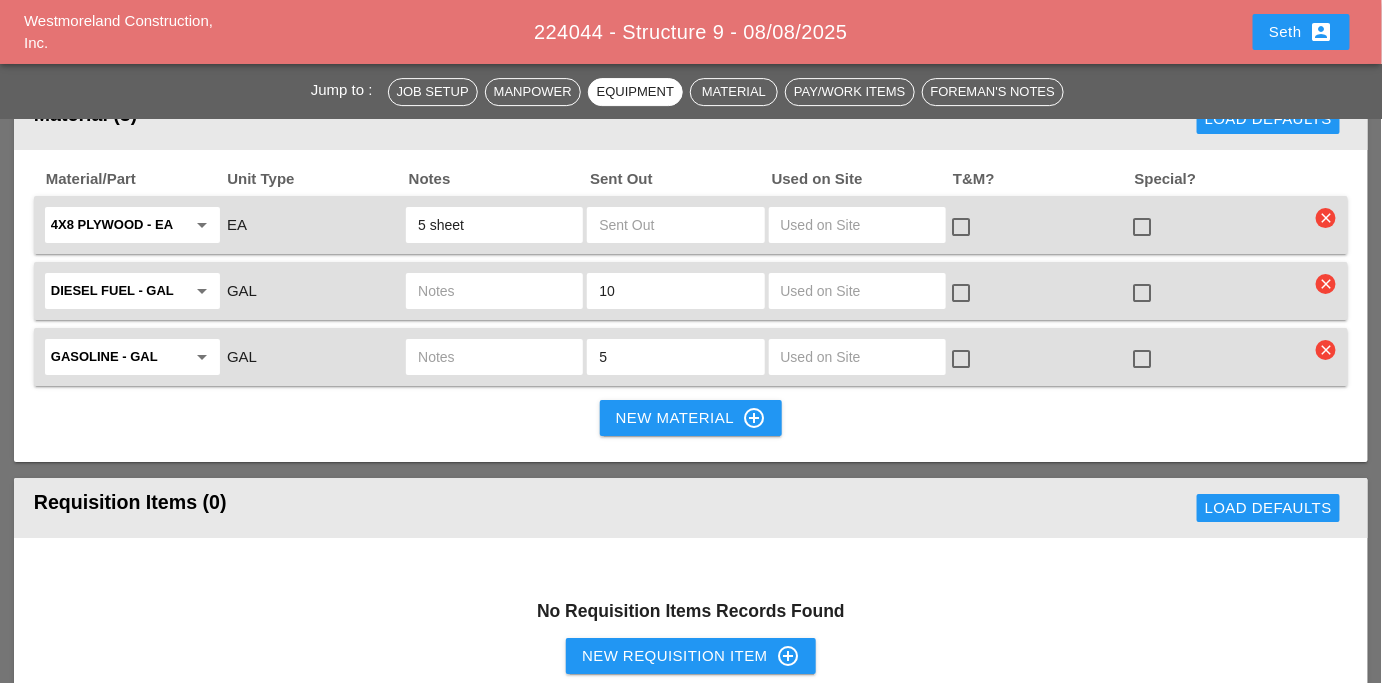 type on "Main yard" 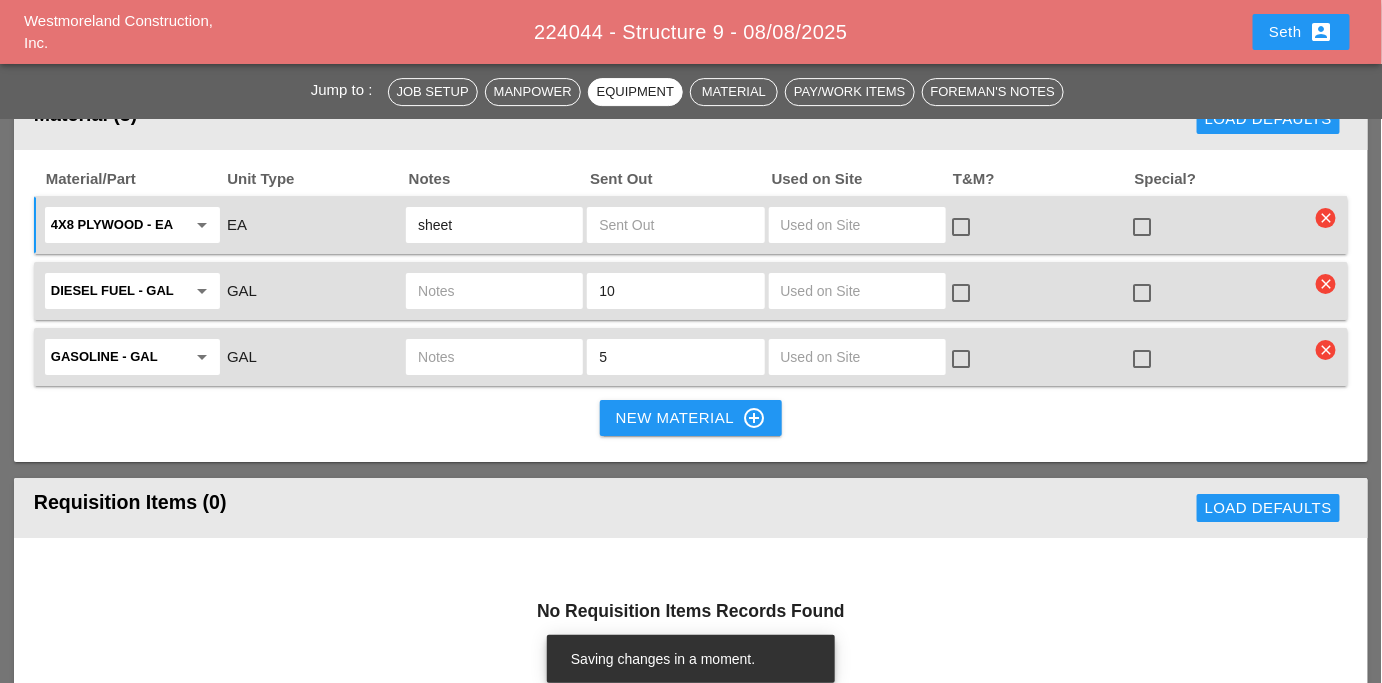 click on "sheet" at bounding box center (494, 225) 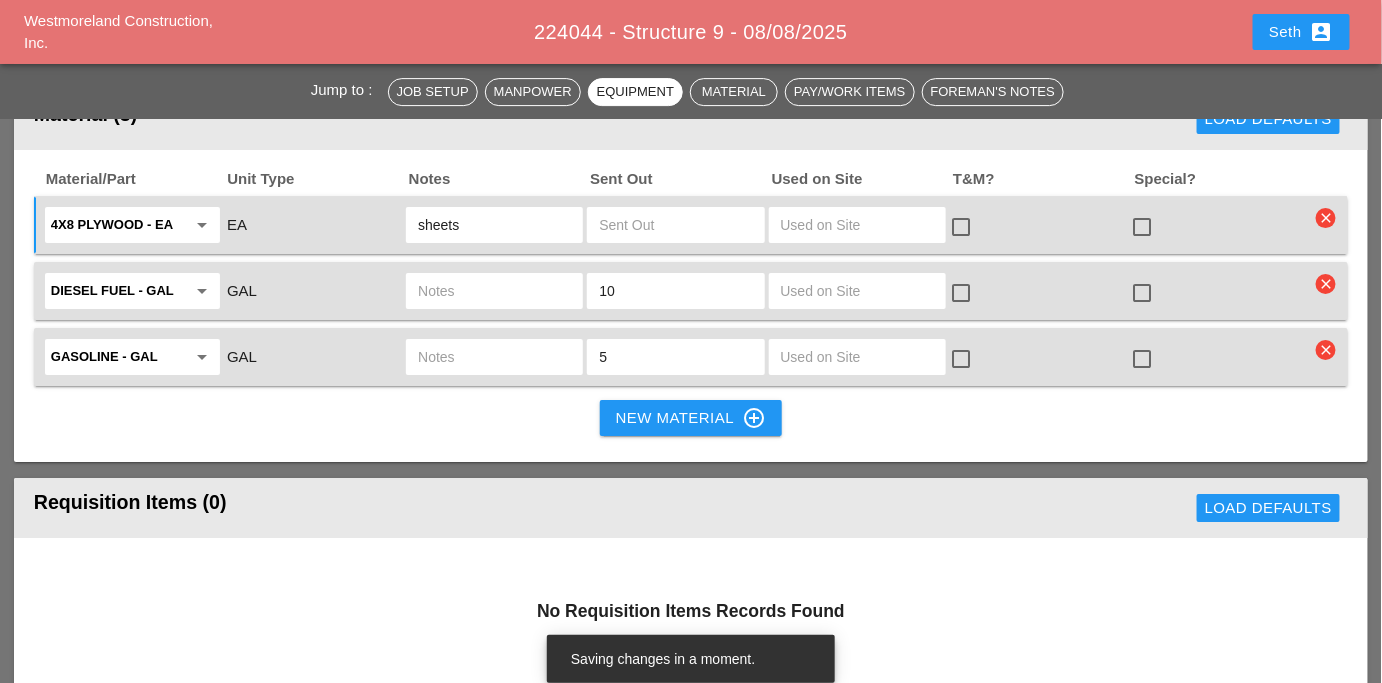 type on "sheets" 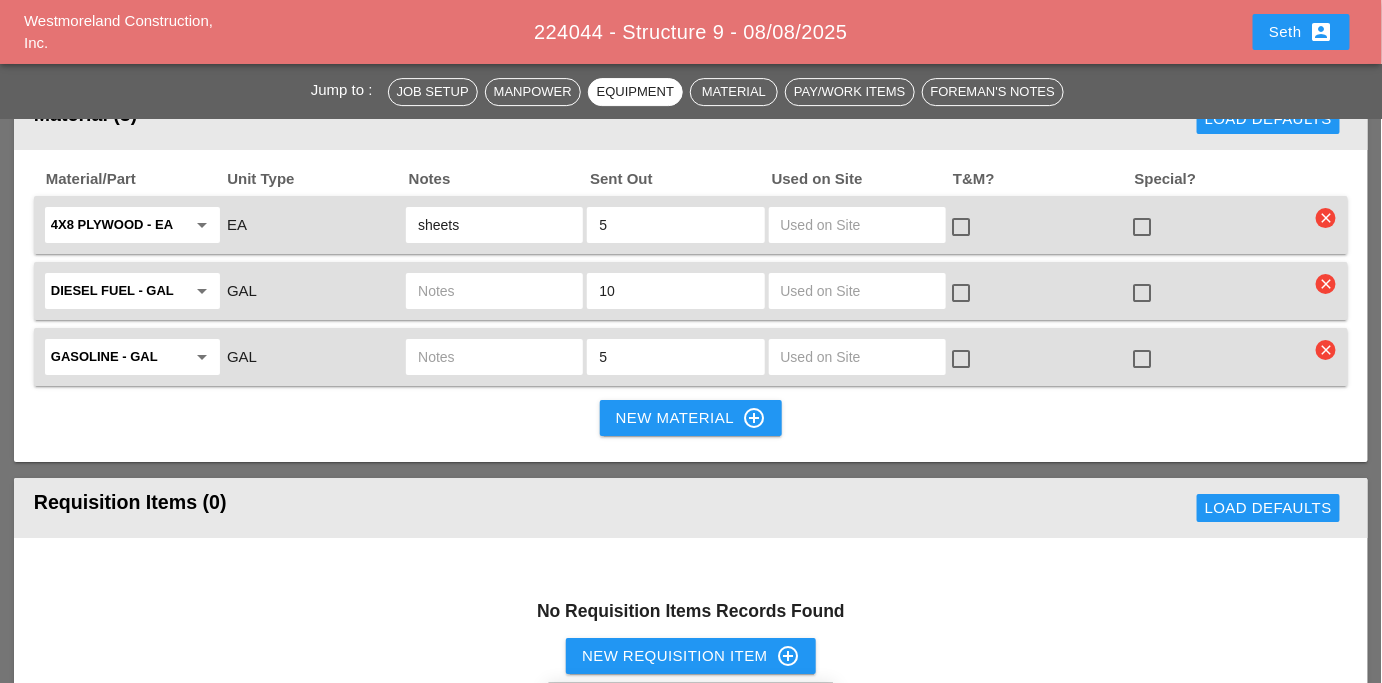 type on "5" 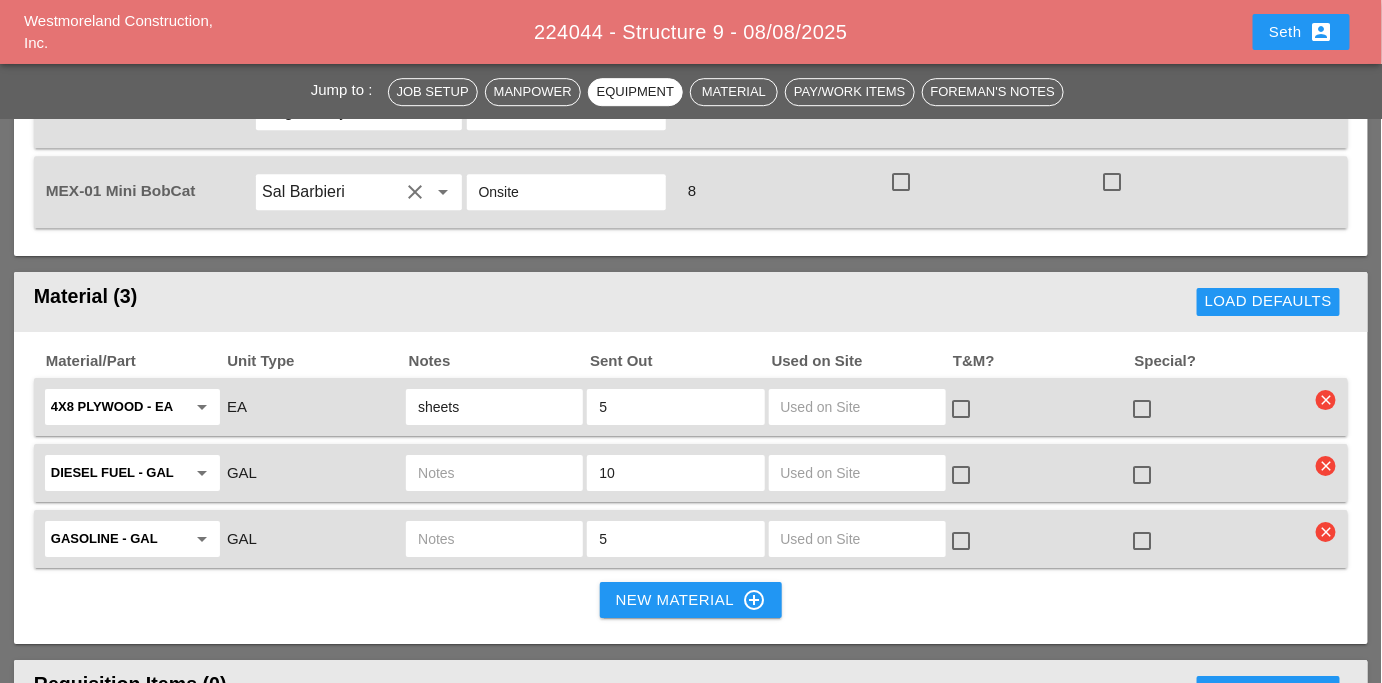scroll, scrollTop: 1987, scrollLeft: 0, axis: vertical 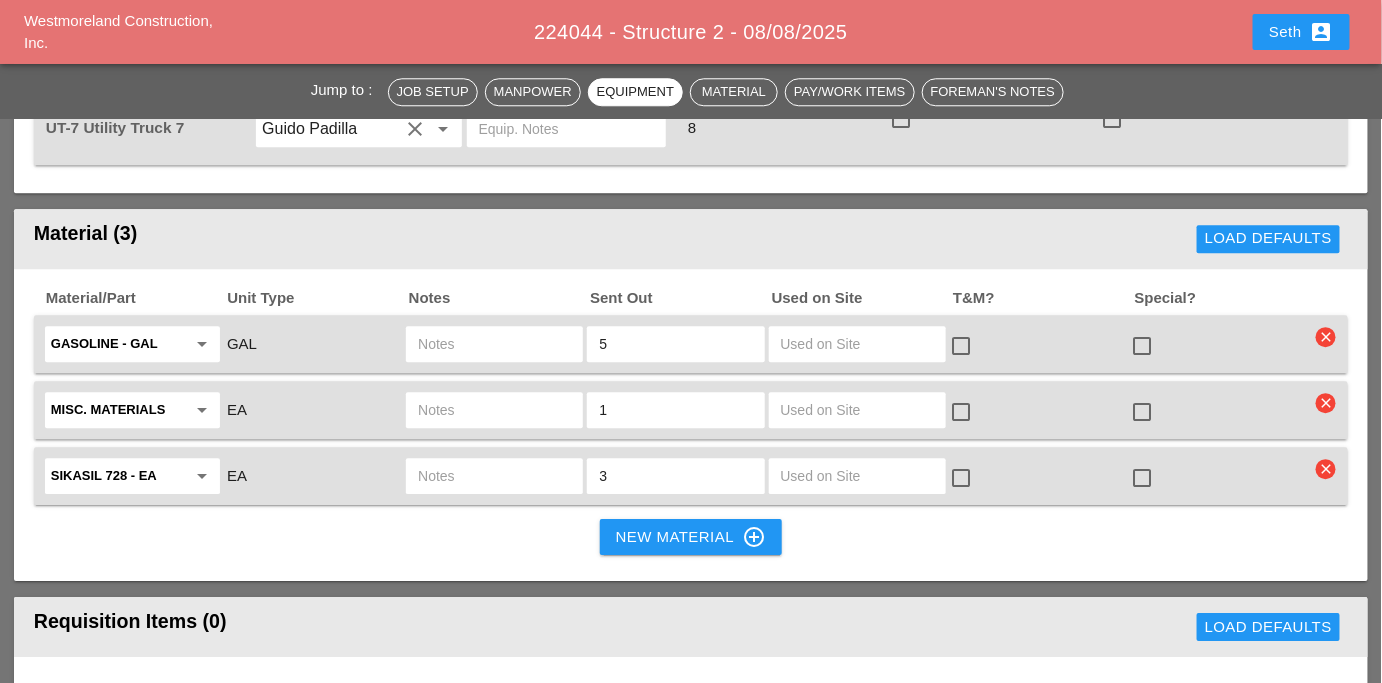 click at bounding box center (494, 410) 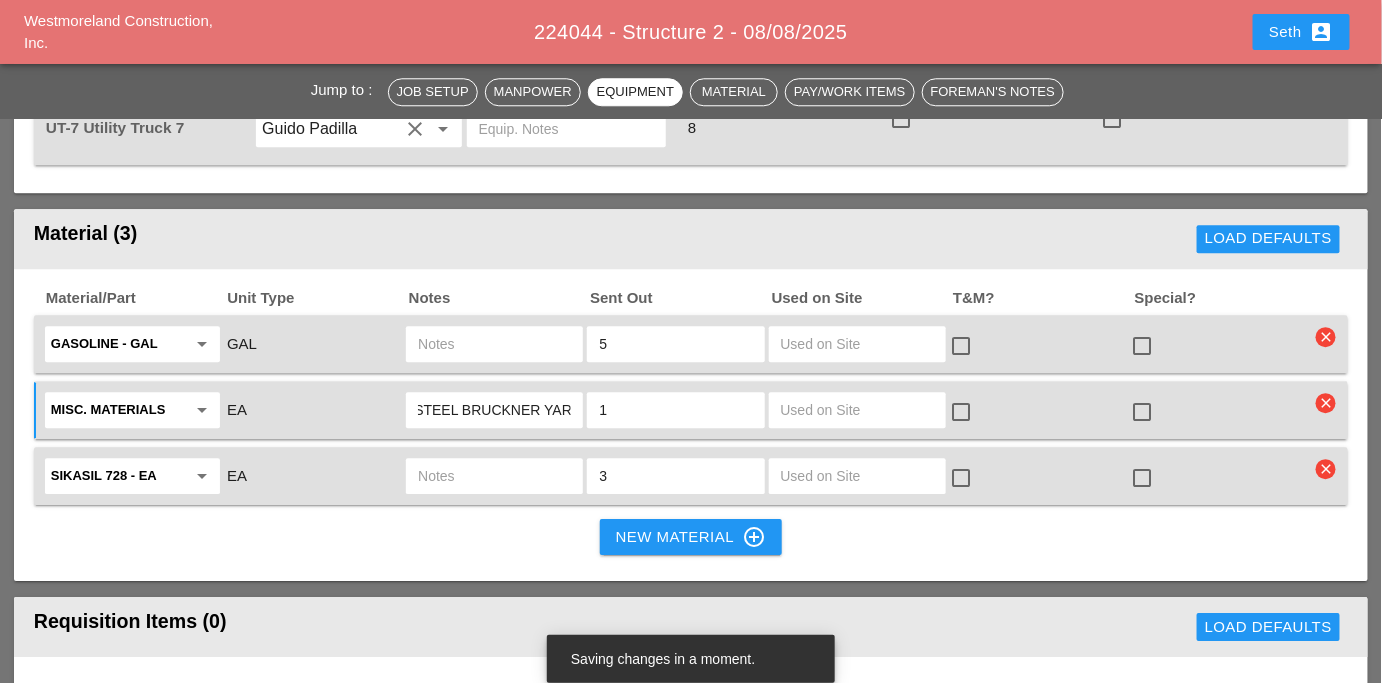 scroll, scrollTop: 0, scrollLeft: 66, axis: horizontal 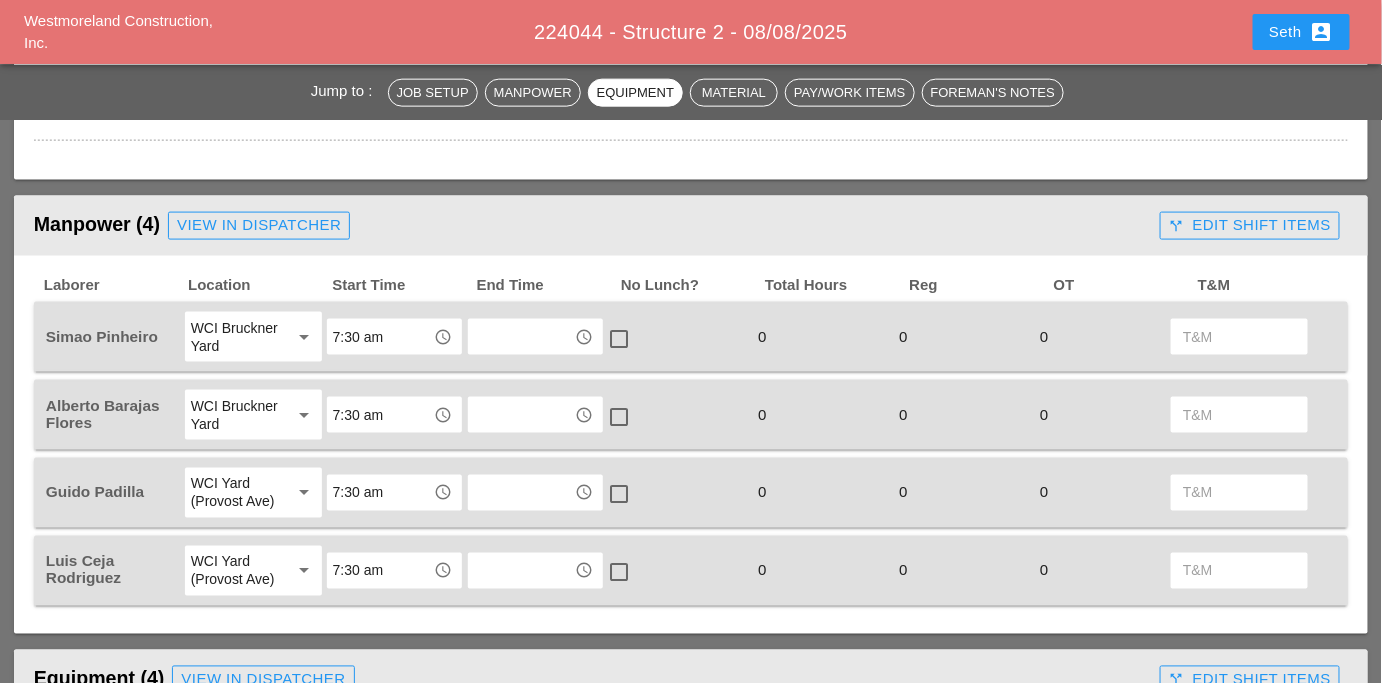 type on "REBAR STEEL BRUCKNER YARD" 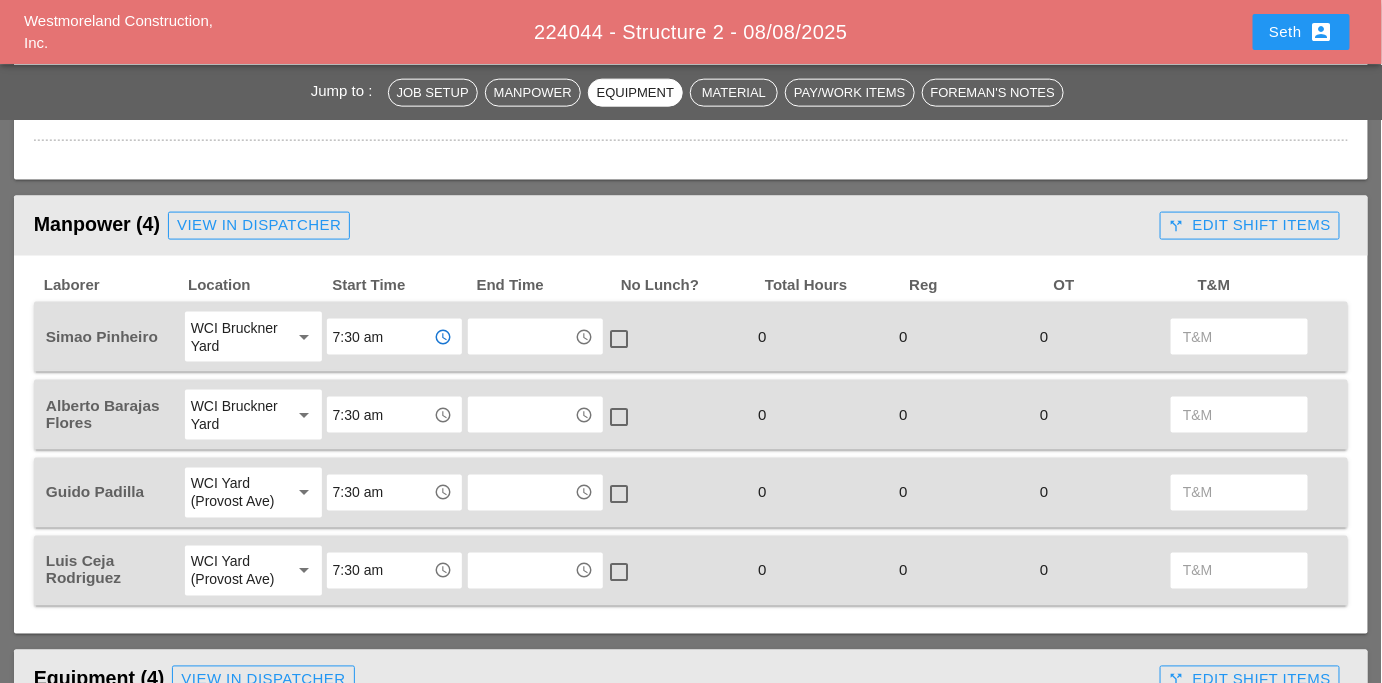 scroll, scrollTop: 0, scrollLeft: 0, axis: both 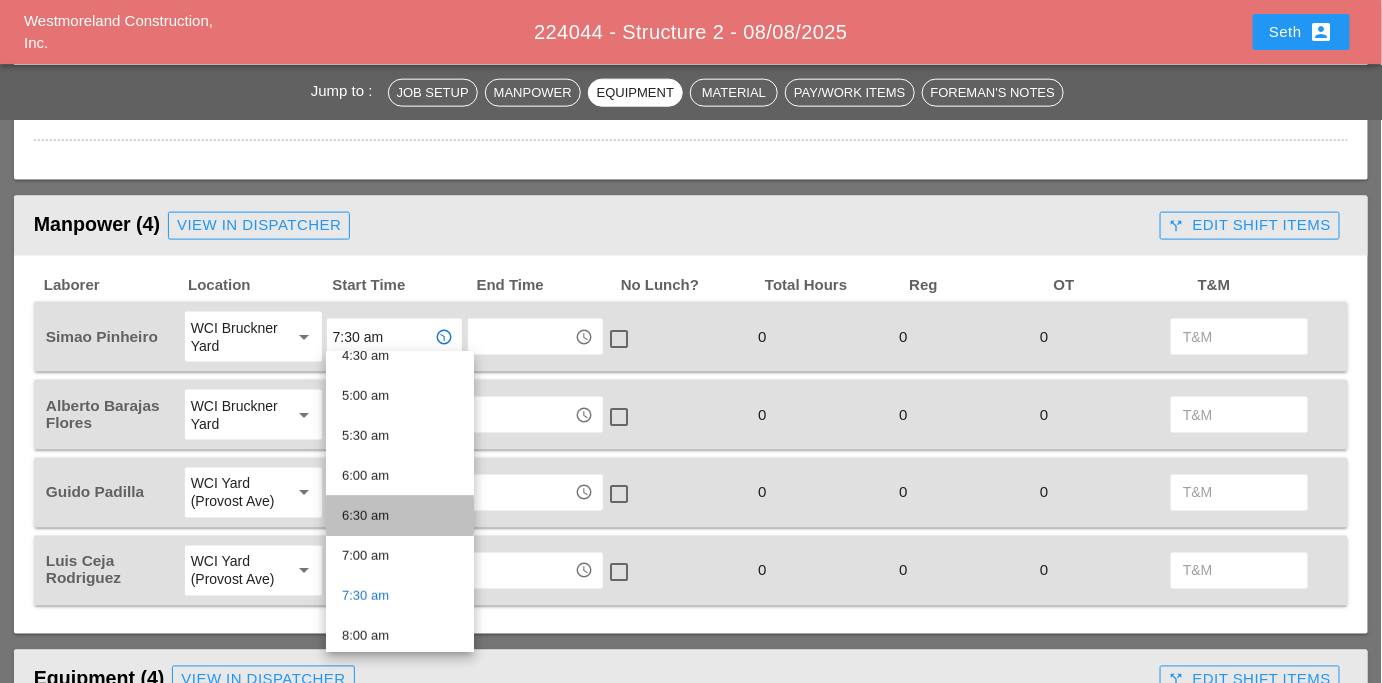 click on "6:30 am" at bounding box center (400, 516) 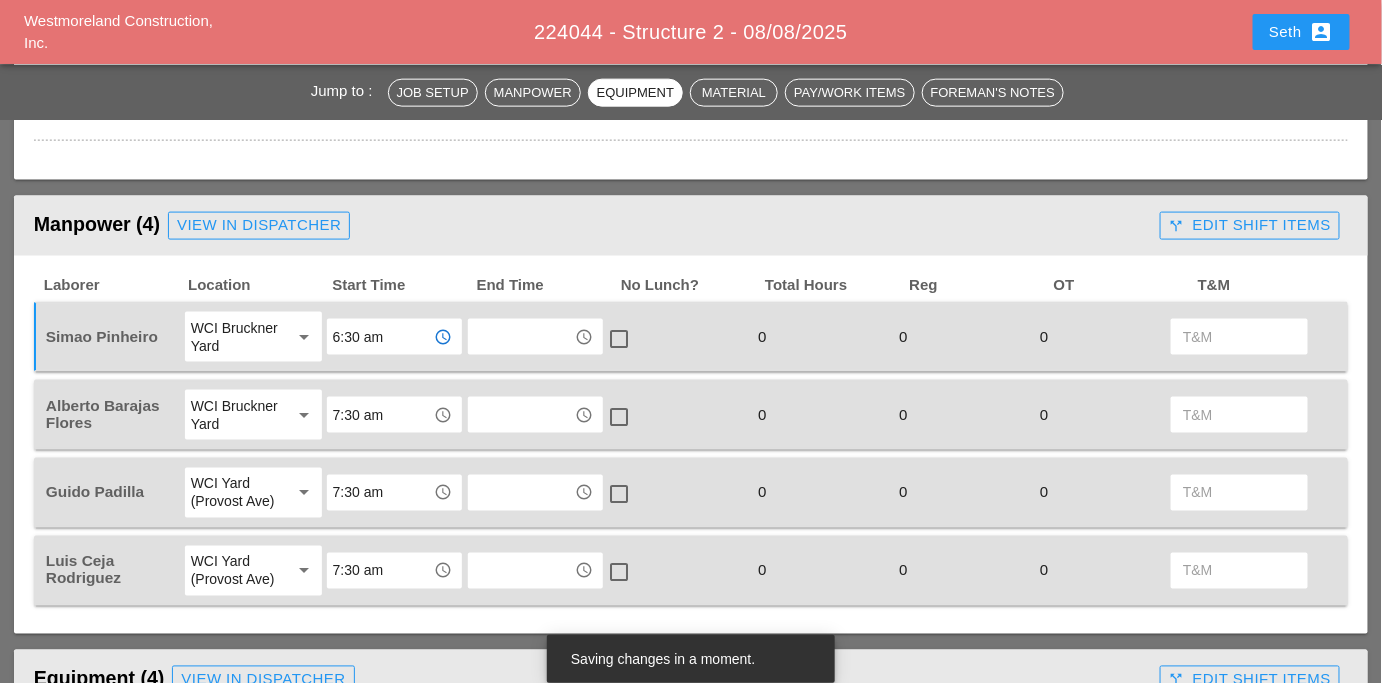 click on "7:30 am" at bounding box center (380, 415) 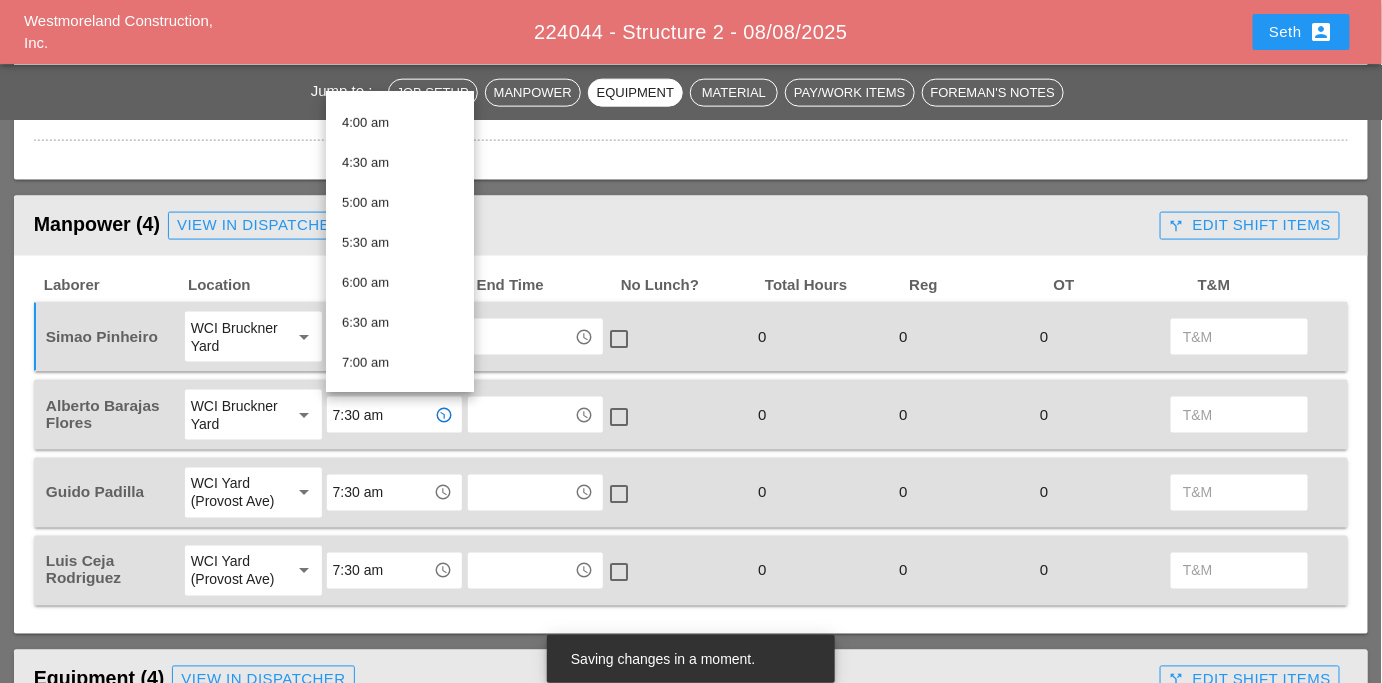scroll, scrollTop: 325, scrollLeft: 0, axis: vertical 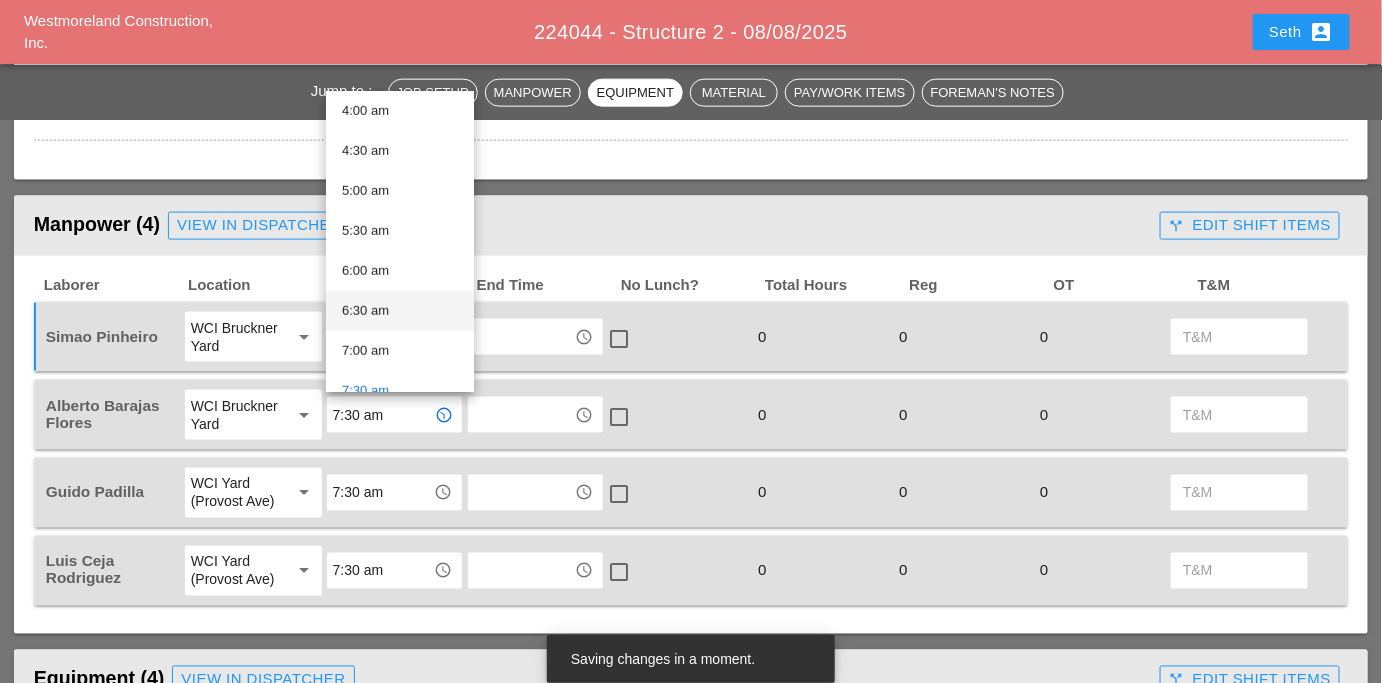 click on "6:30 am" at bounding box center [400, 311] 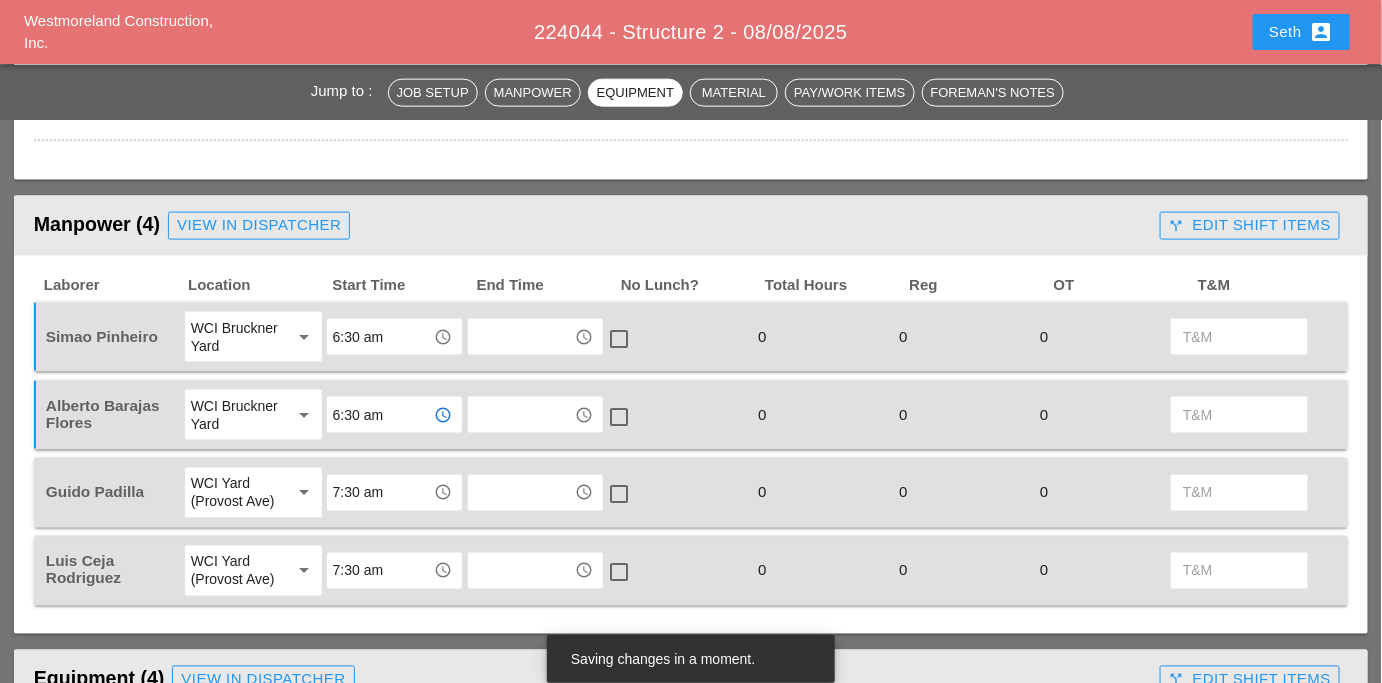 click on "7:30 am access_time" at bounding box center (394, 493) 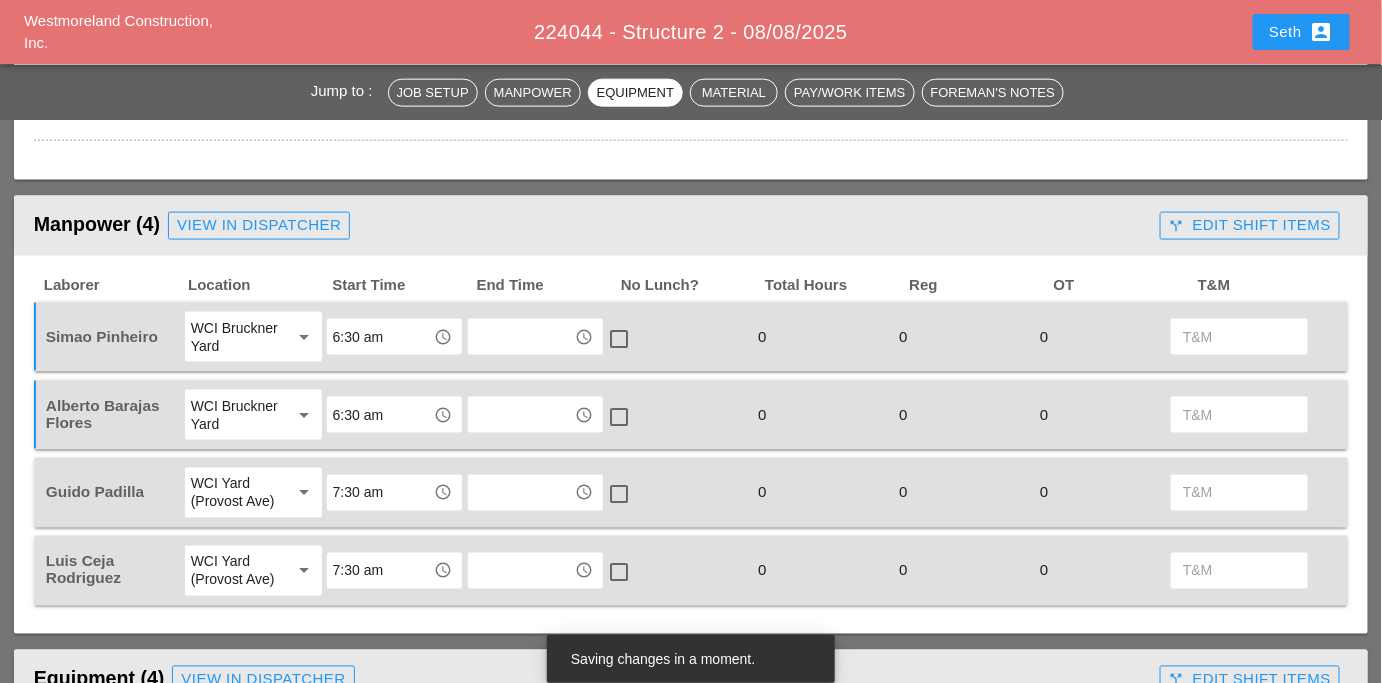 click on "7:30 am" at bounding box center (380, 493) 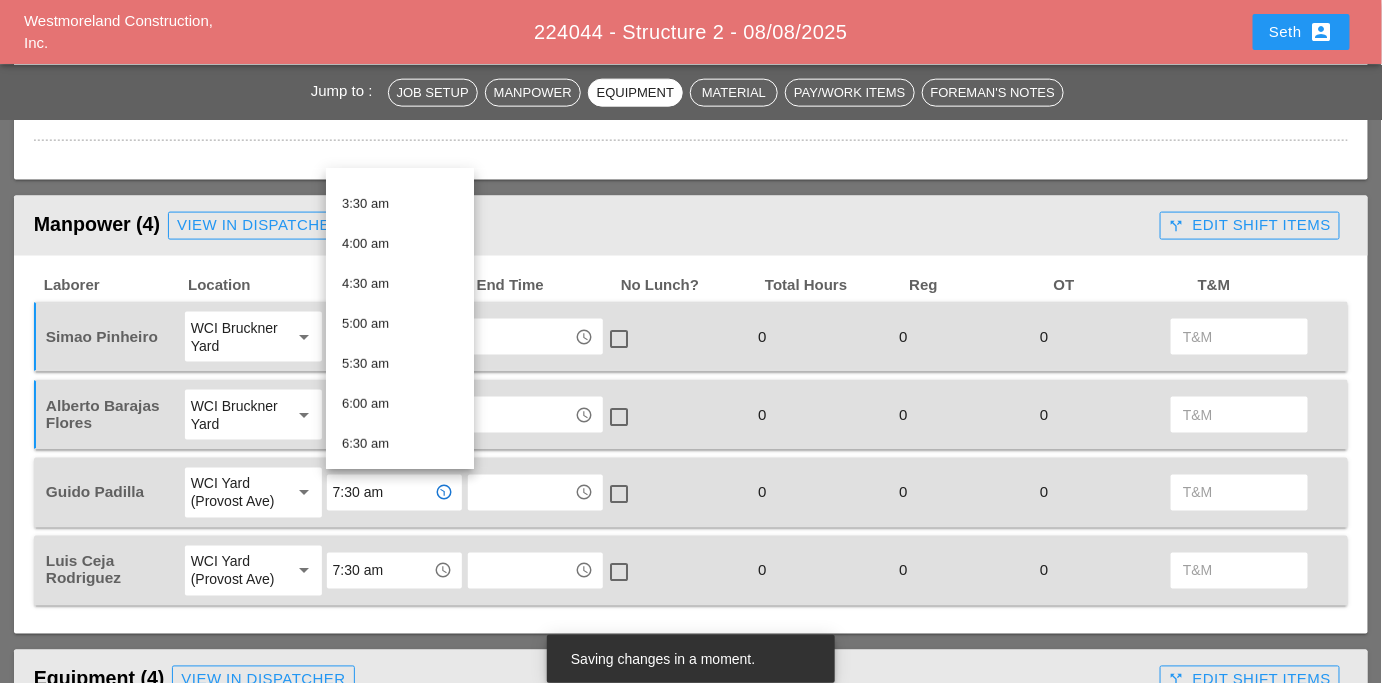 scroll, scrollTop: 290, scrollLeft: 0, axis: vertical 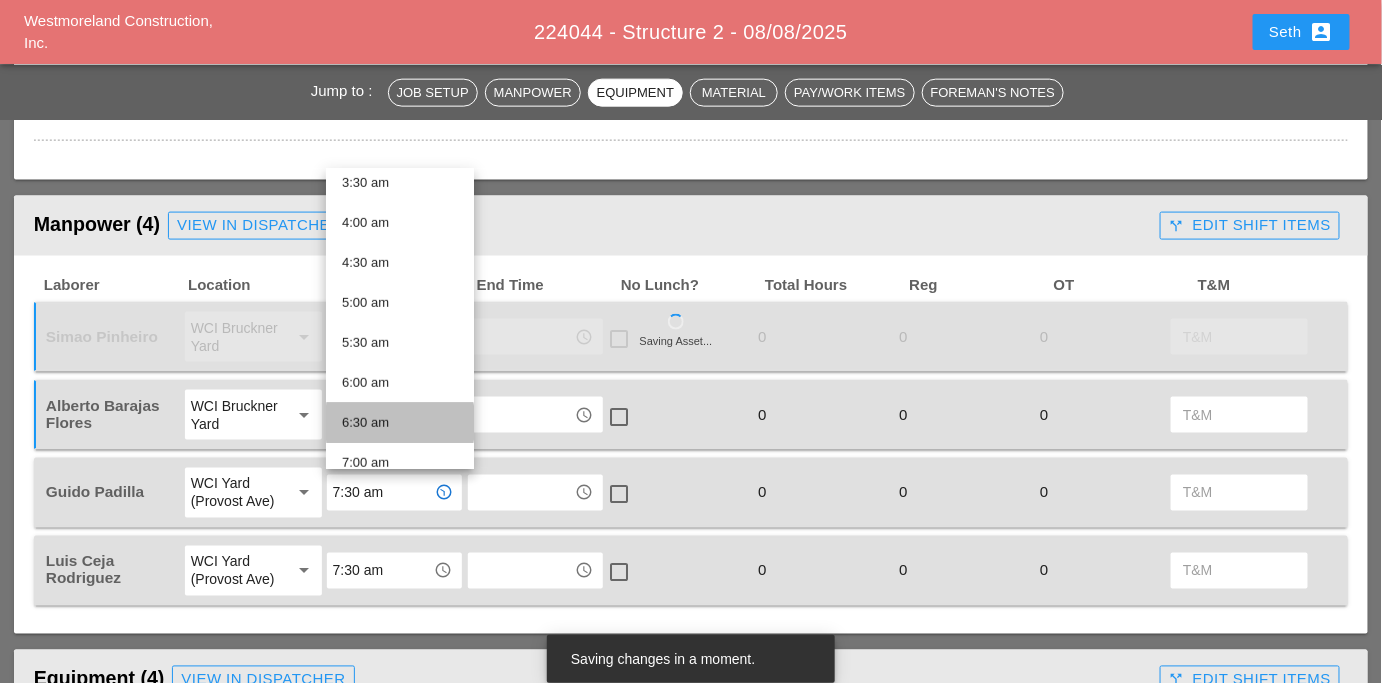 click on "6:30 am" at bounding box center [400, 423] 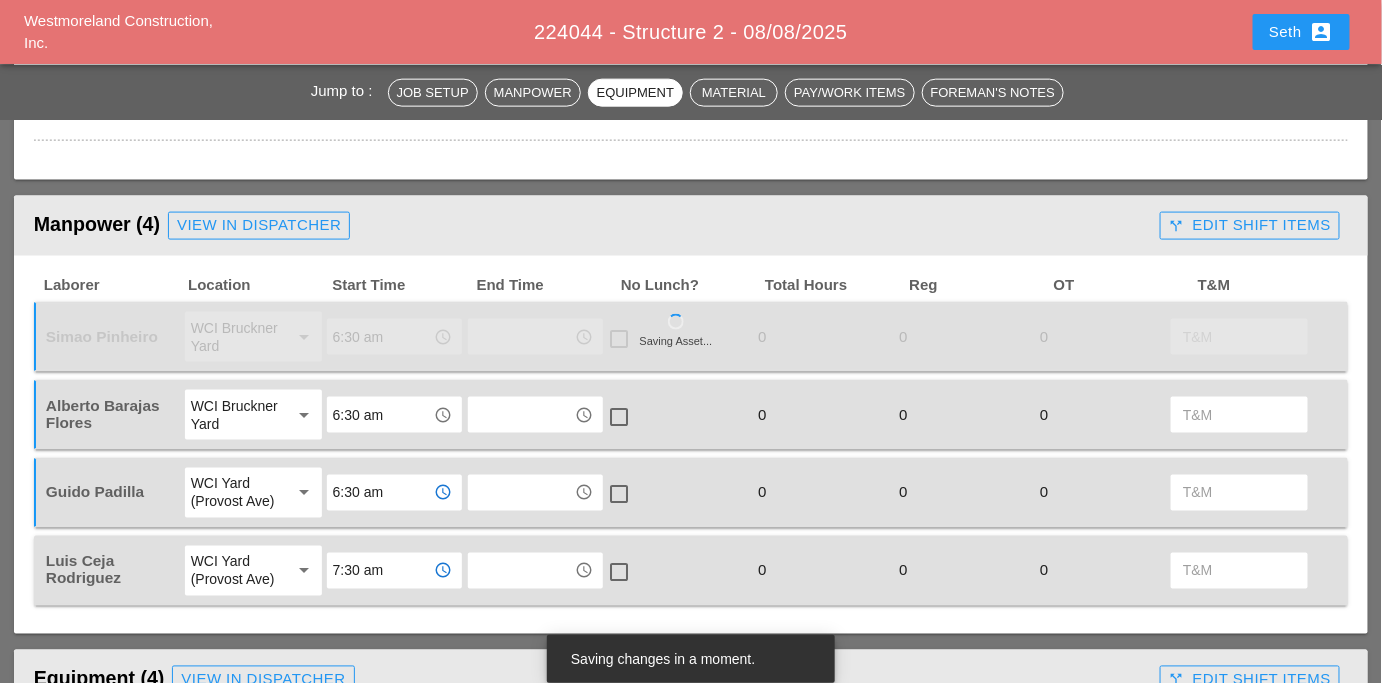 click on "7:30 am" at bounding box center [380, 571] 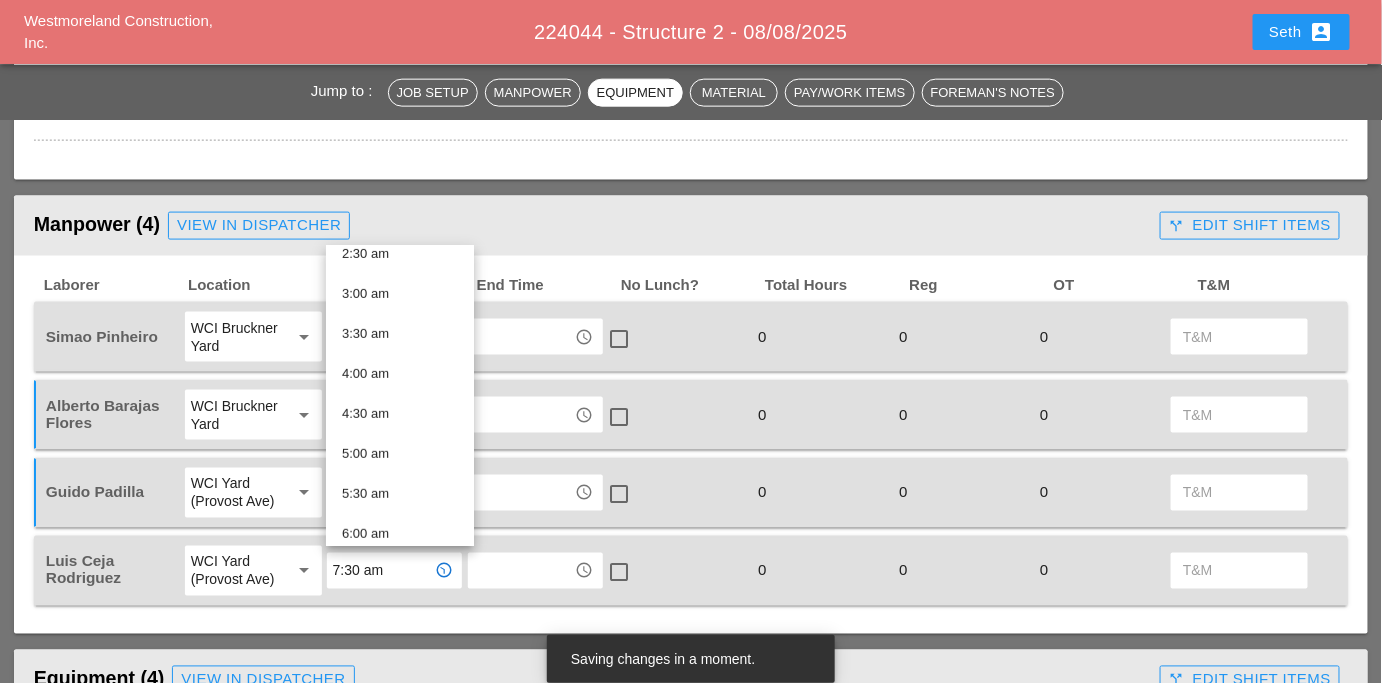scroll, scrollTop: 354, scrollLeft: 0, axis: vertical 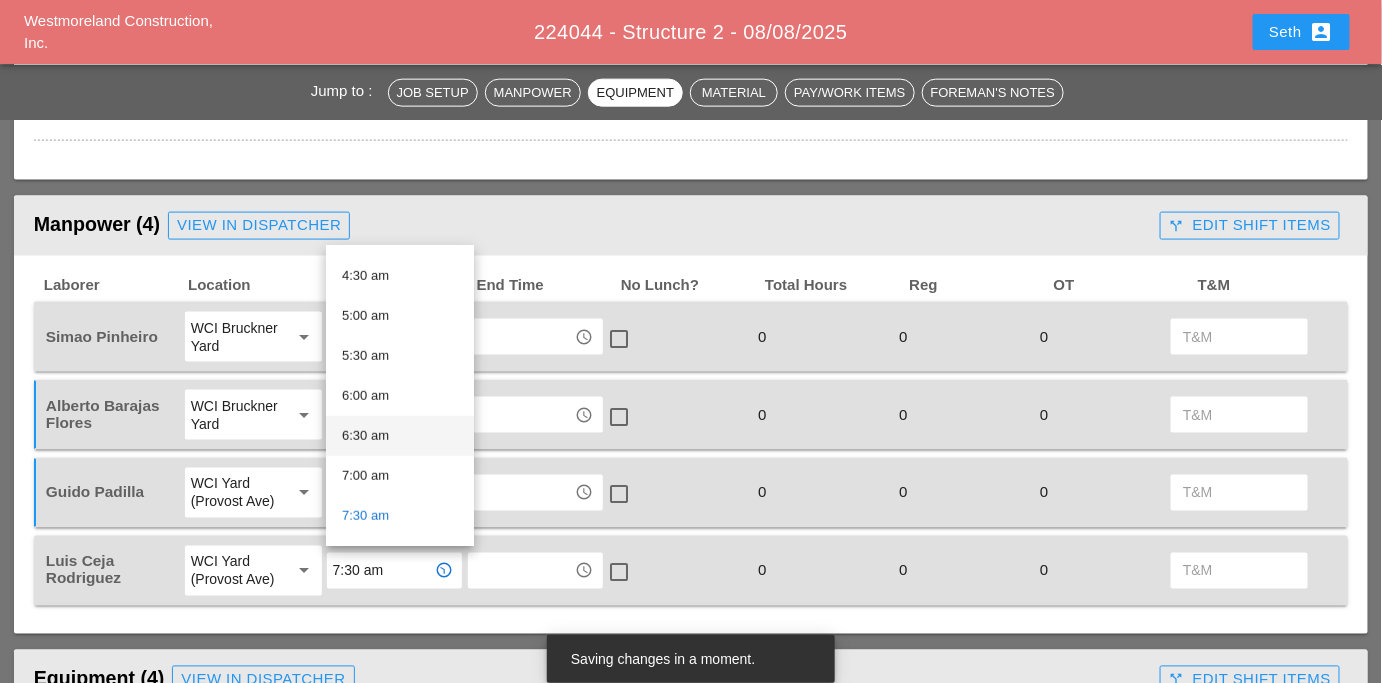 click on "6:30 am" at bounding box center (400, 436) 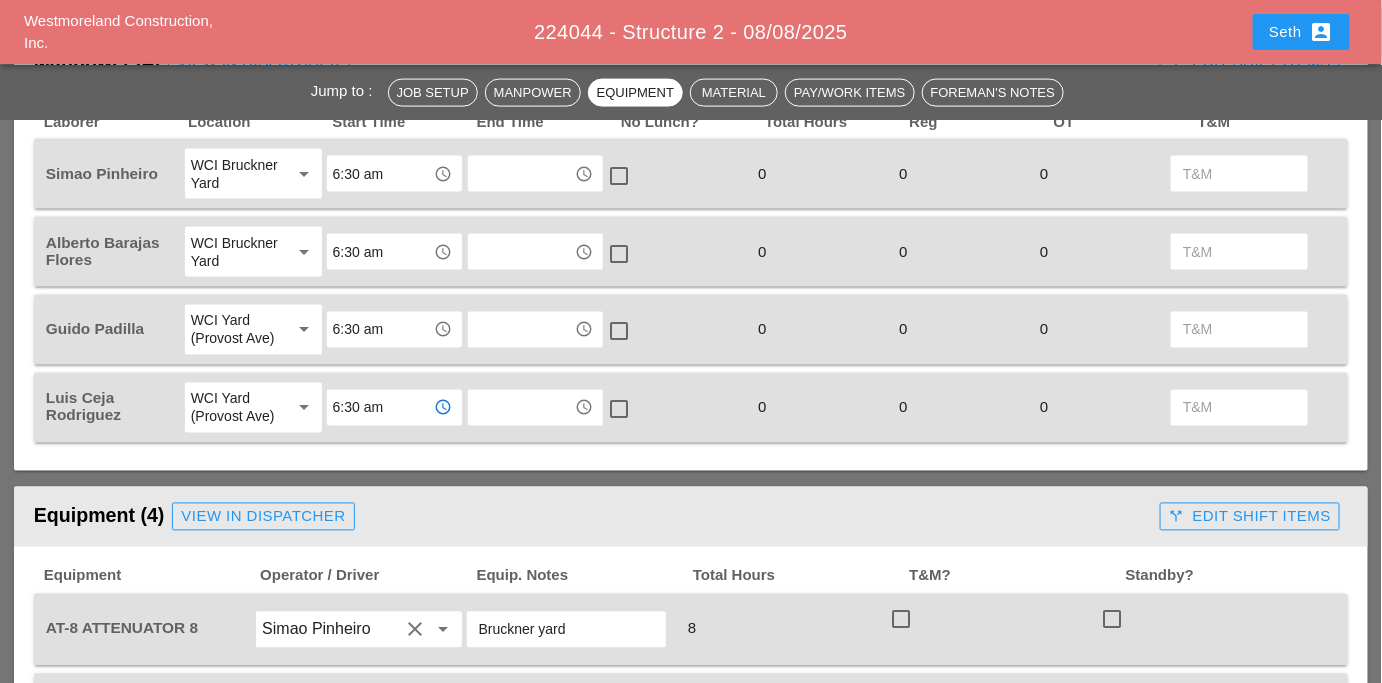scroll, scrollTop: 984, scrollLeft: 0, axis: vertical 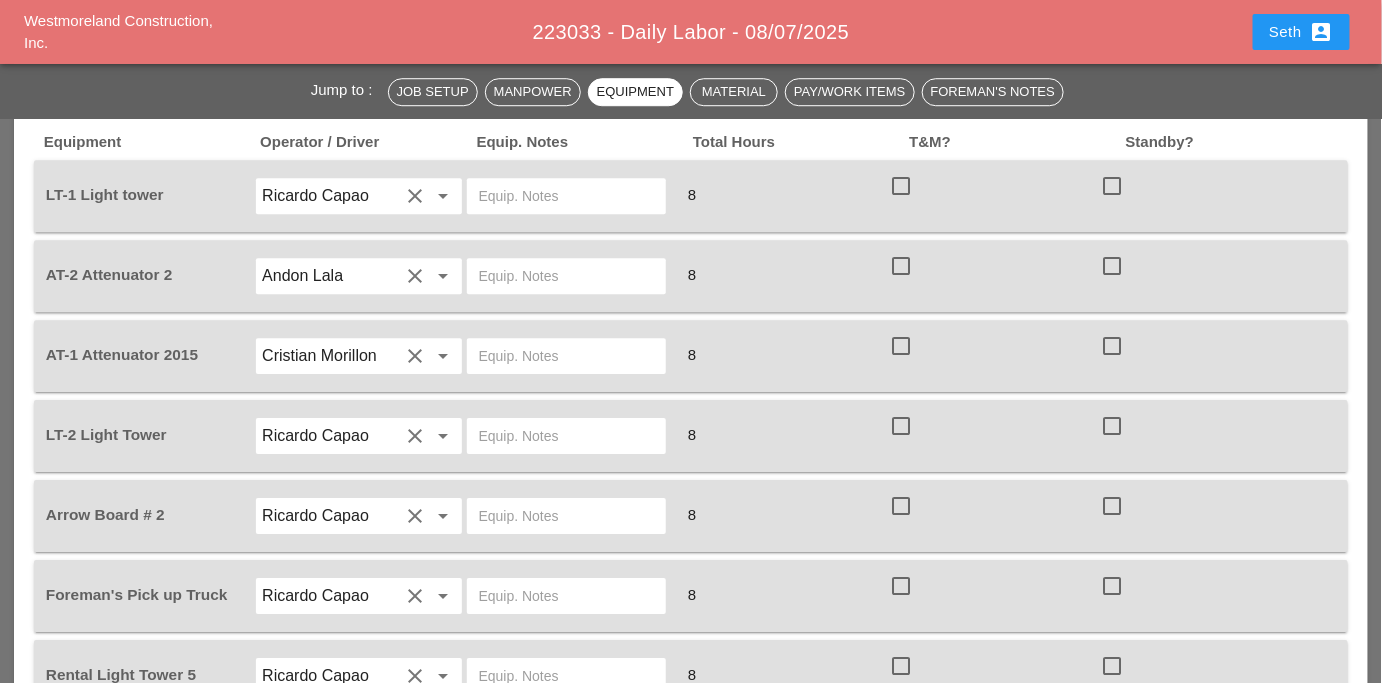 click at bounding box center (566, 276) 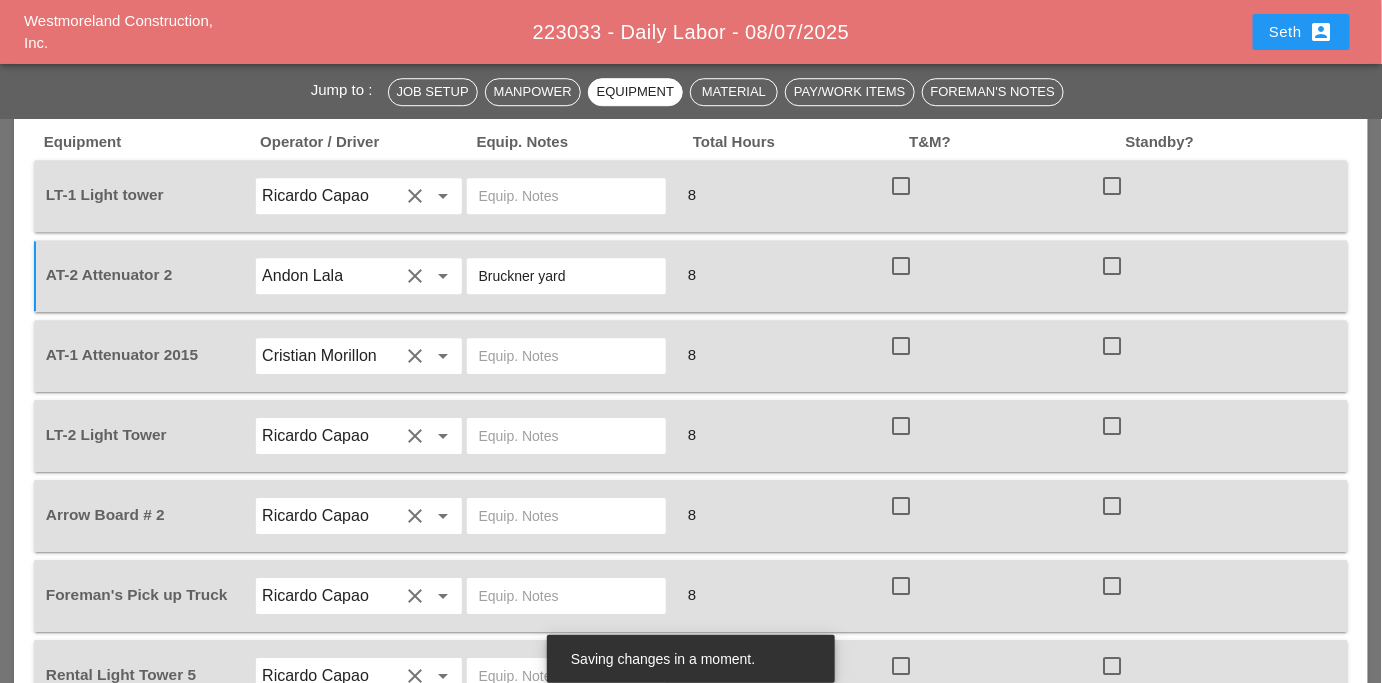type on "Bruckner yard" 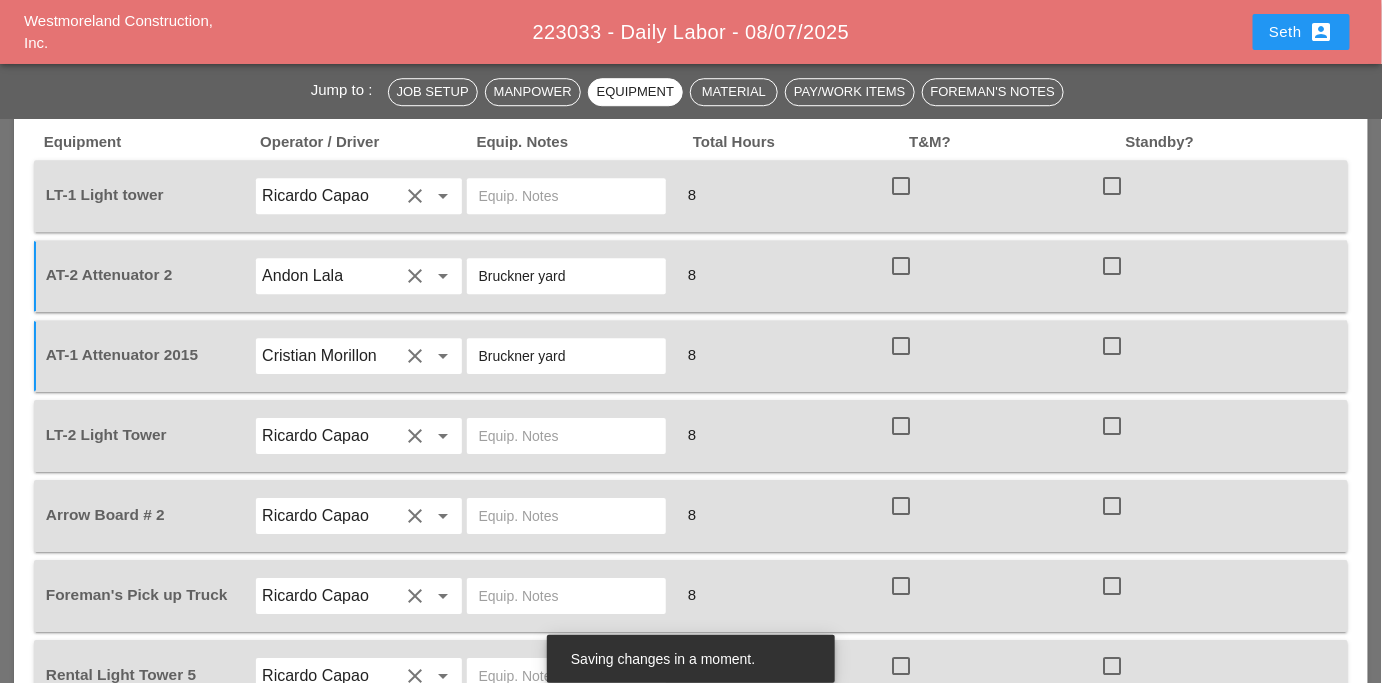 click on "clear" at bounding box center (416, 276) 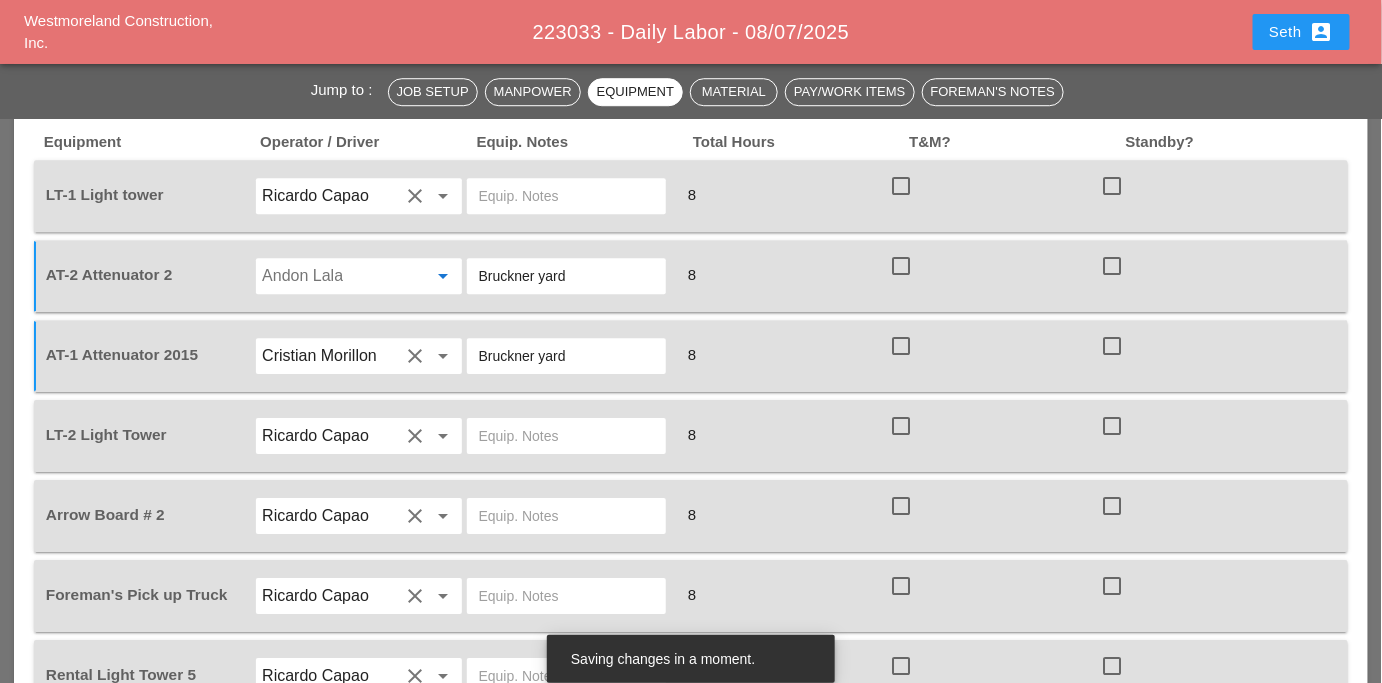 click at bounding box center [330, 276] 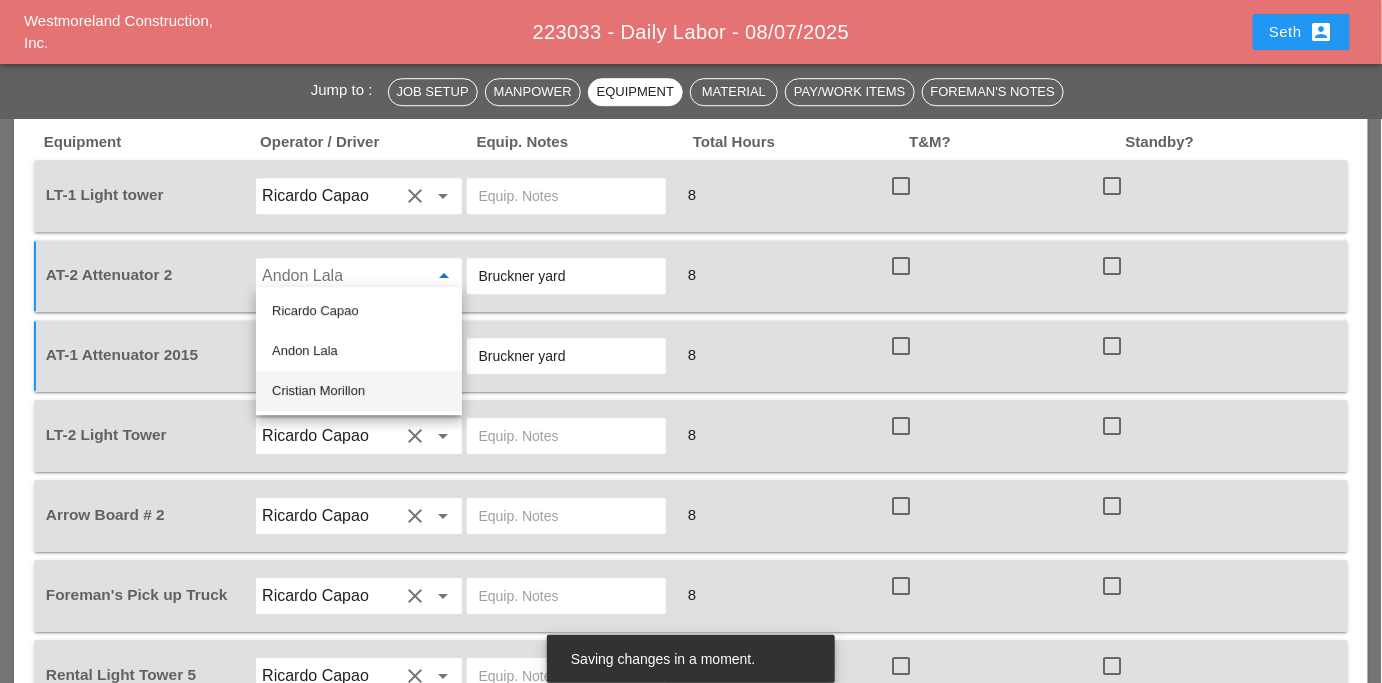 click on "Cristian Morillon" at bounding box center [359, 391] 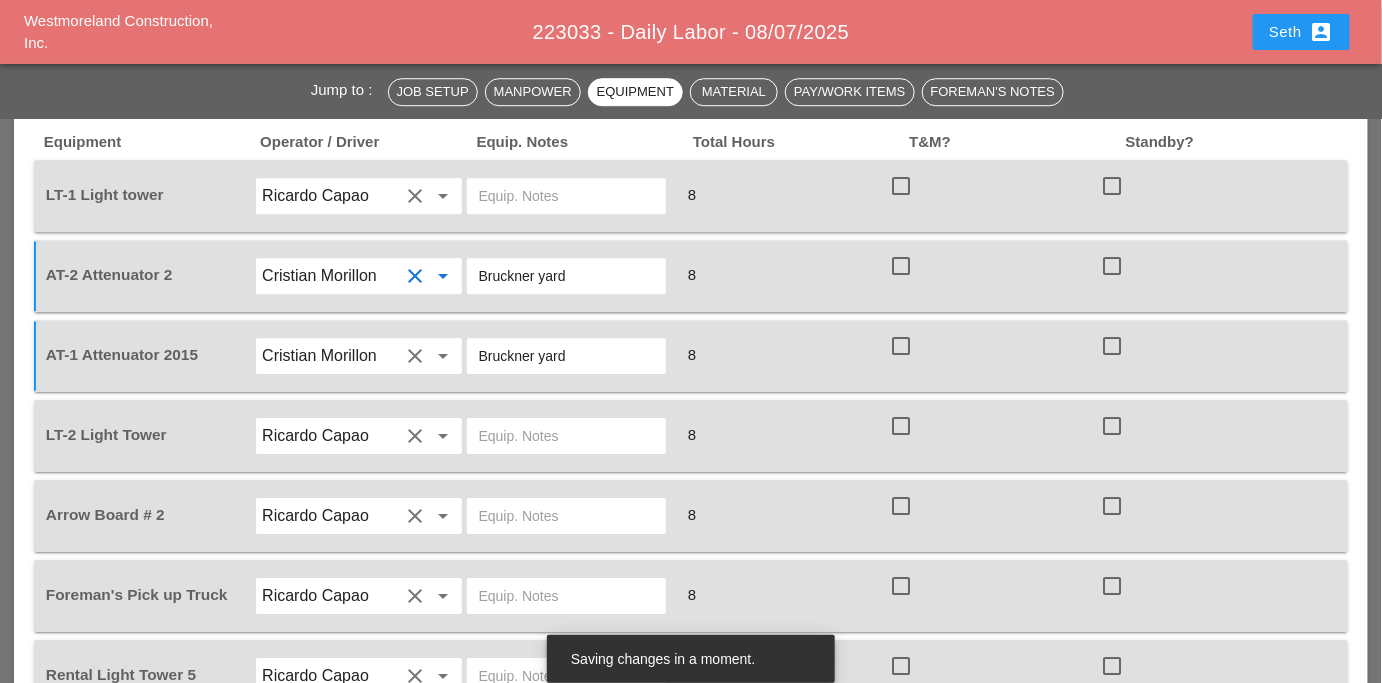 click on "clear" at bounding box center (416, 356) 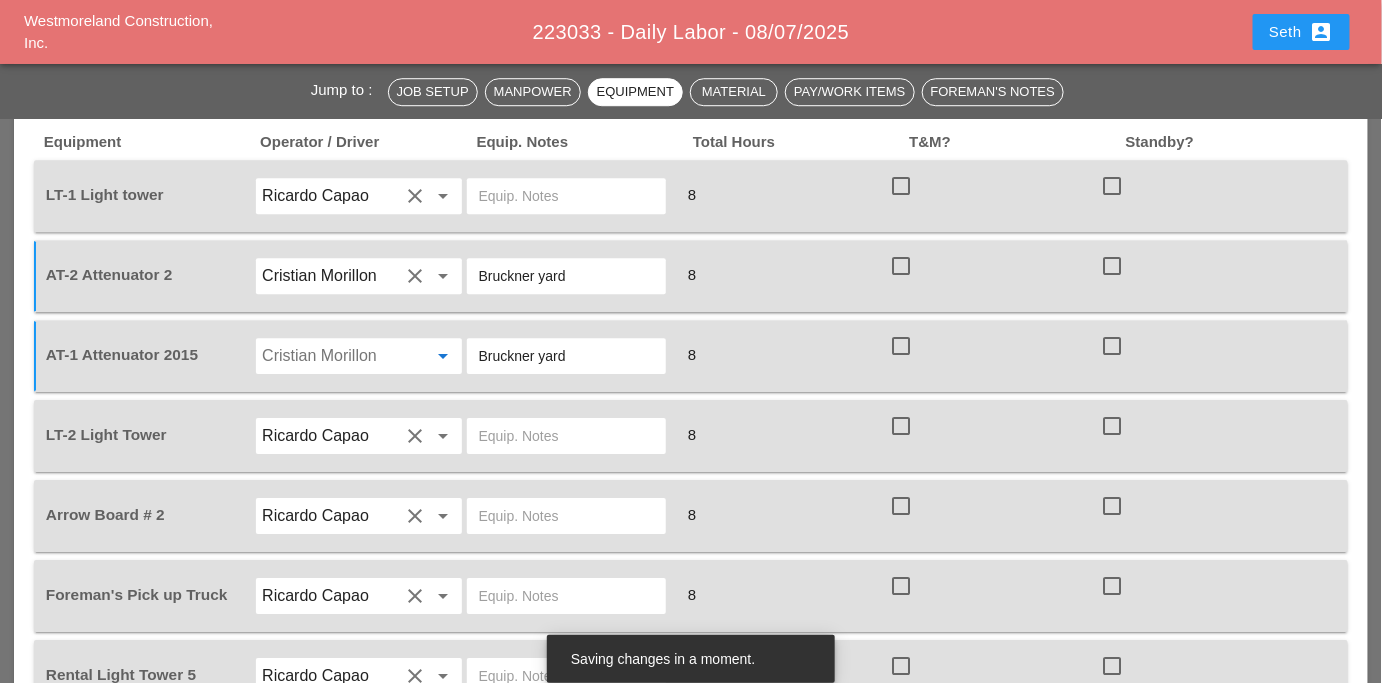 click at bounding box center (416, 356) 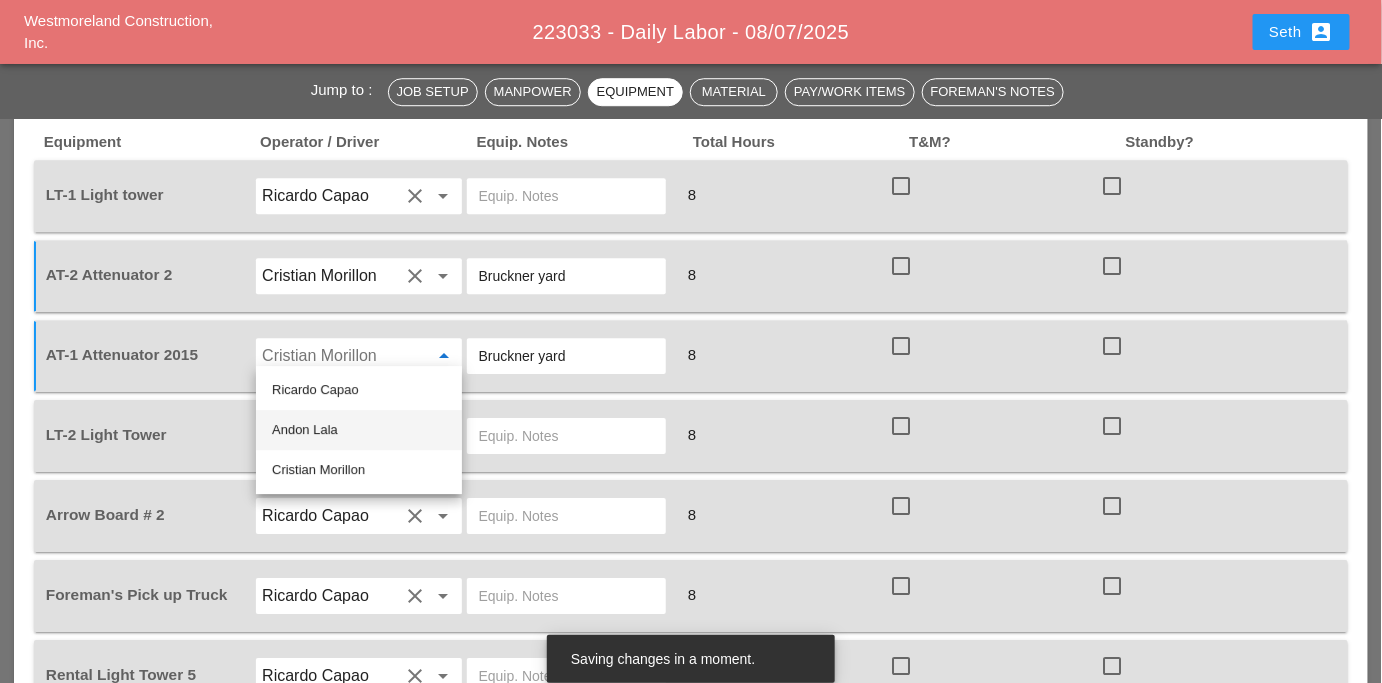 click on "Andon Lala" at bounding box center (359, 430) 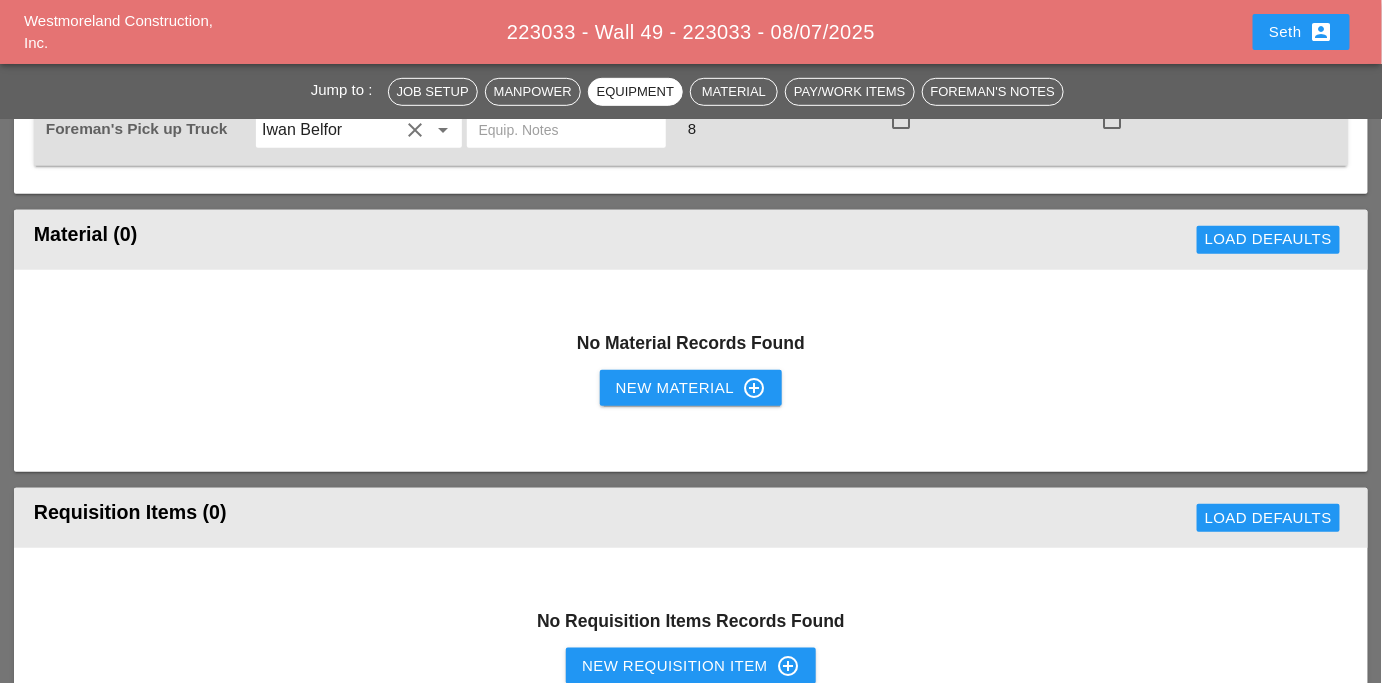 scroll, scrollTop: 2915, scrollLeft: 0, axis: vertical 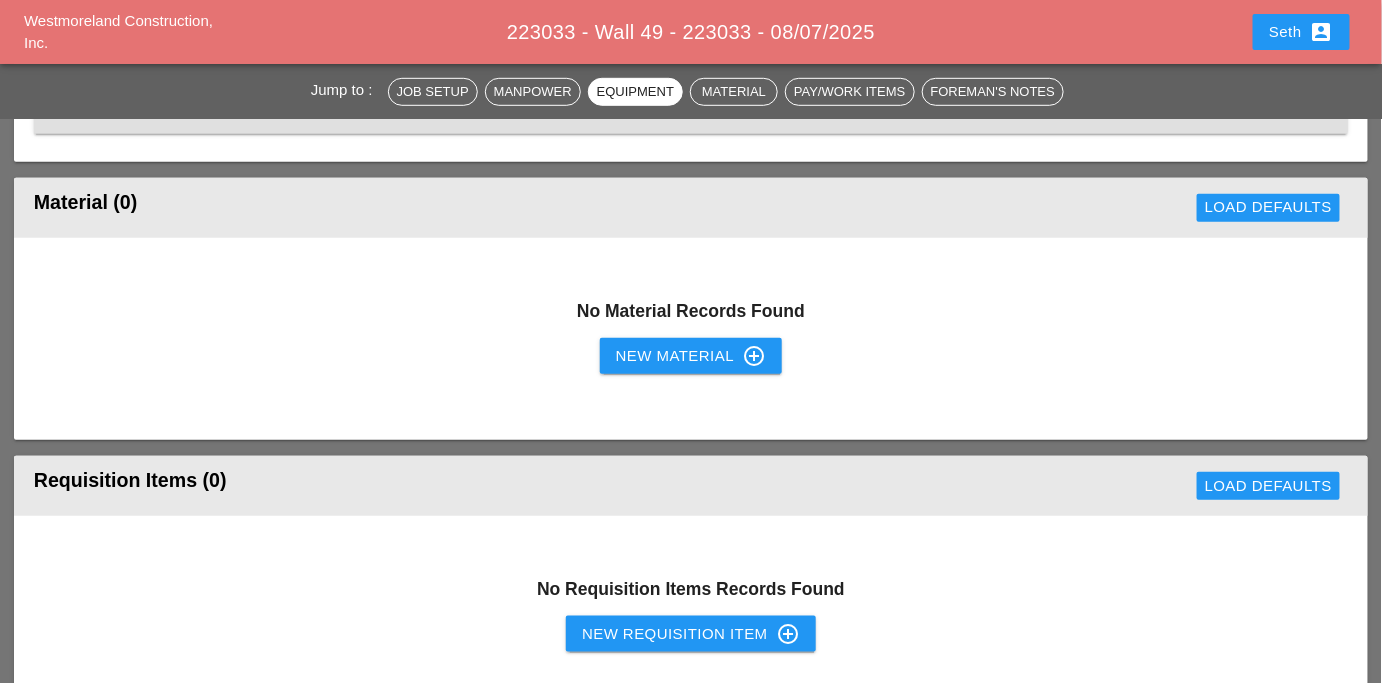 click on "New Material control_point" at bounding box center [691, 356] 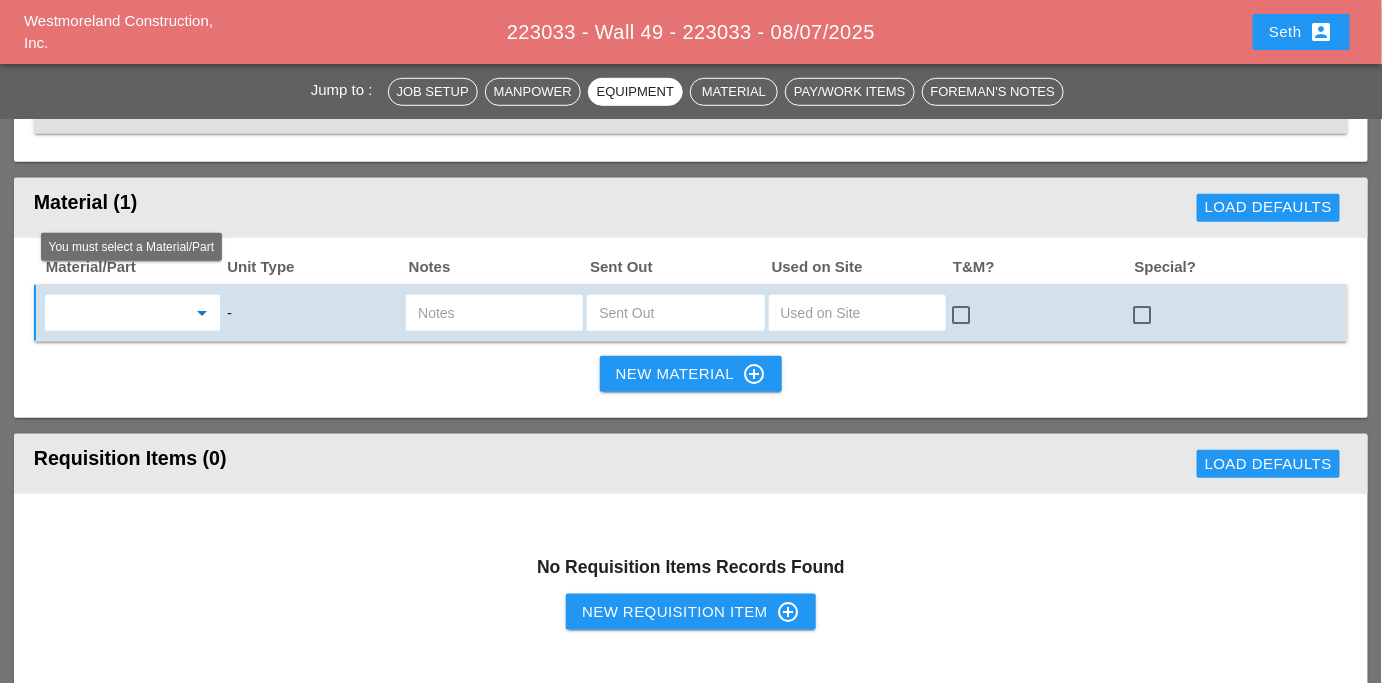 click at bounding box center [118, 313] 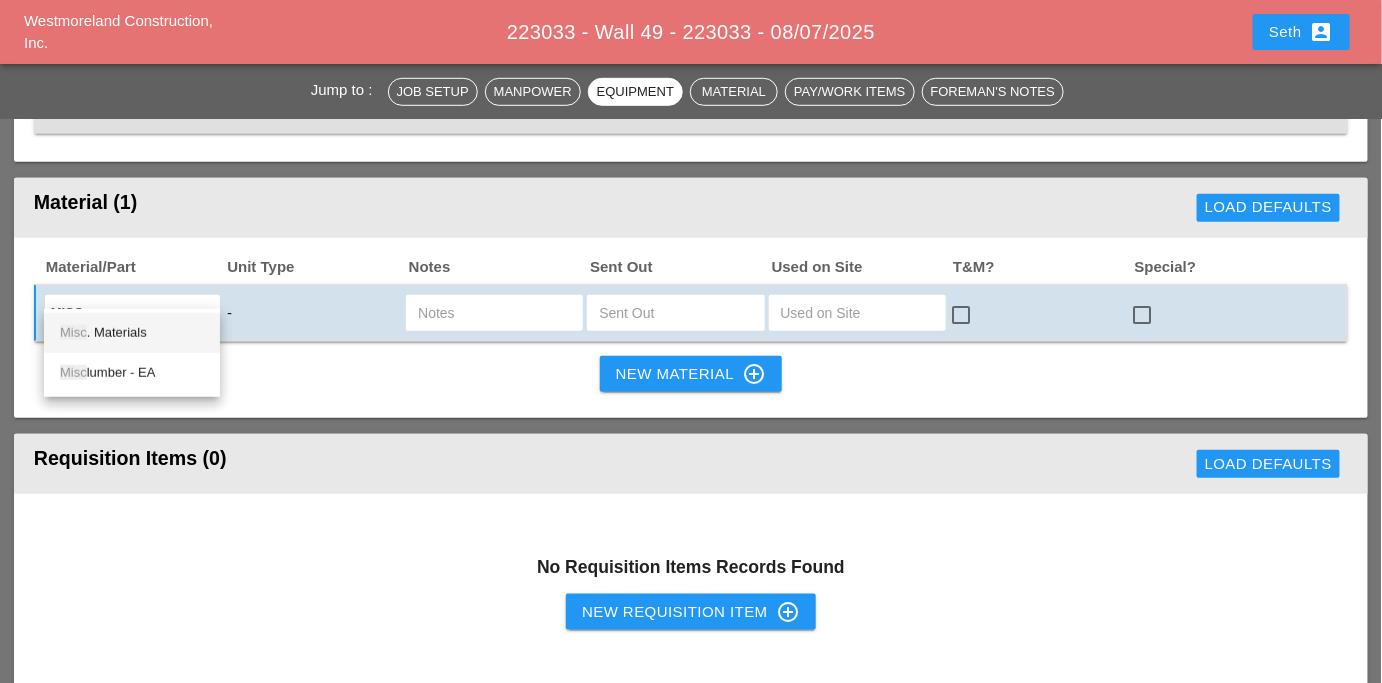 click on "Misc . Materials" at bounding box center (132, 333) 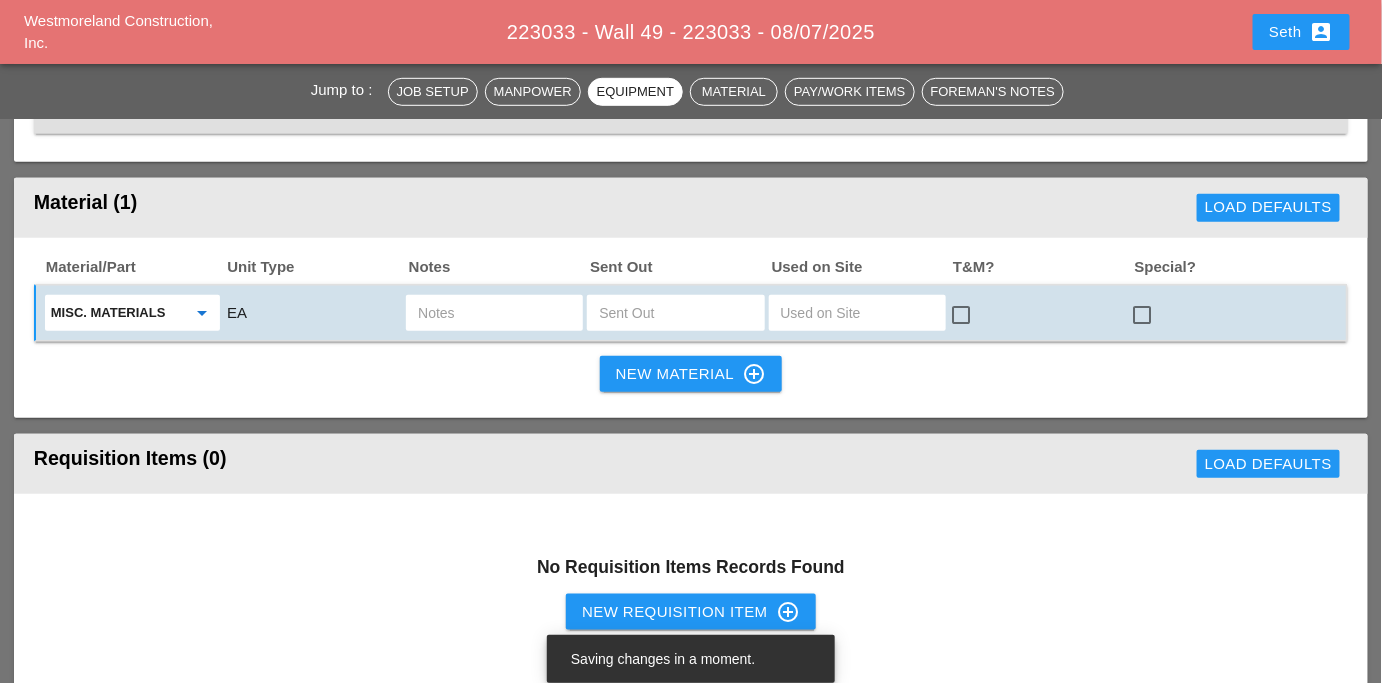type on "Misc. Materials" 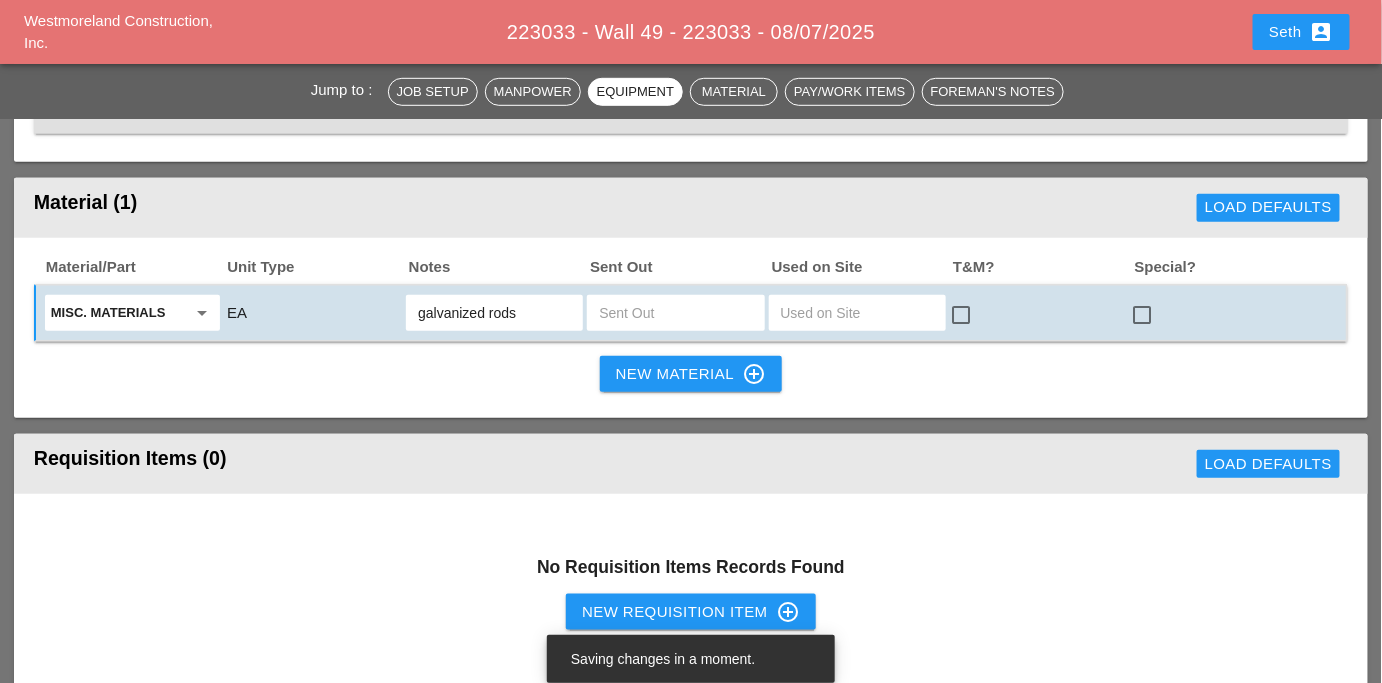 type on "galvanized rods" 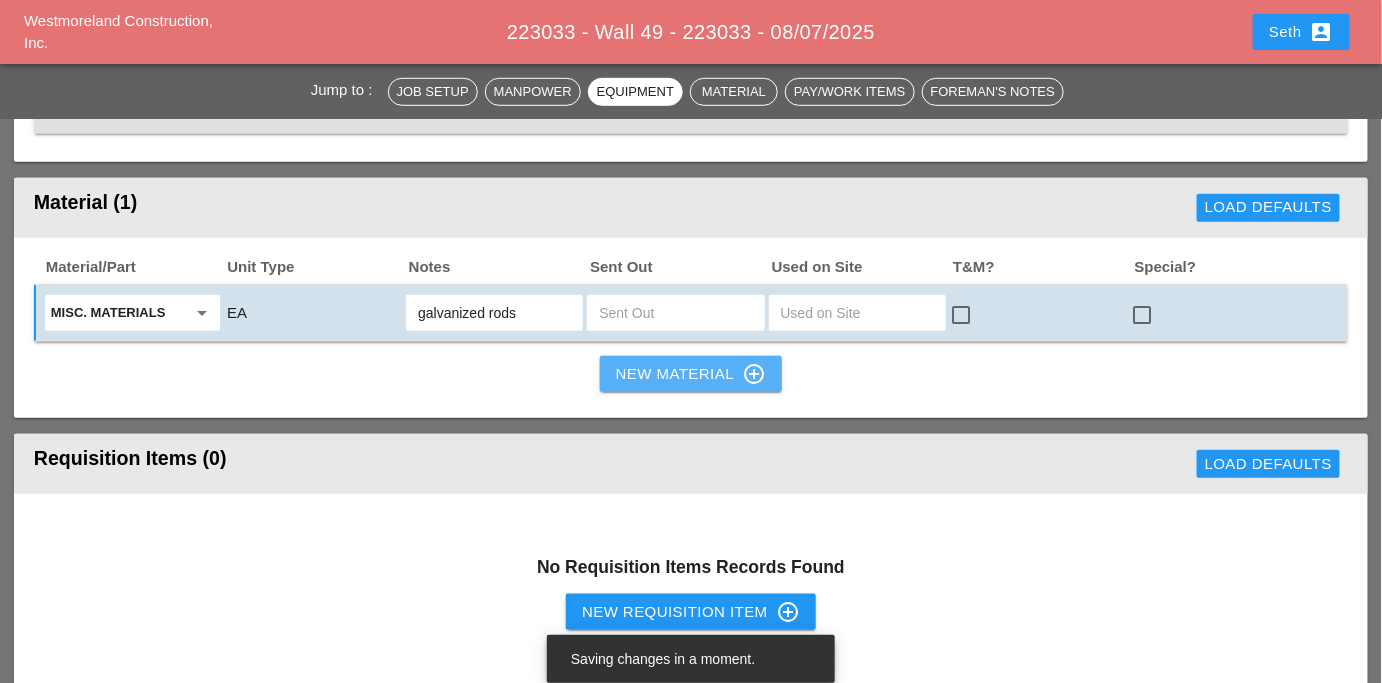 click on "New Material control_point" at bounding box center (691, 374) 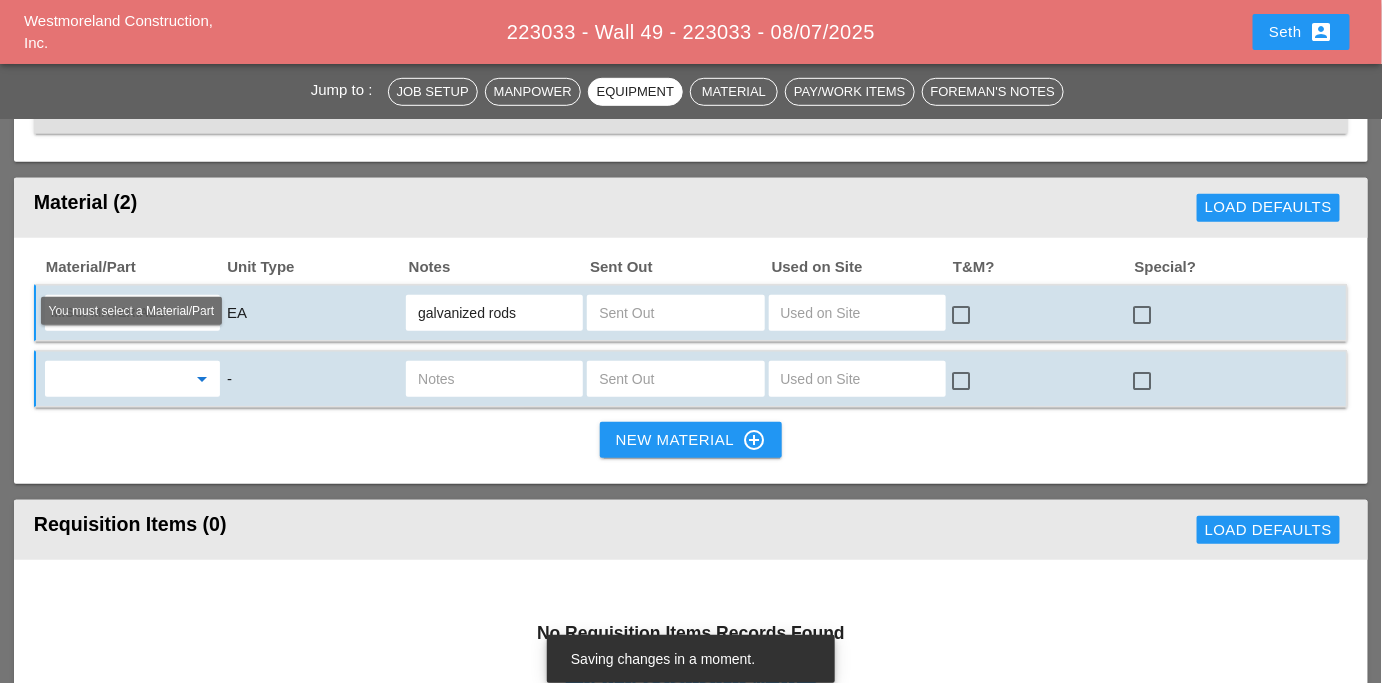 click at bounding box center [118, 379] 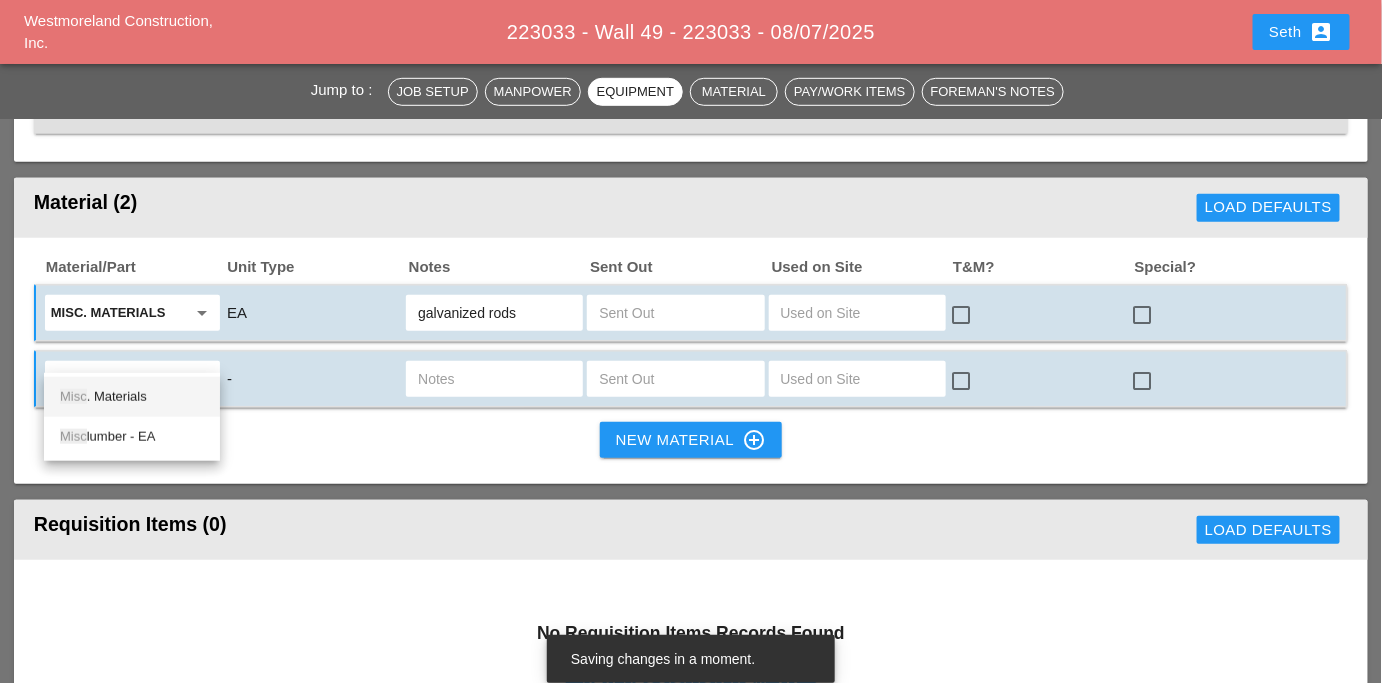 click on "Misc . Materials" at bounding box center [132, 397] 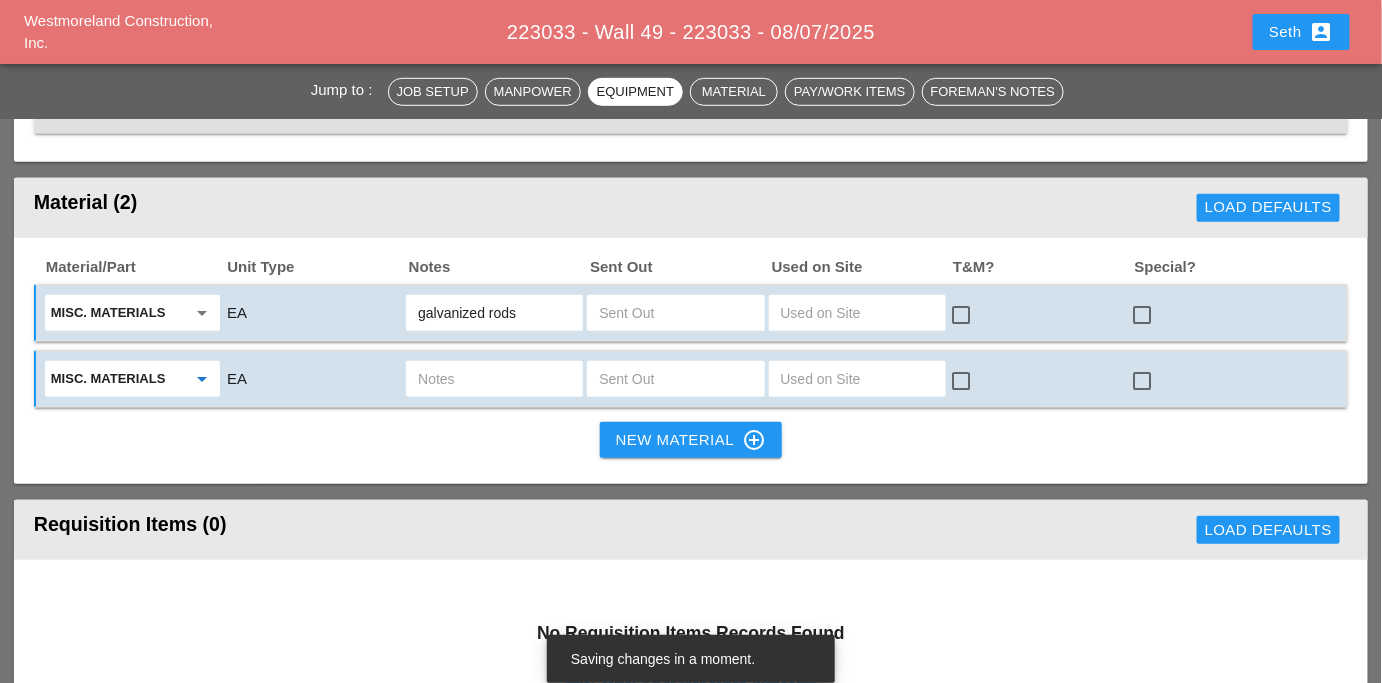 type on "Misc. Materials" 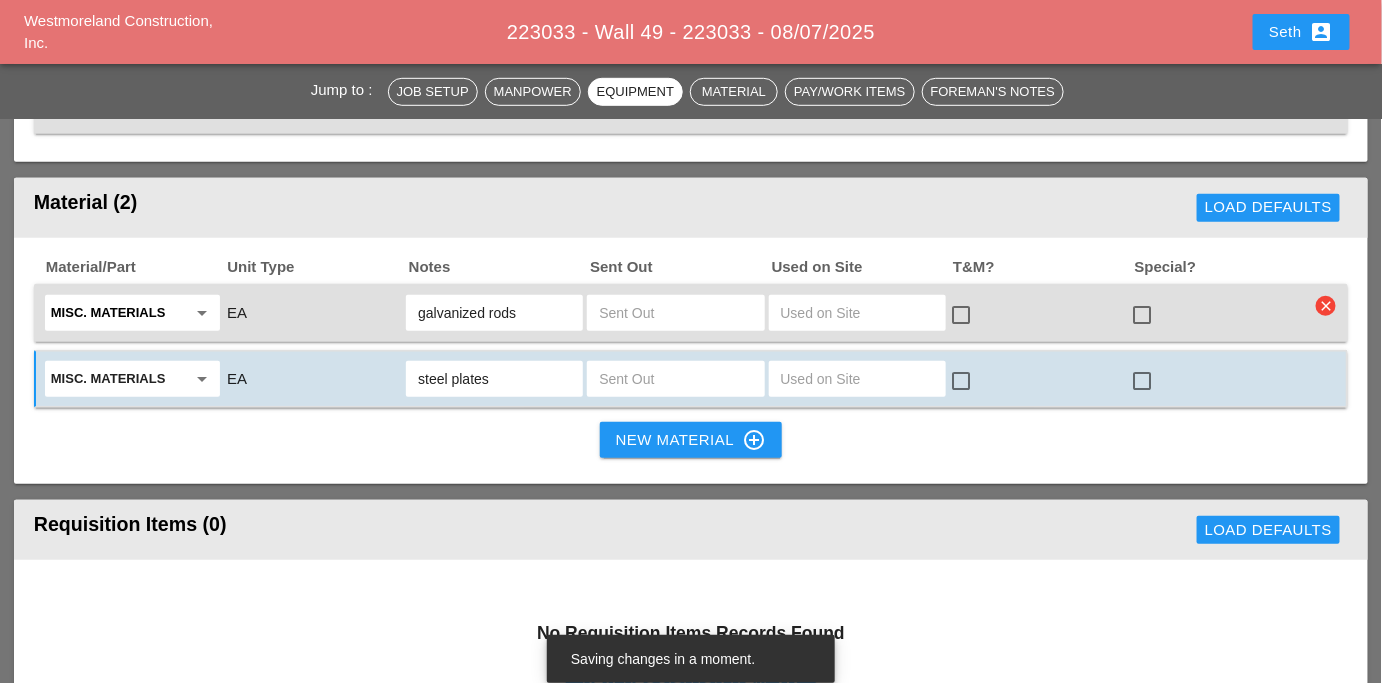 click on "steel plates" at bounding box center [494, 379] 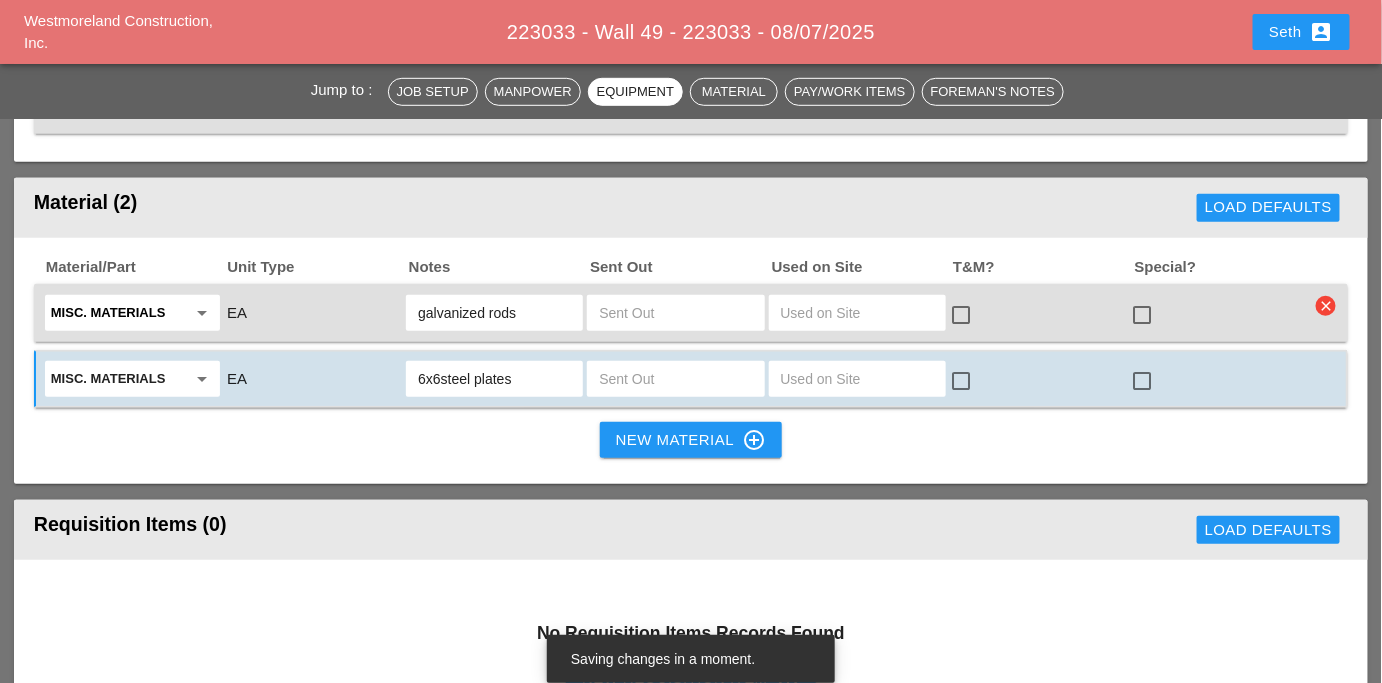 type on "6x6 steel plates" 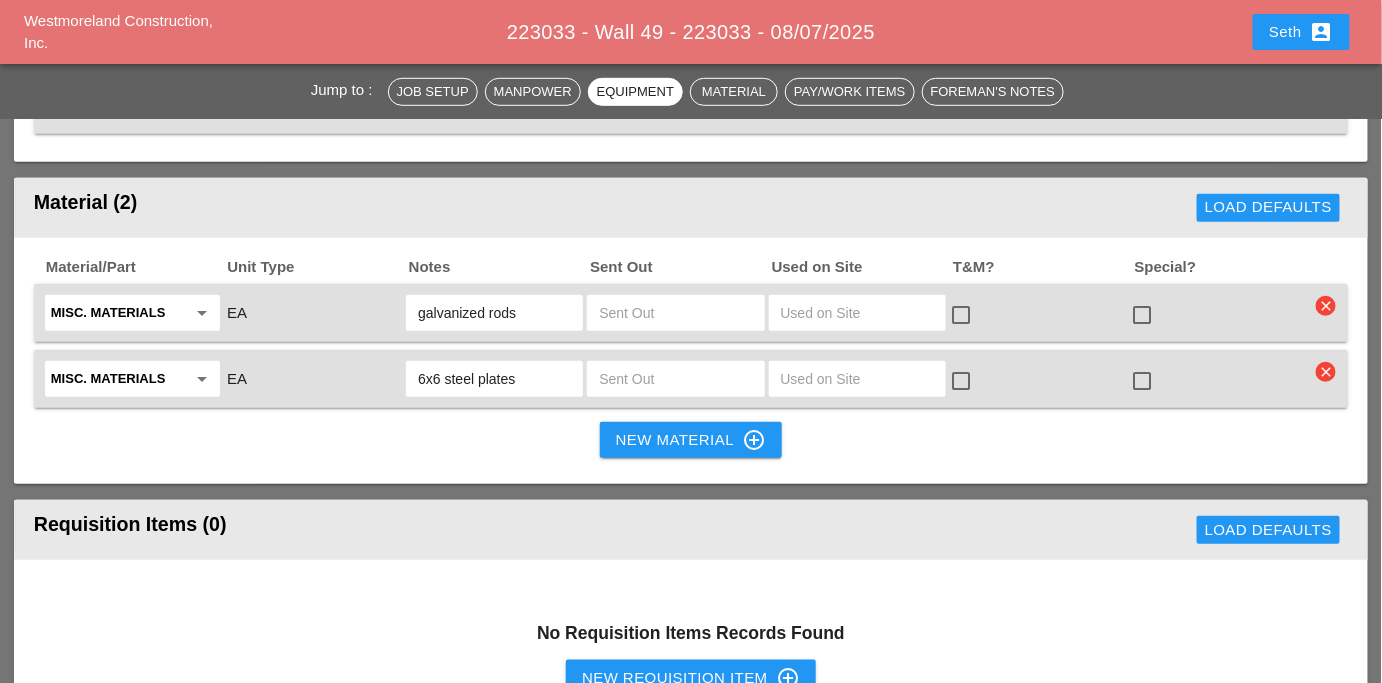 click on "Material/Part Unit Type Notes Sent Out Used on Site T&M? Special? Misc. Materials arrow_drop_down EA galvanized rods check_box_outline_blank check_box_outline_blank clear Misc. Materials arrow_drop_down EA 6x6 steel plates check_box_outline_blank check_box_outline_blank clear New Material control_point" at bounding box center [691, 361] 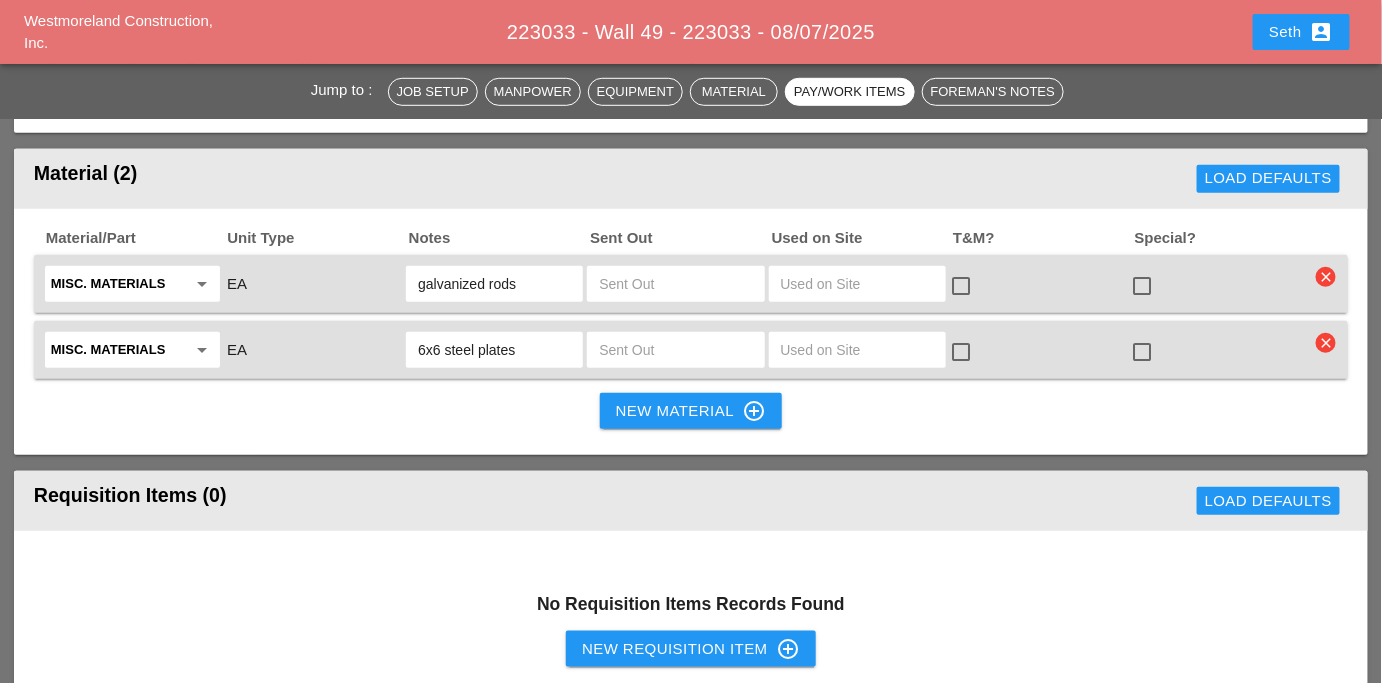 scroll, scrollTop: 2944, scrollLeft: 0, axis: vertical 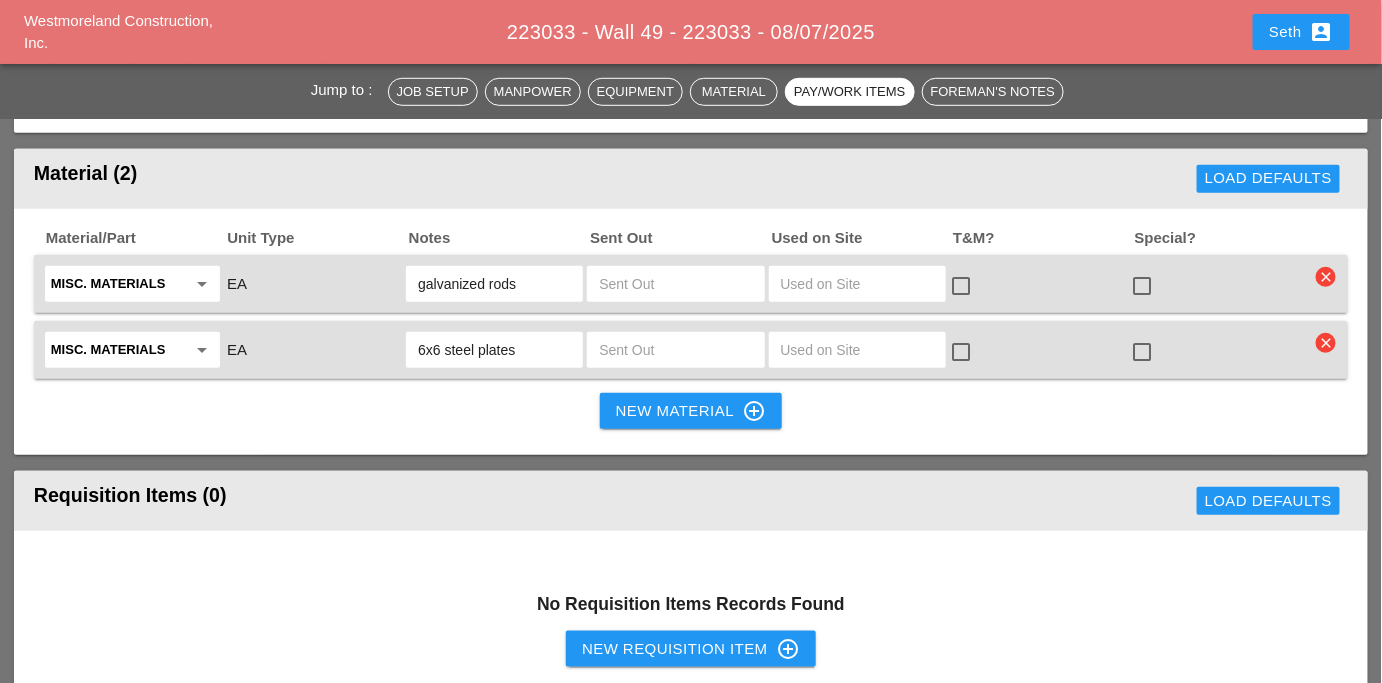 click on "galvanized rods" at bounding box center [494, 284] 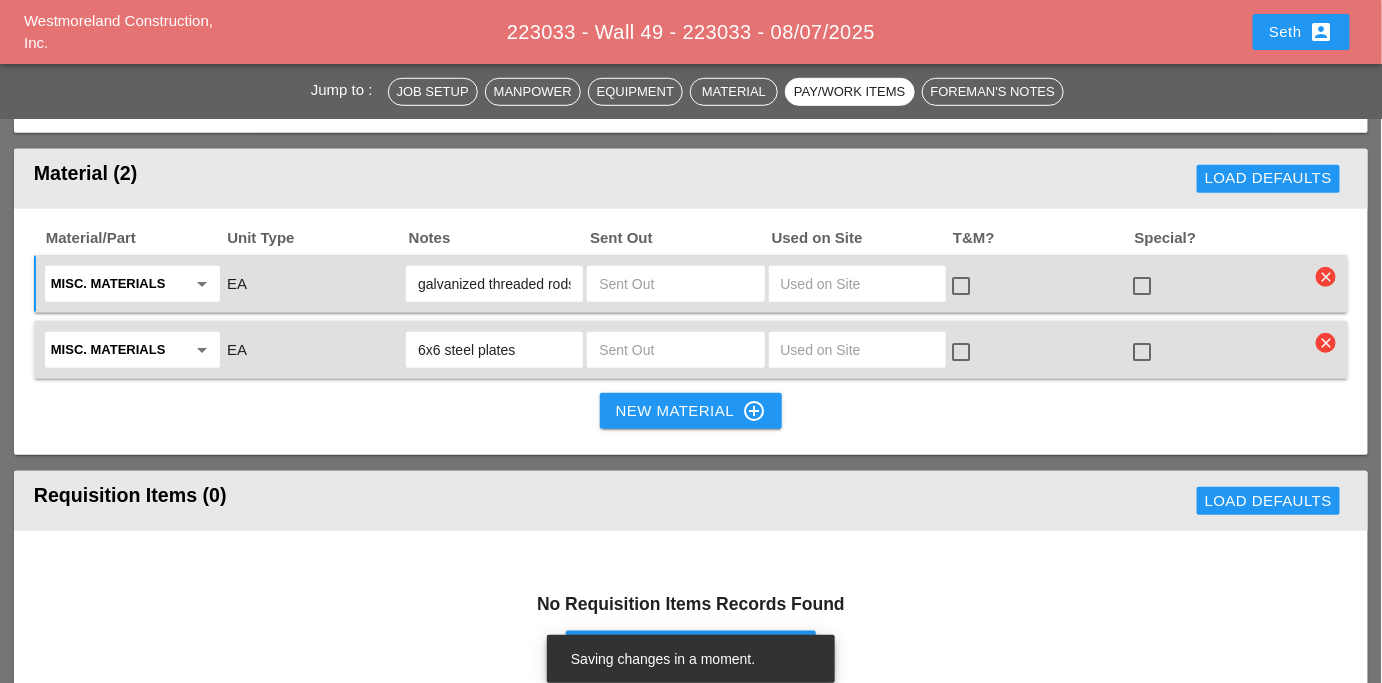 click on "galvanized threaded rods" at bounding box center (494, 284) 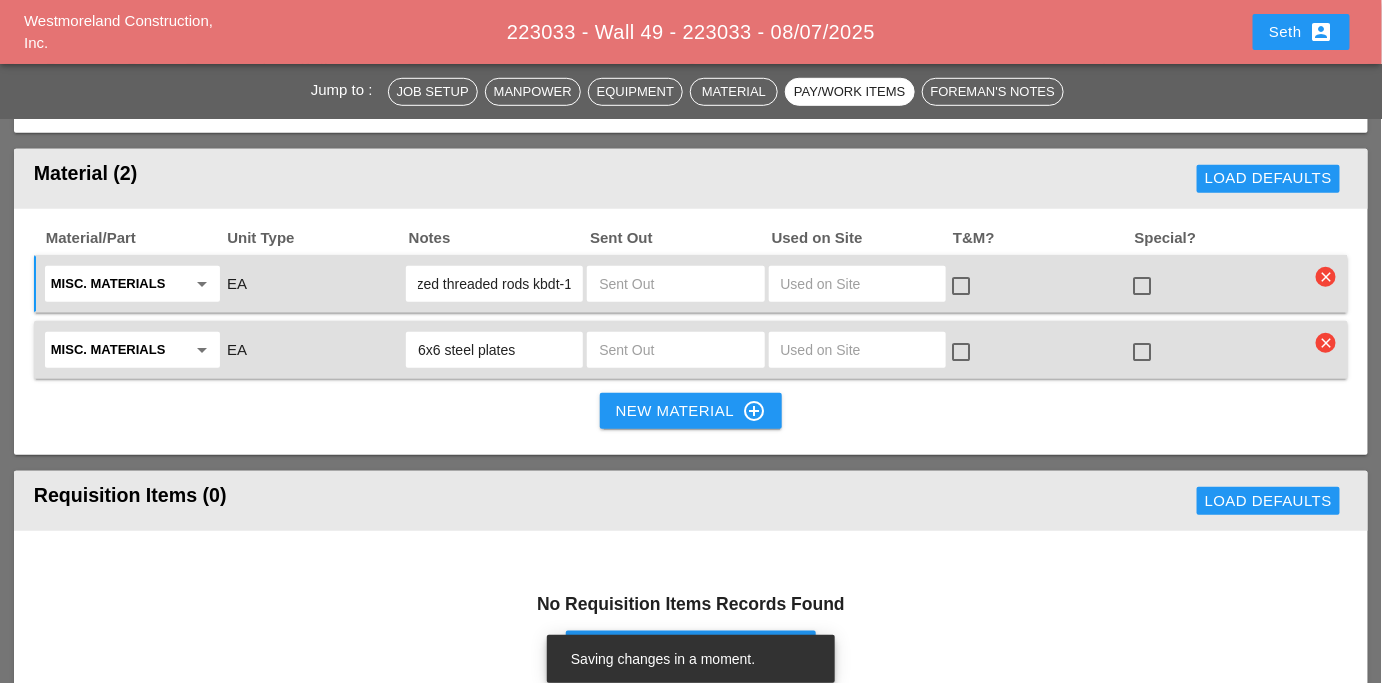 scroll, scrollTop: 0, scrollLeft: 53, axis: horizontal 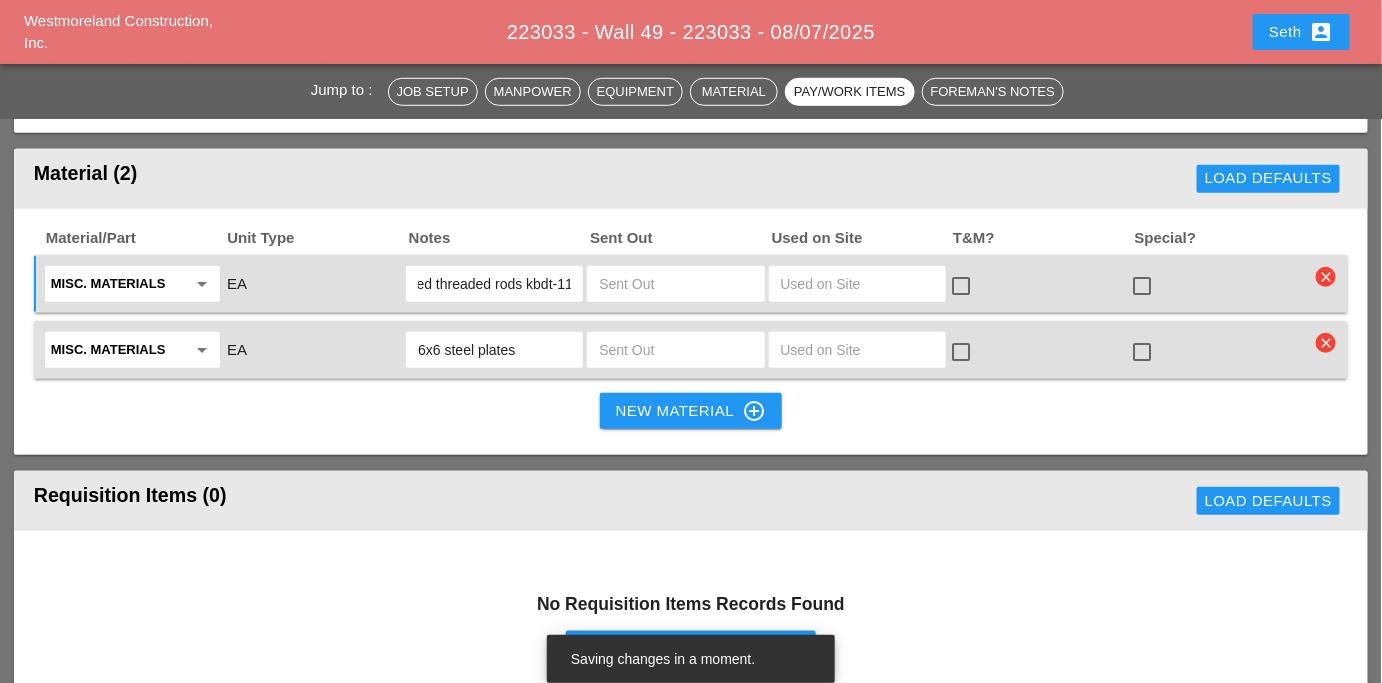 type on "galvanized threaded rods kbdt-11" 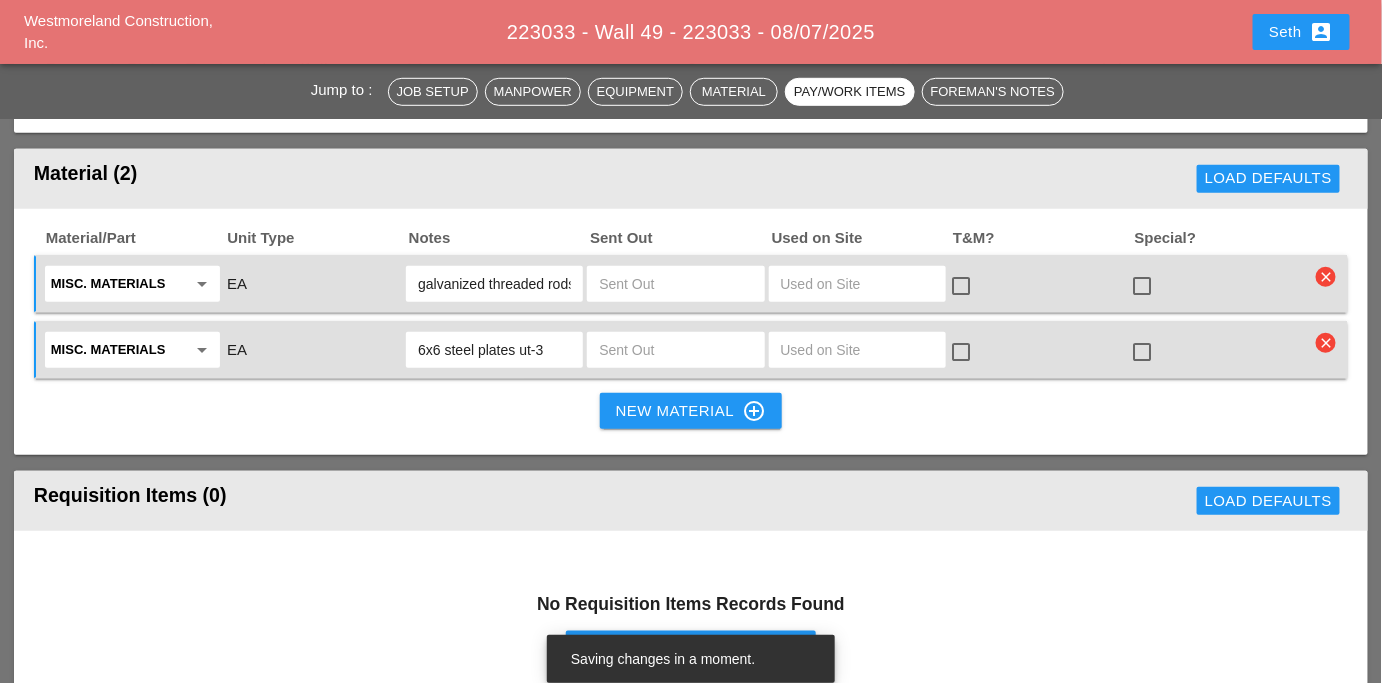 type on "6x6 steel plates ut-3" 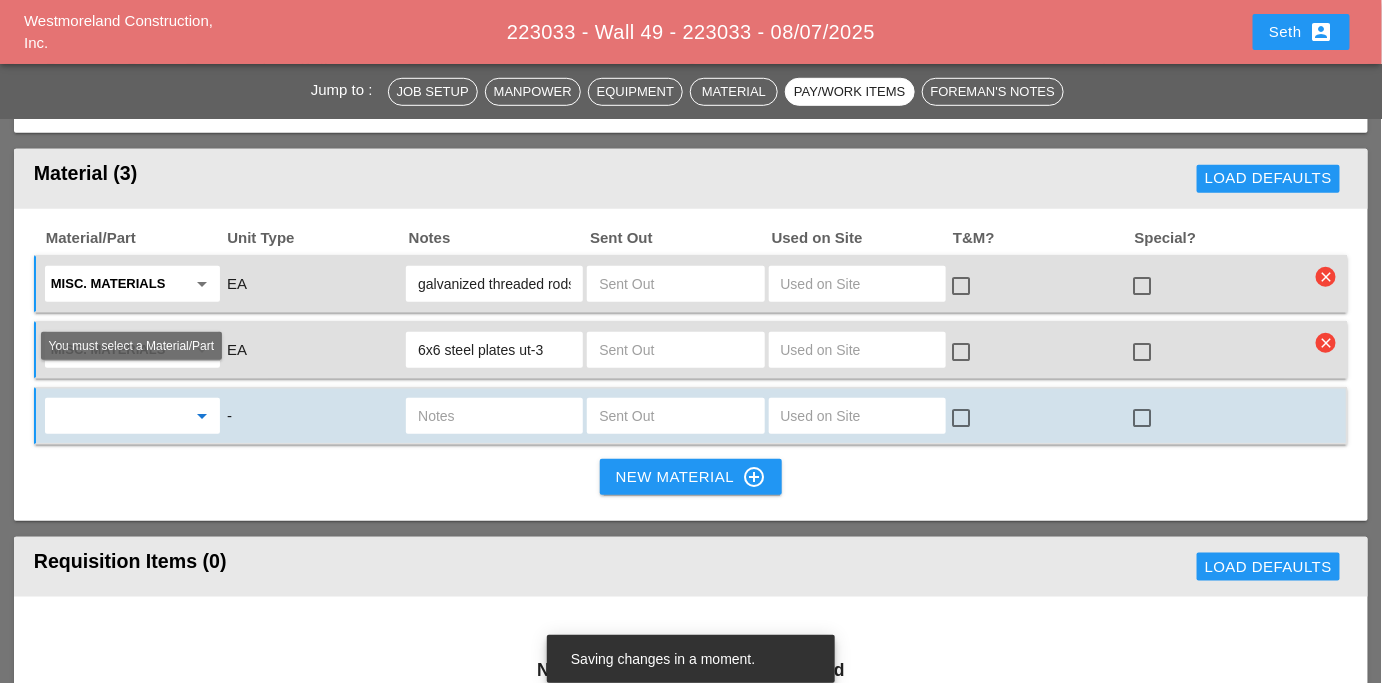 click at bounding box center [118, 416] 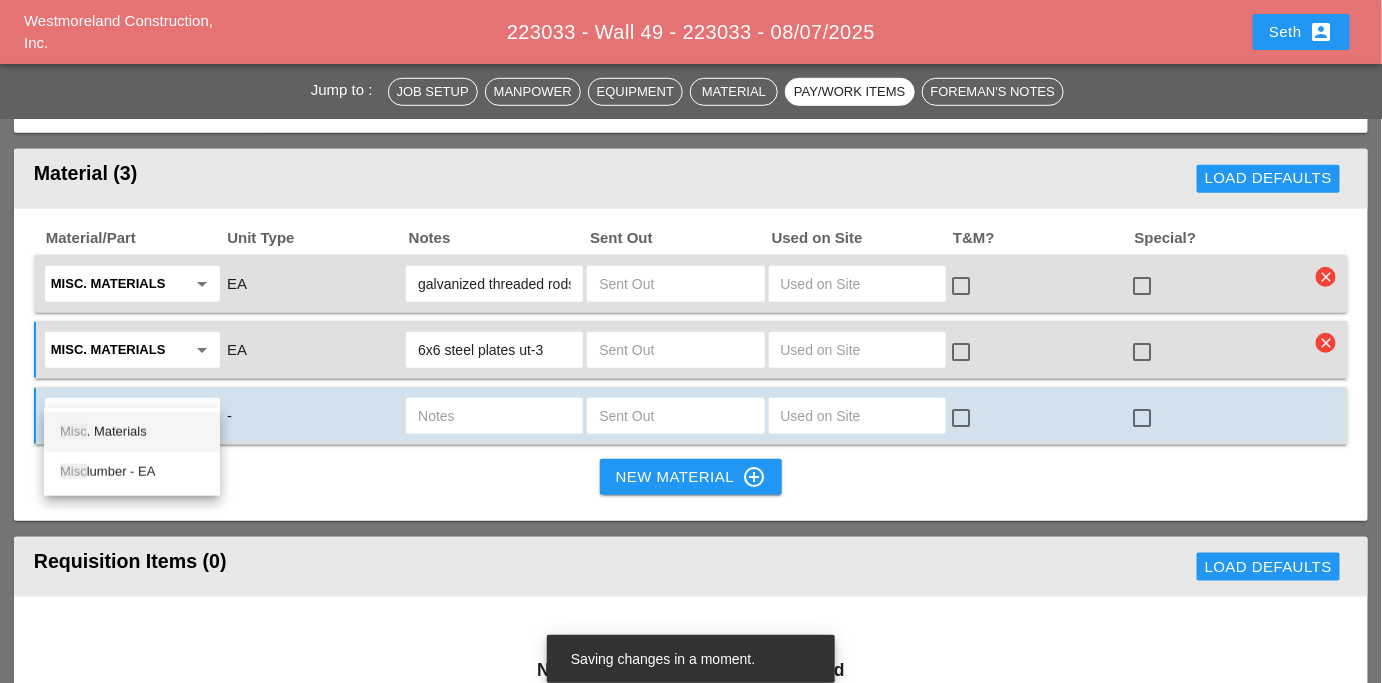 click on "Misc . Materials" at bounding box center [132, 432] 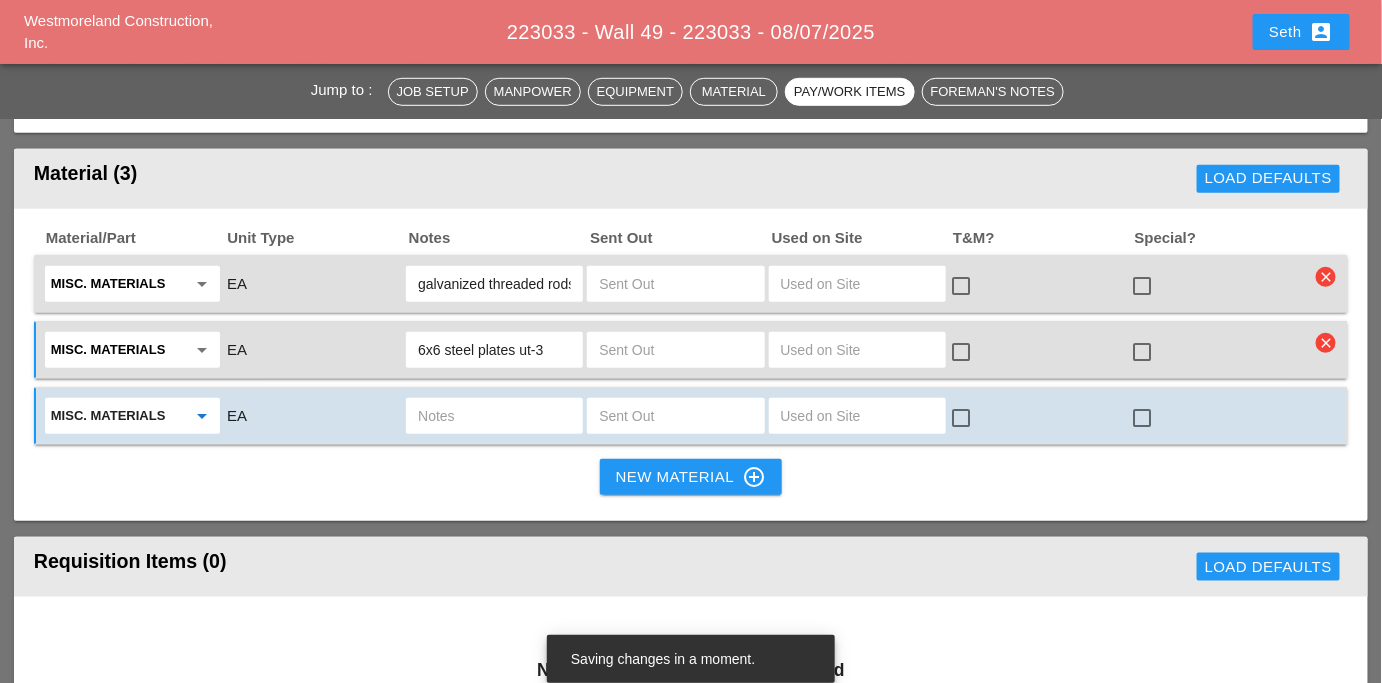 type on "Misc. Materials" 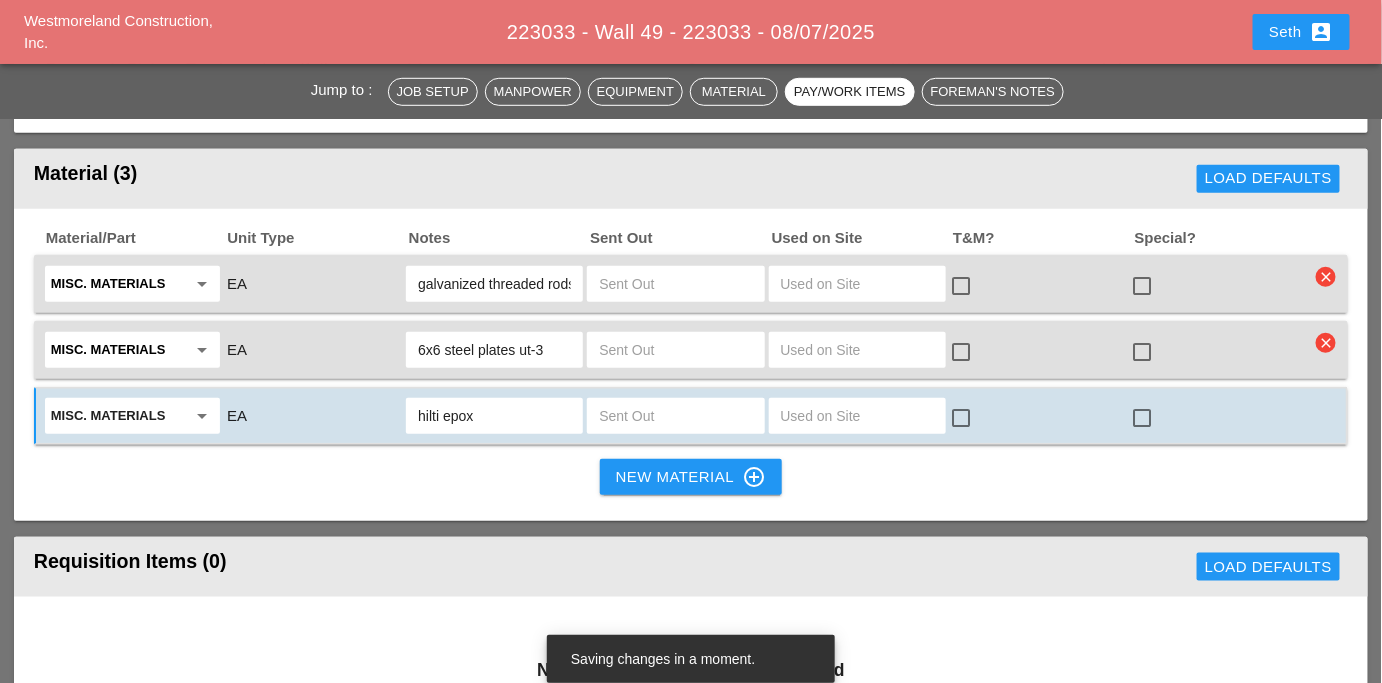 type on "hilti epoxy" 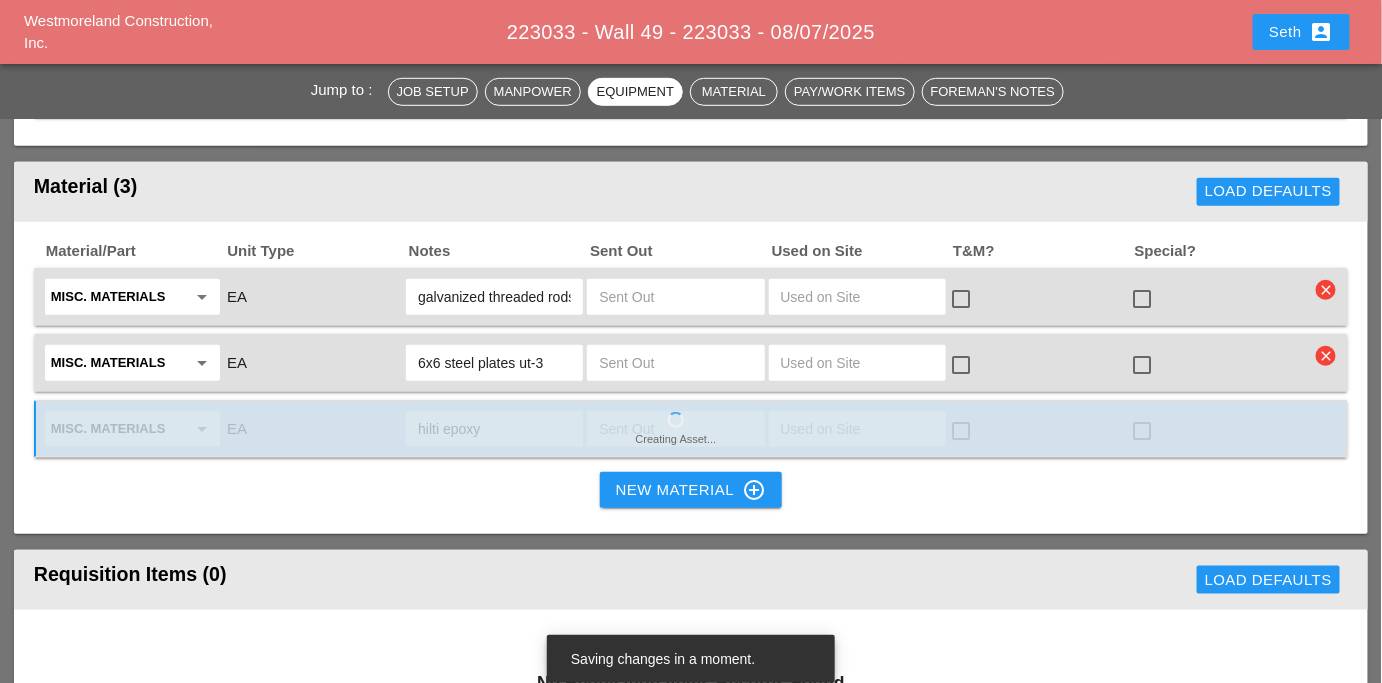 scroll, scrollTop: 2947, scrollLeft: 0, axis: vertical 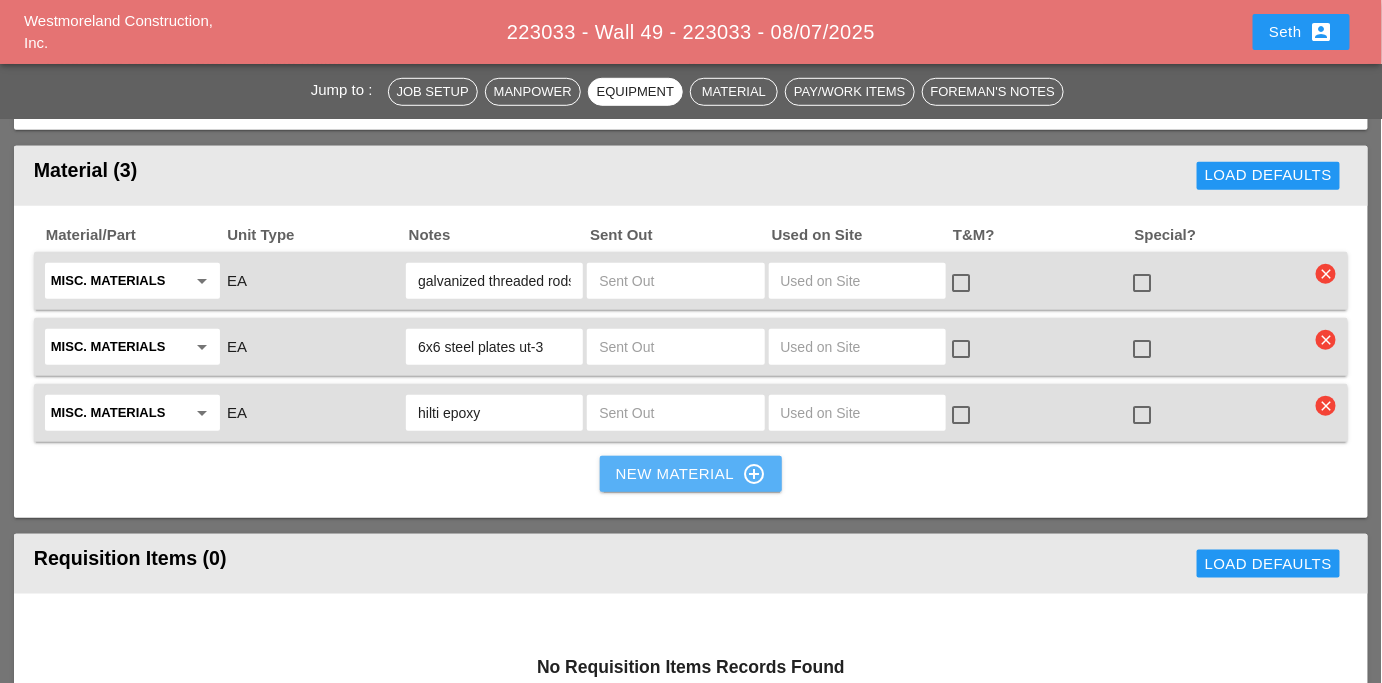 click on "New Material control_point" at bounding box center (691, 474) 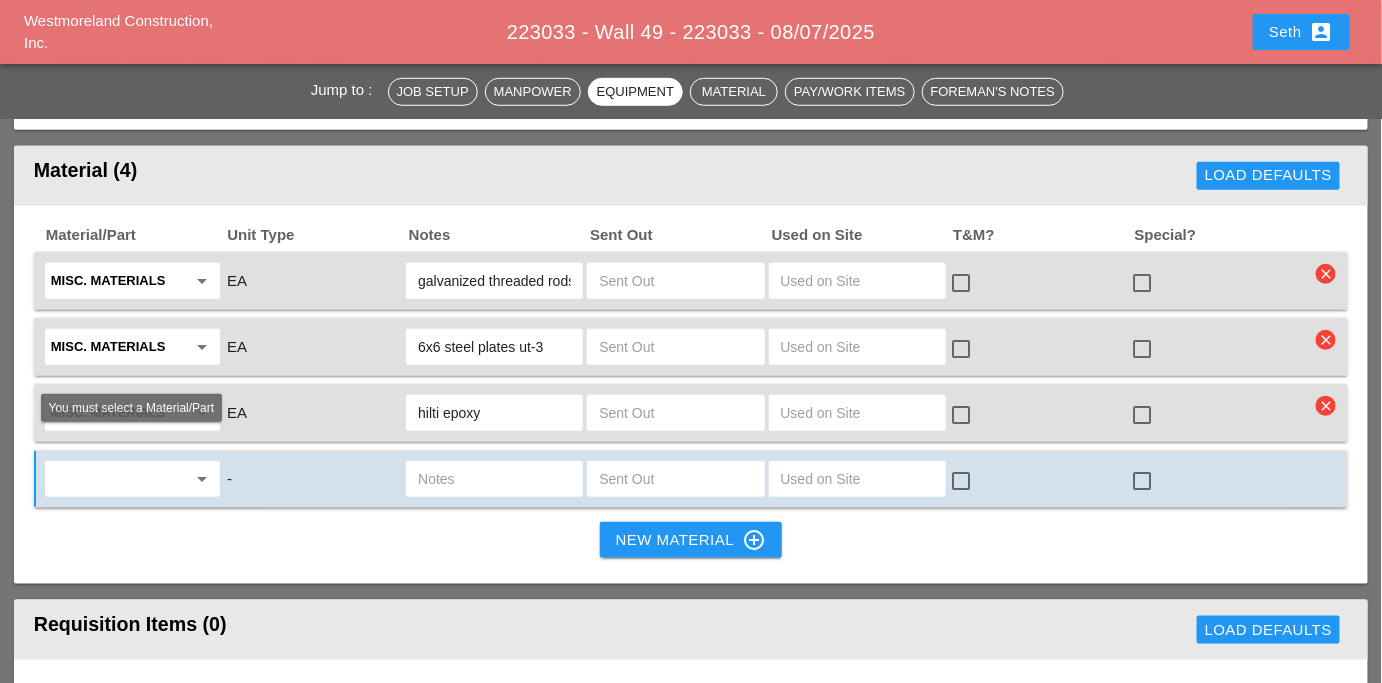 click at bounding box center [118, 479] 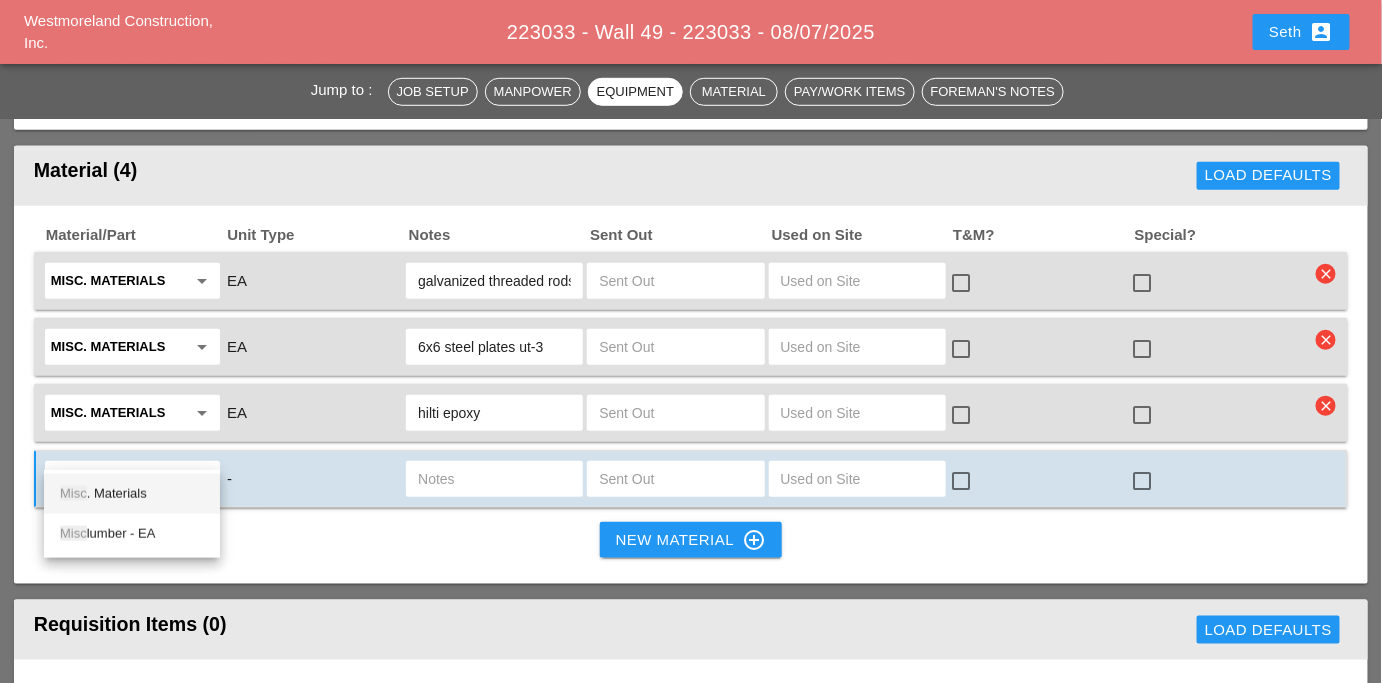 click on "Misc . Materials" at bounding box center (132, 494) 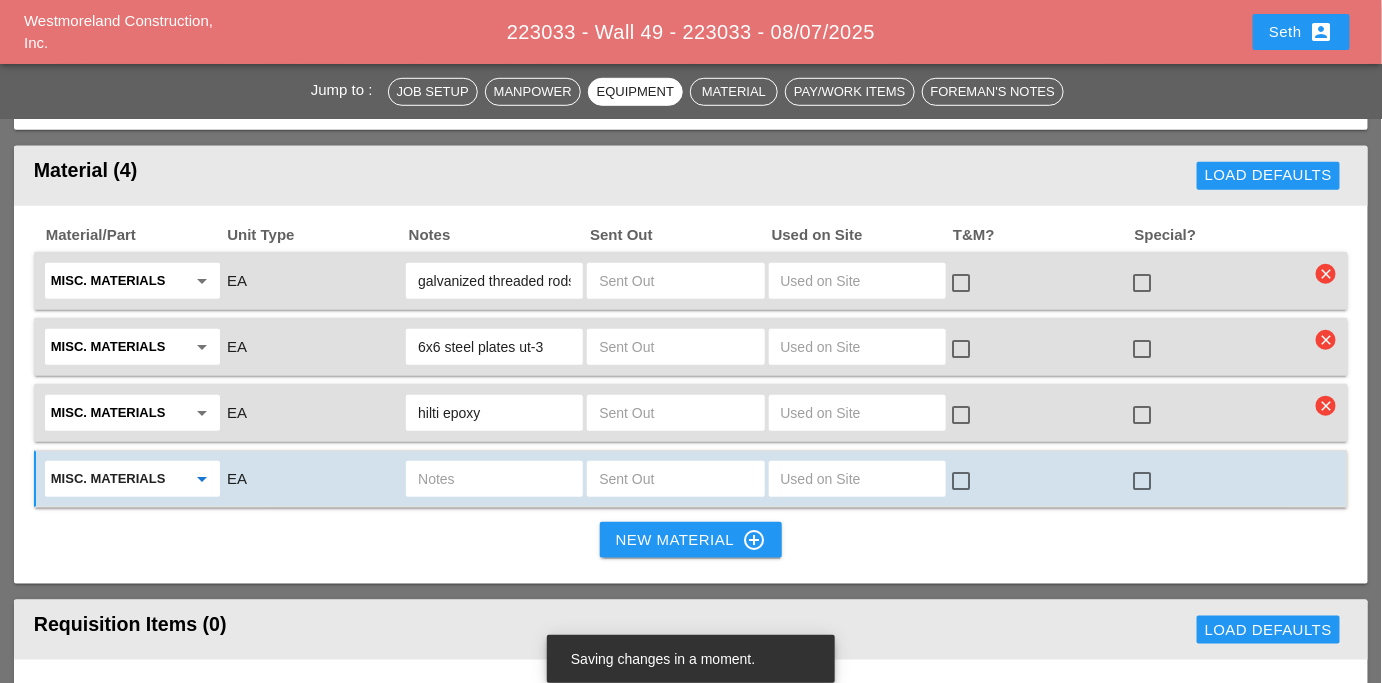 type on "Misc. Materials" 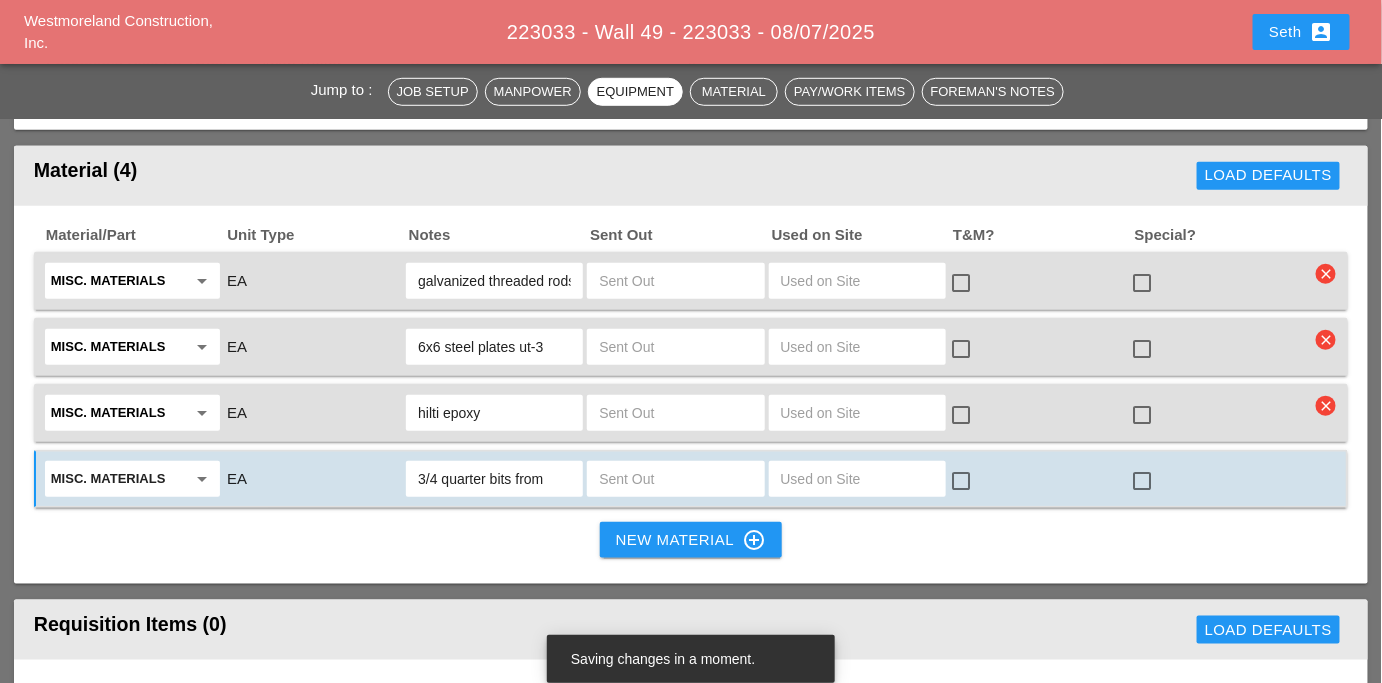 click on "3/4 quarter bits from" at bounding box center (494, 479) 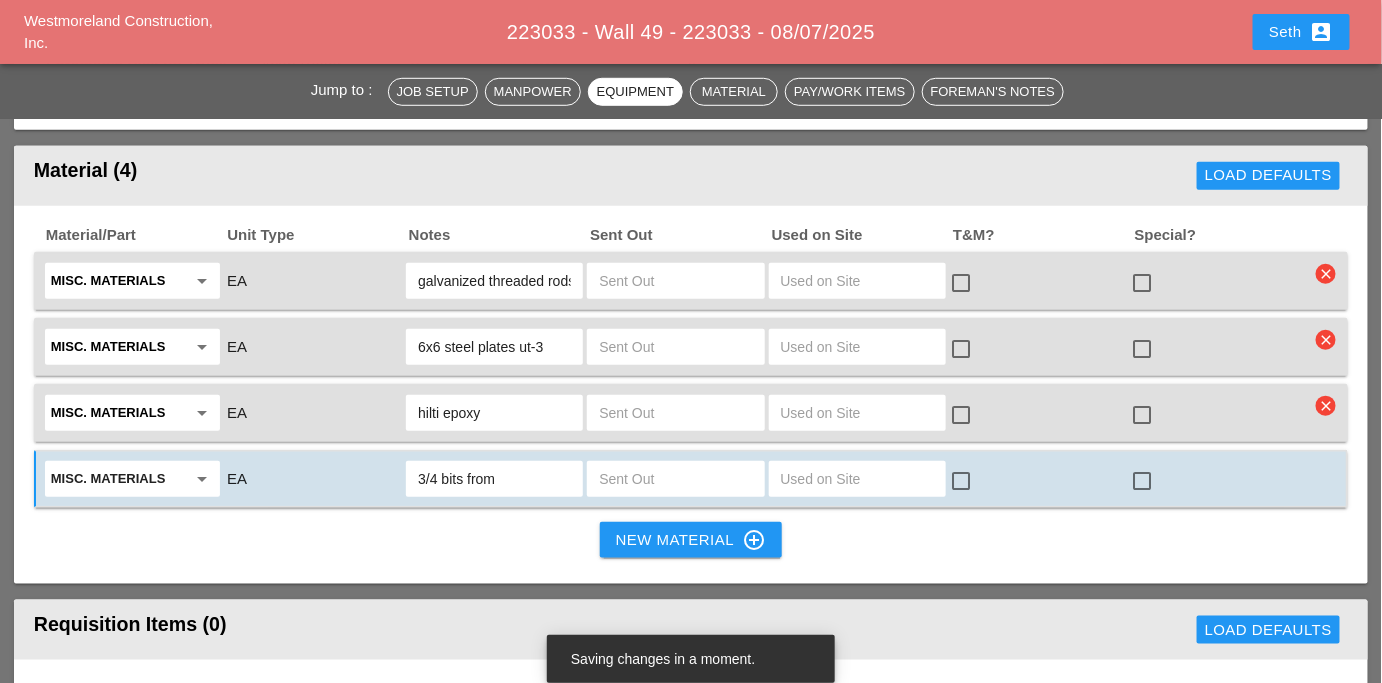 click on "3/4 bits from" at bounding box center (494, 479) 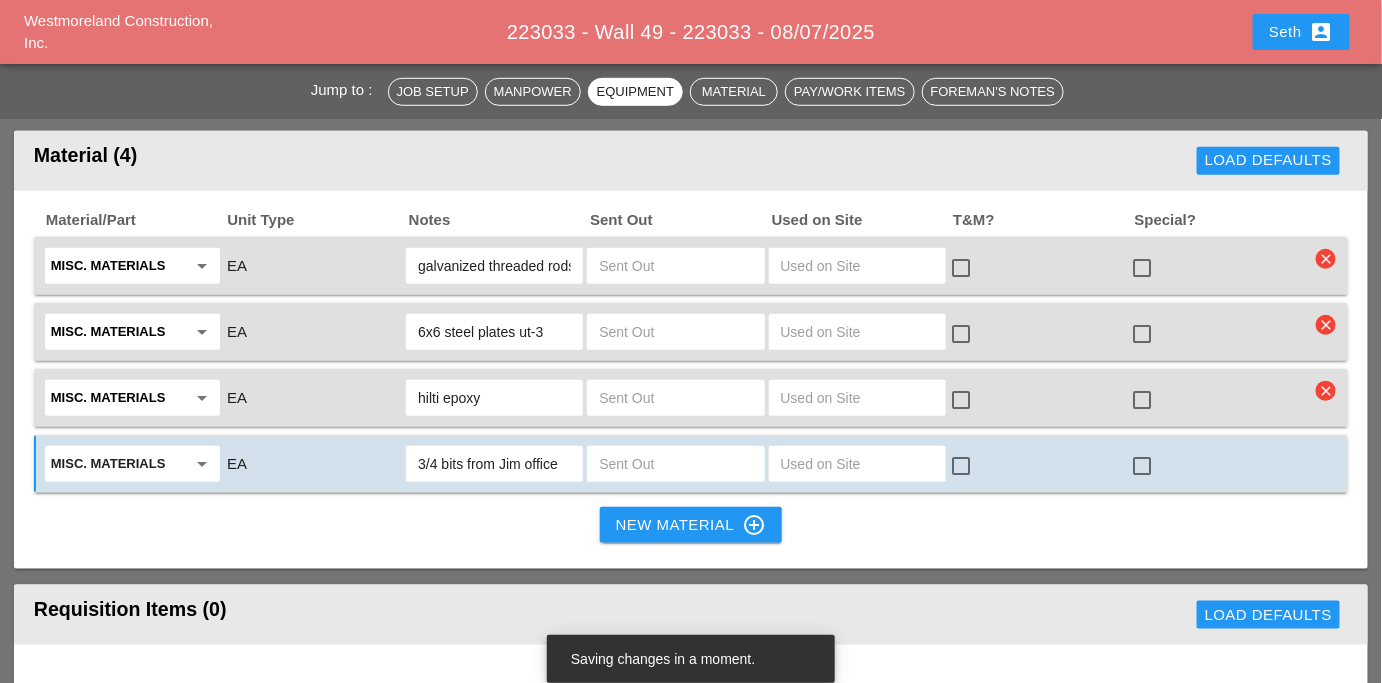 scroll, scrollTop: 2964, scrollLeft: 0, axis: vertical 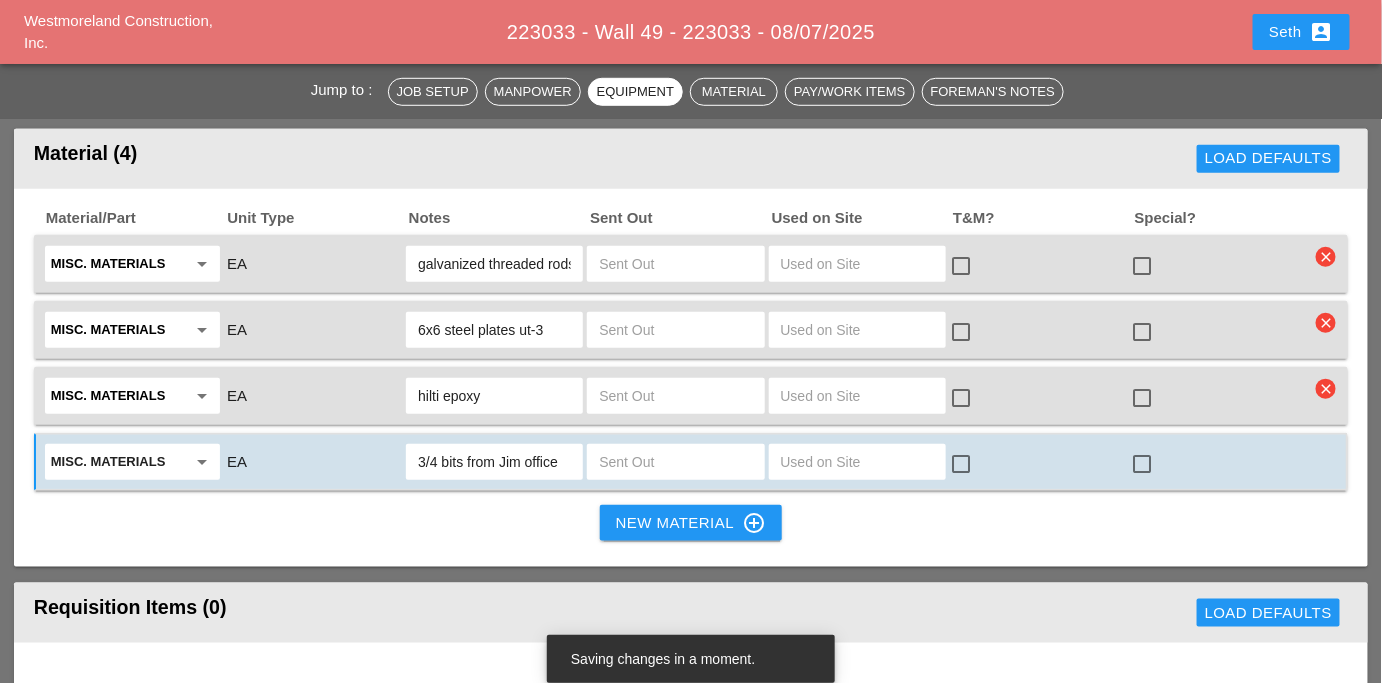 type on "3/4 bits from Jim office" 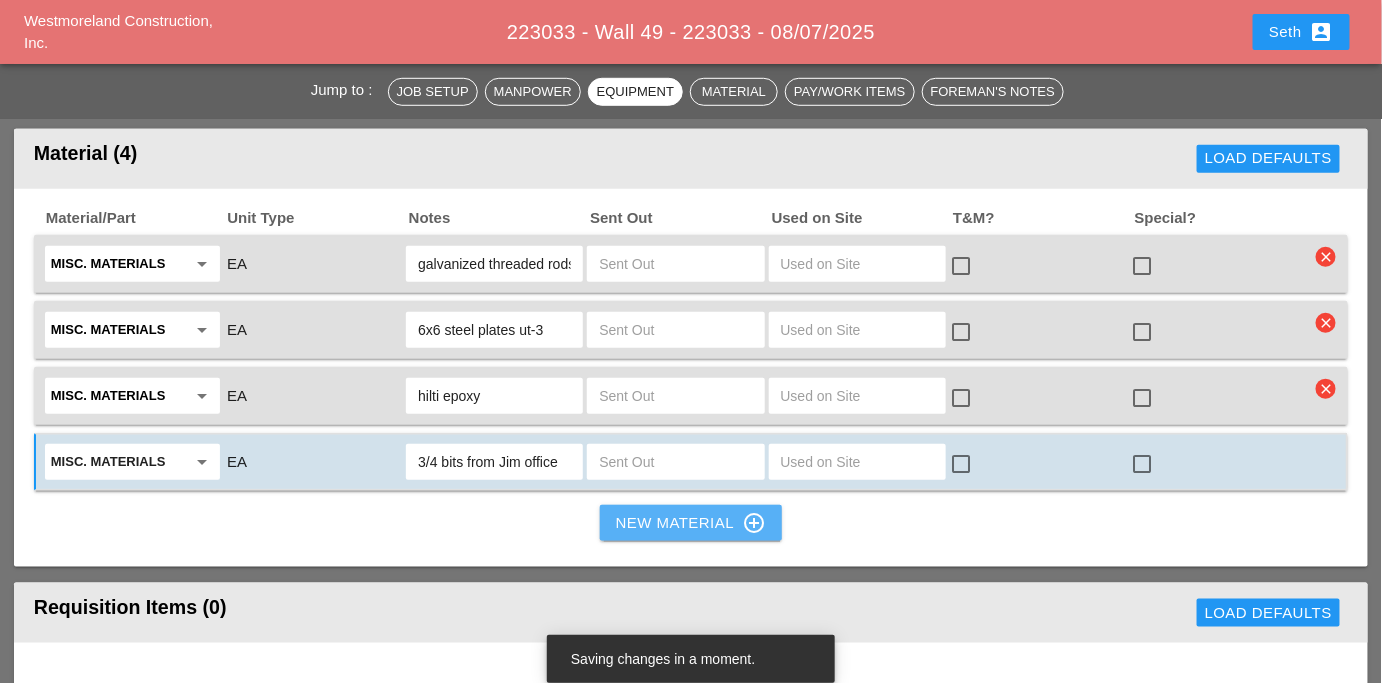 click on "New Material control_point" at bounding box center [691, 523] 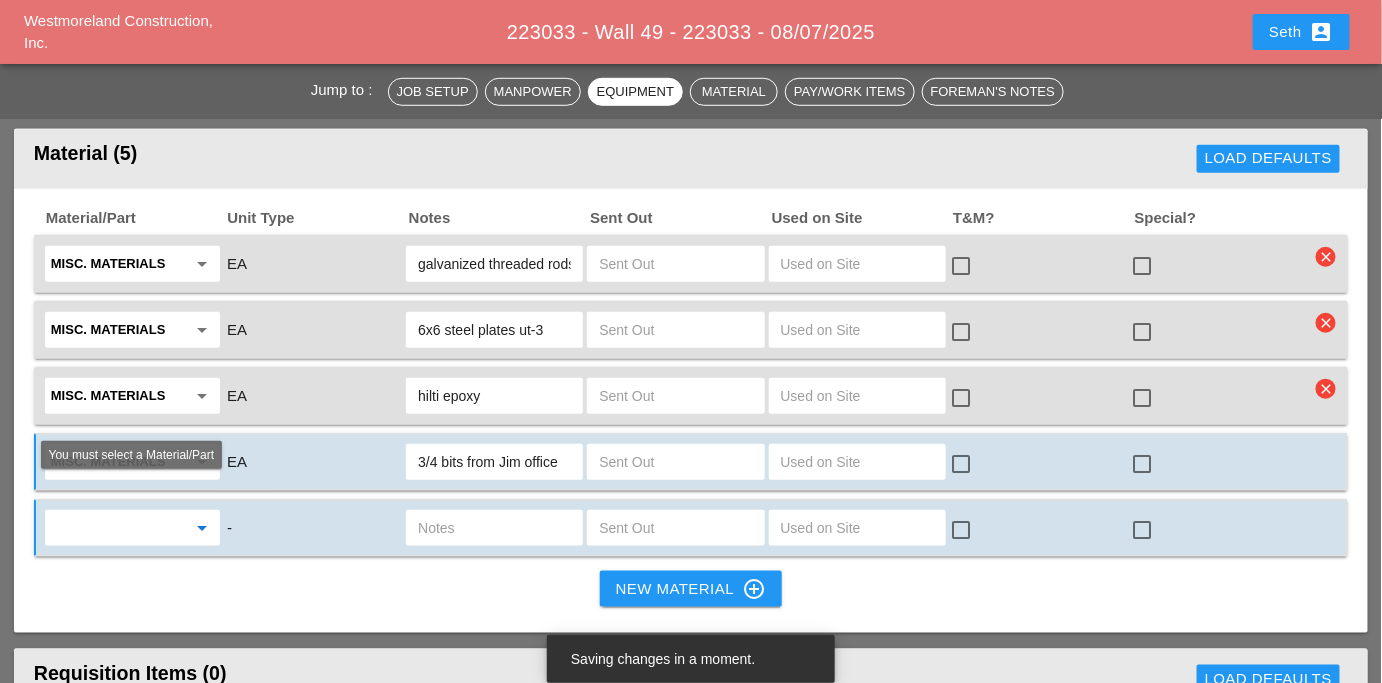 click at bounding box center (118, 528) 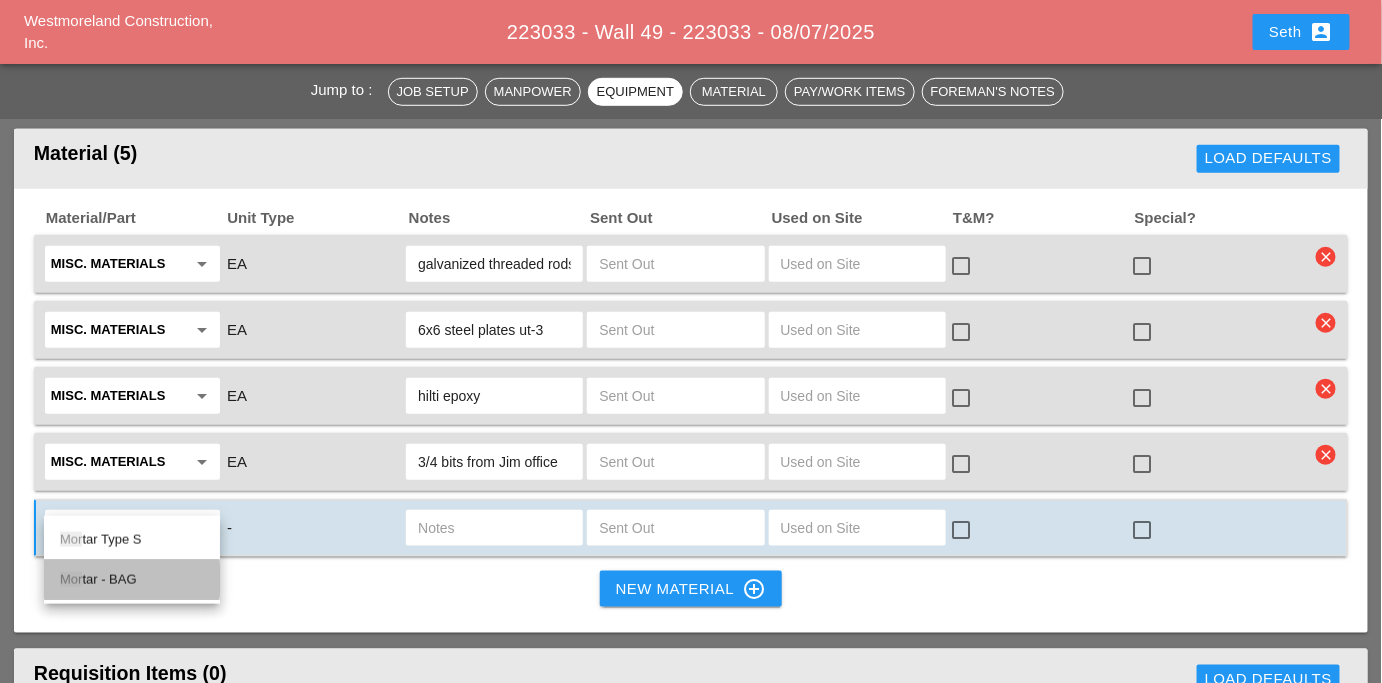 click on "Mor tar - BAG" at bounding box center [132, 580] 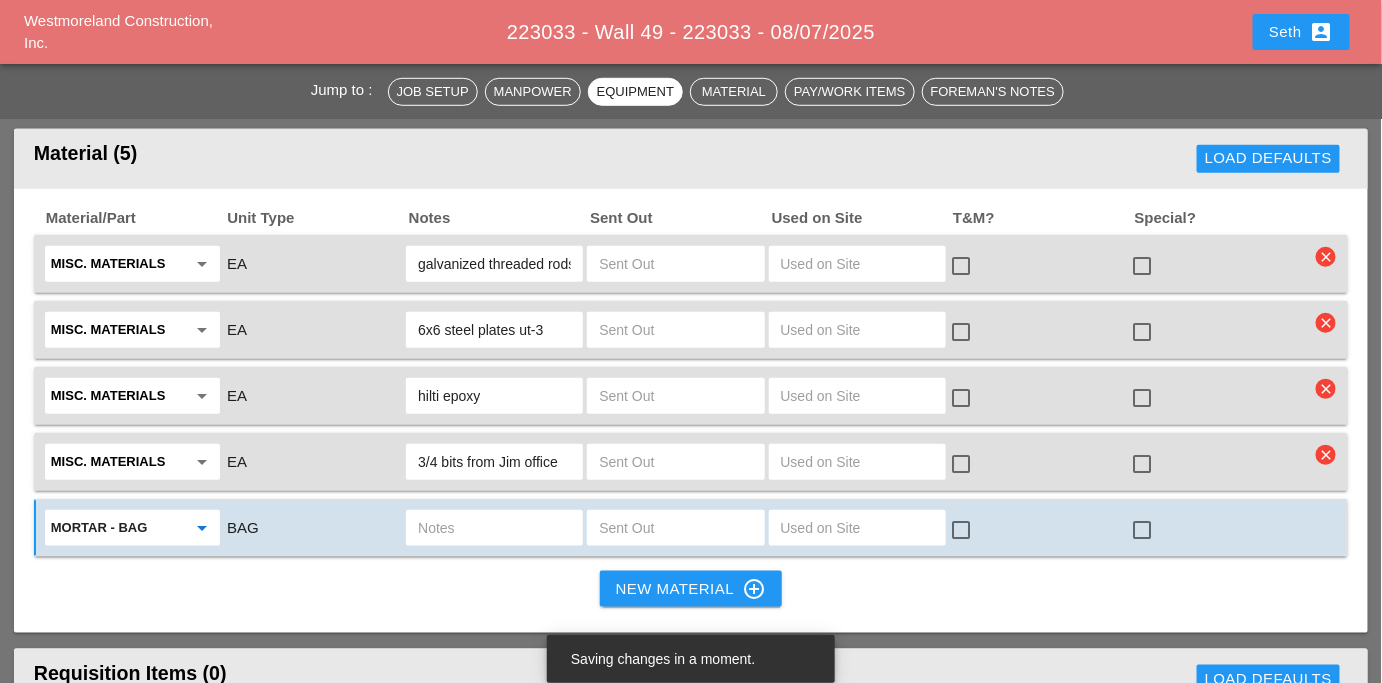 type on "Mortar - BAG" 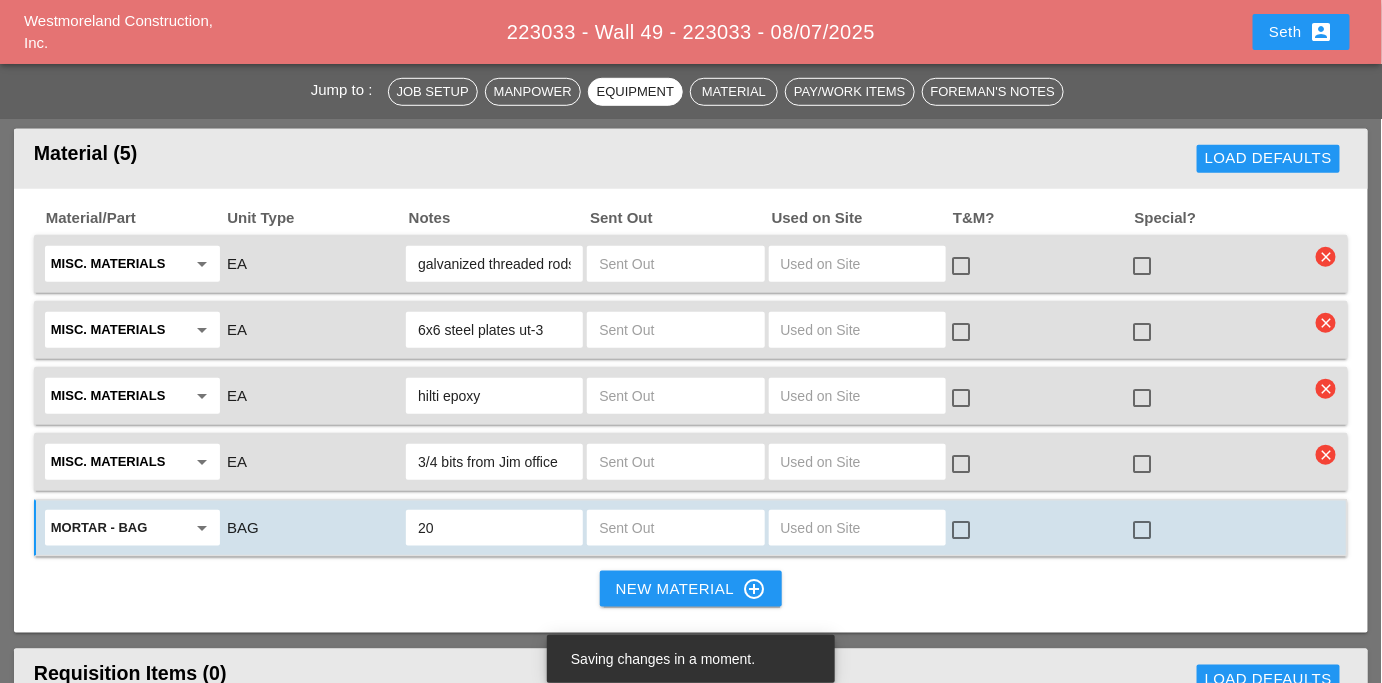 type on "2" 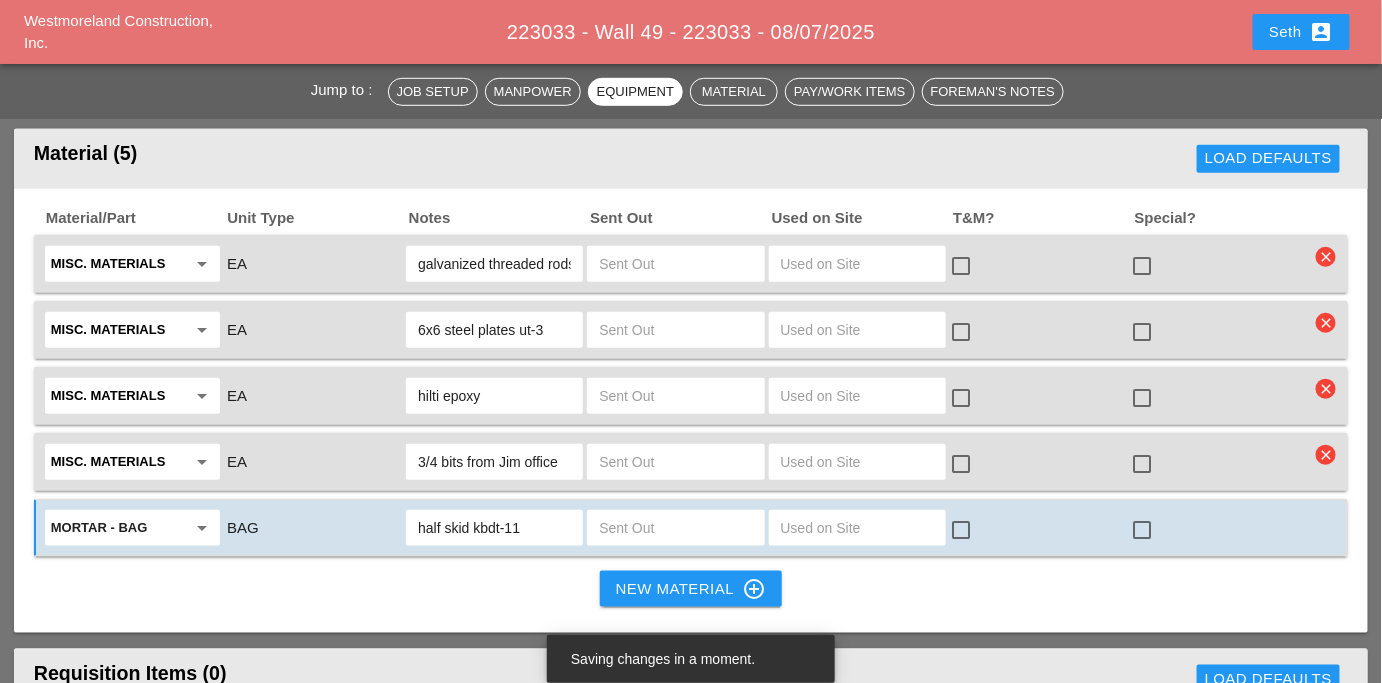 type on "half skid kbdt-11" 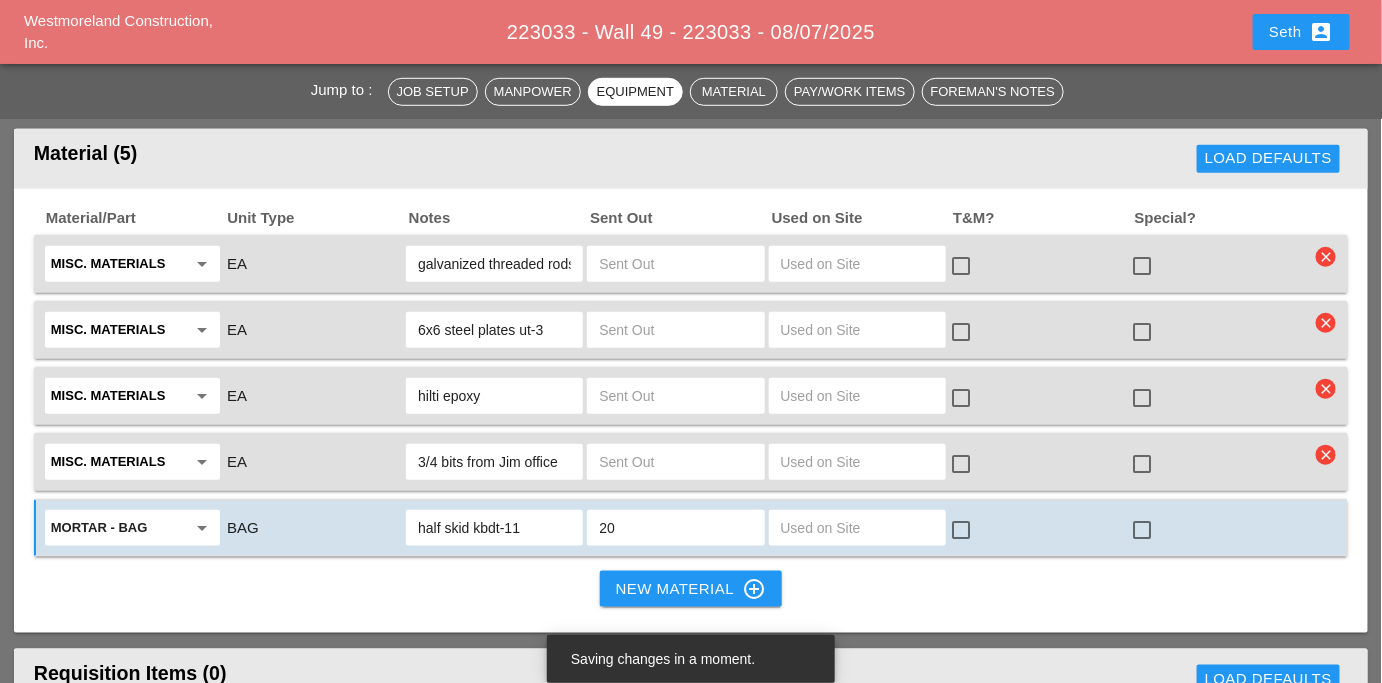 type on "20" 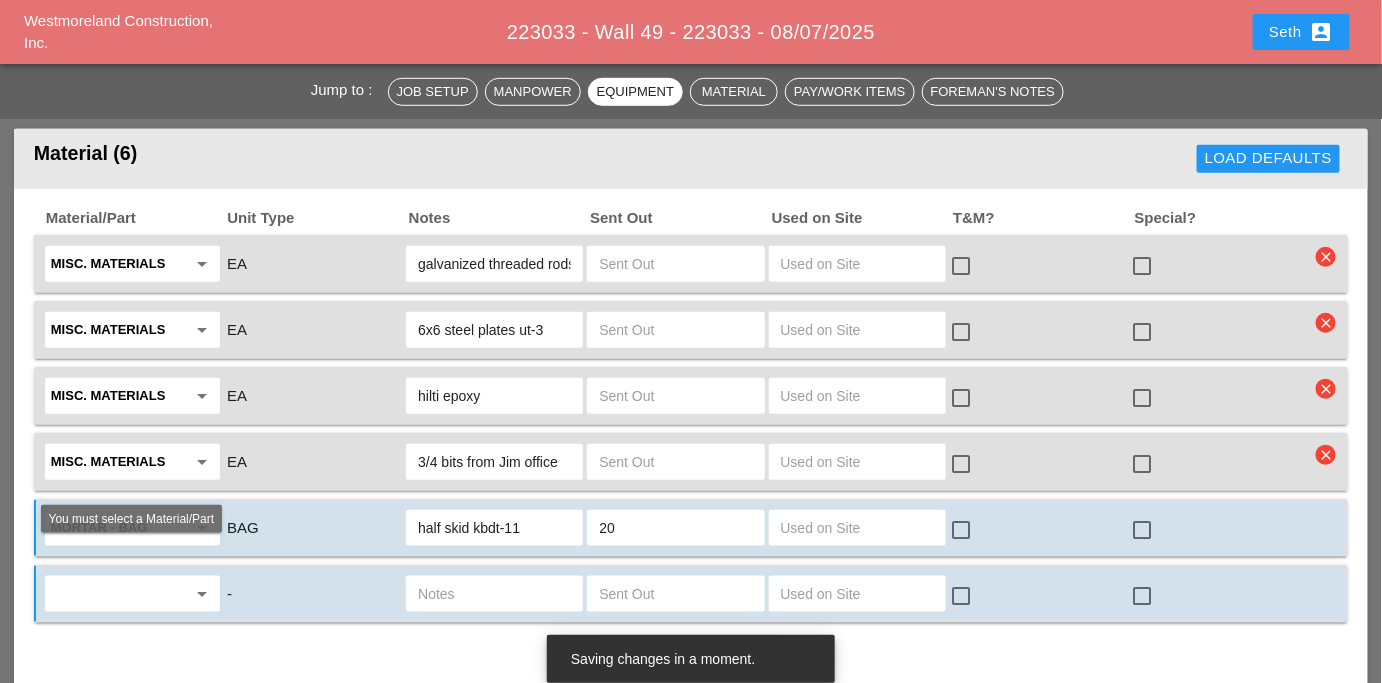 click at bounding box center (118, 594) 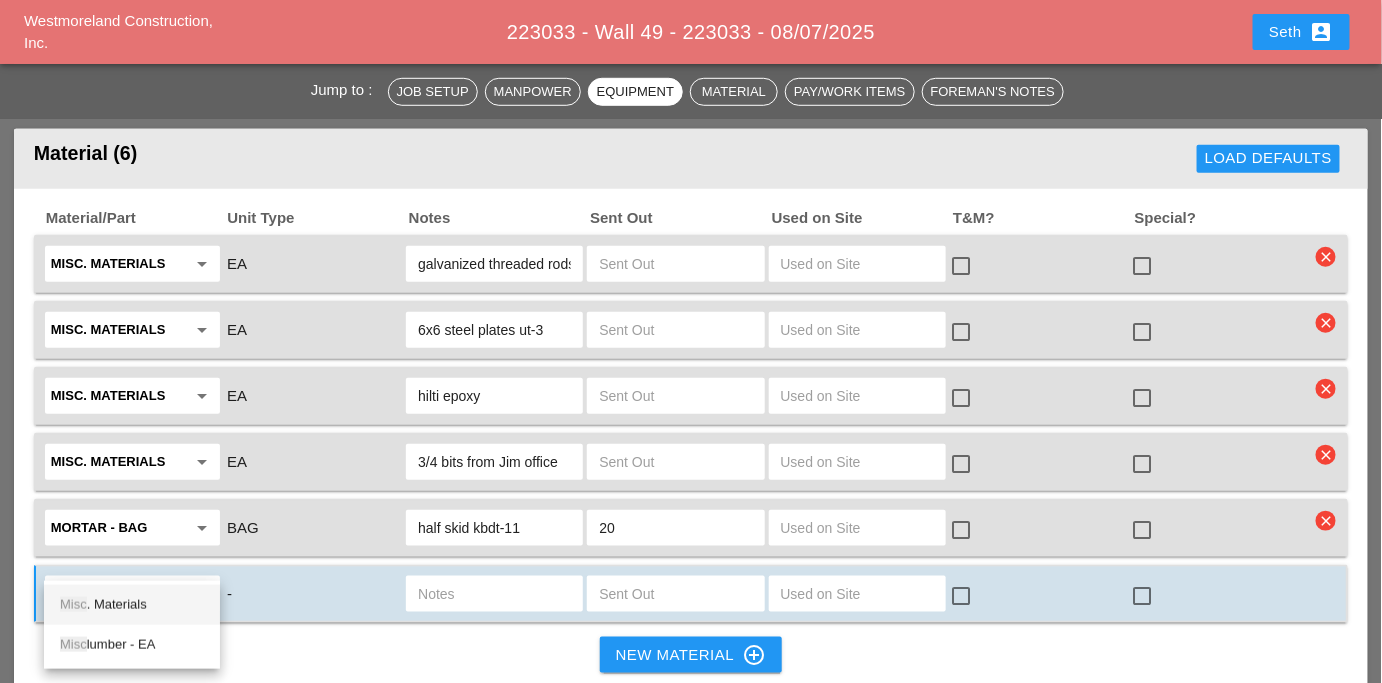 click on "Misc . Materials" at bounding box center [132, 605] 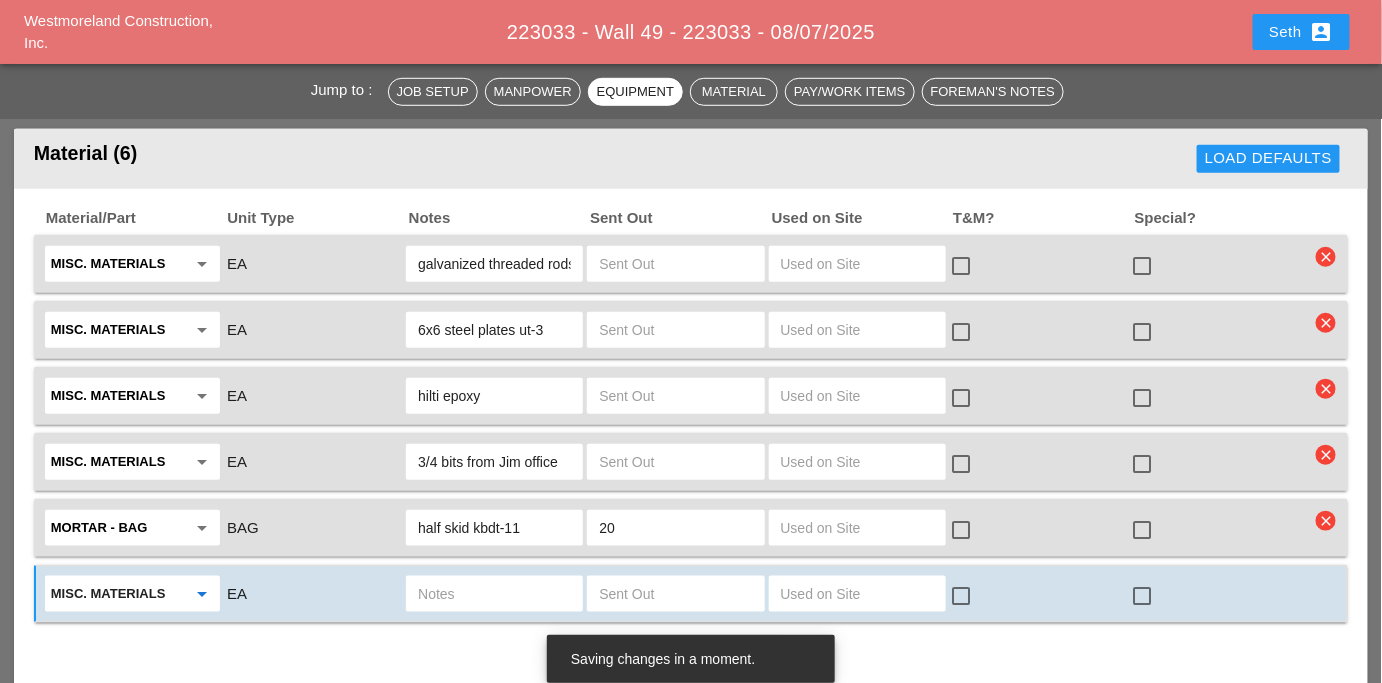 type on "Misc. Materials" 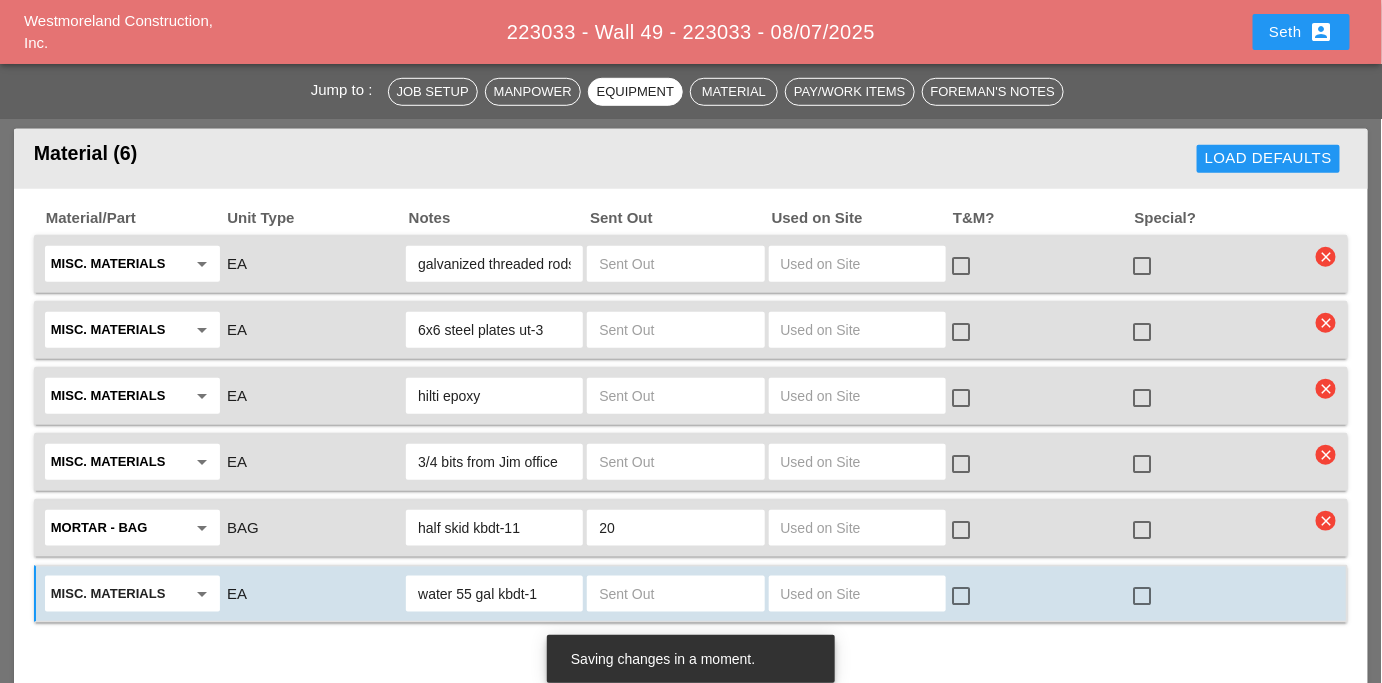 type on "water 55 gal kbdt-11" 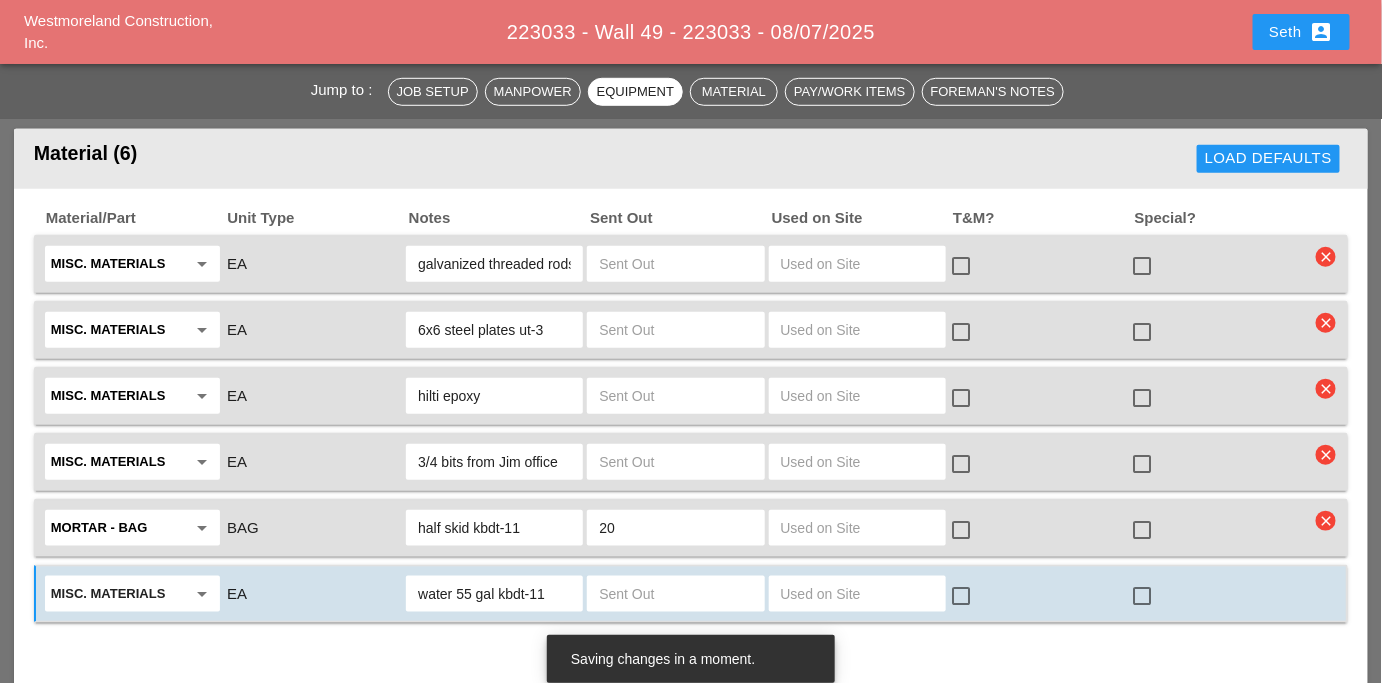 scroll, scrollTop: 3045, scrollLeft: 0, axis: vertical 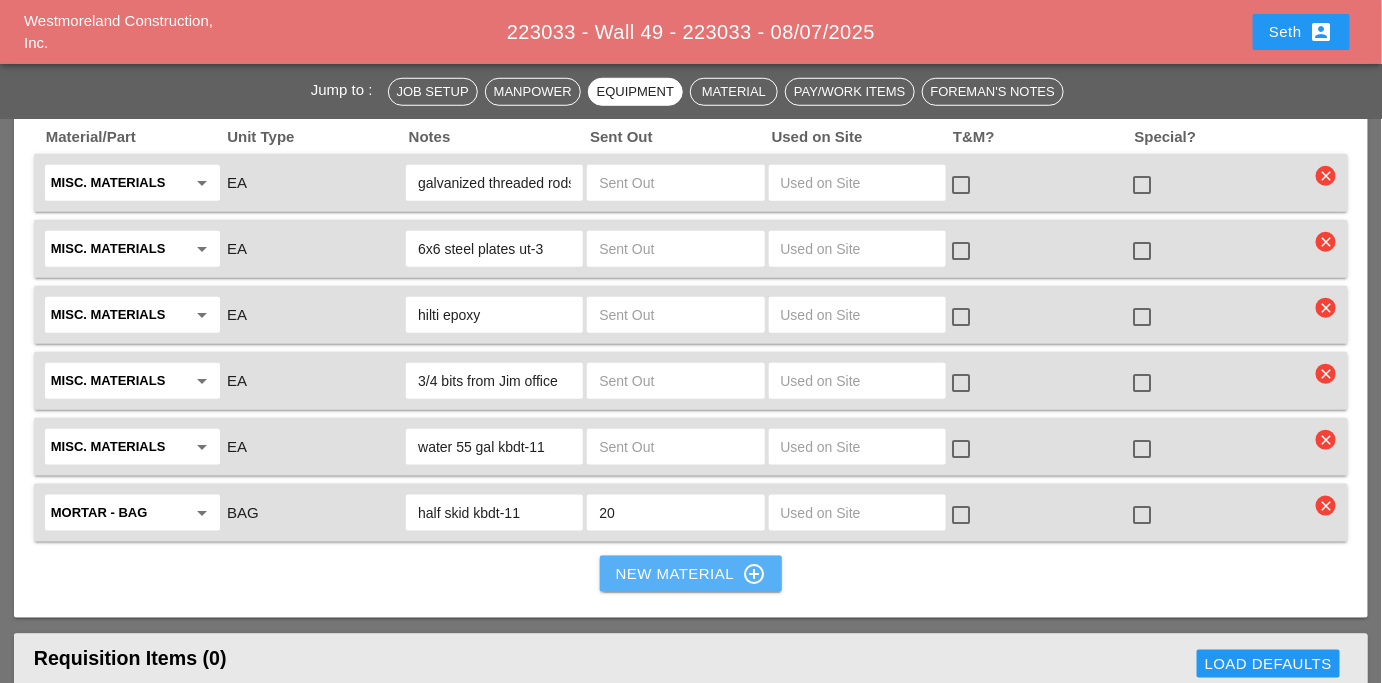click on "New Material control_point" at bounding box center [691, 574] 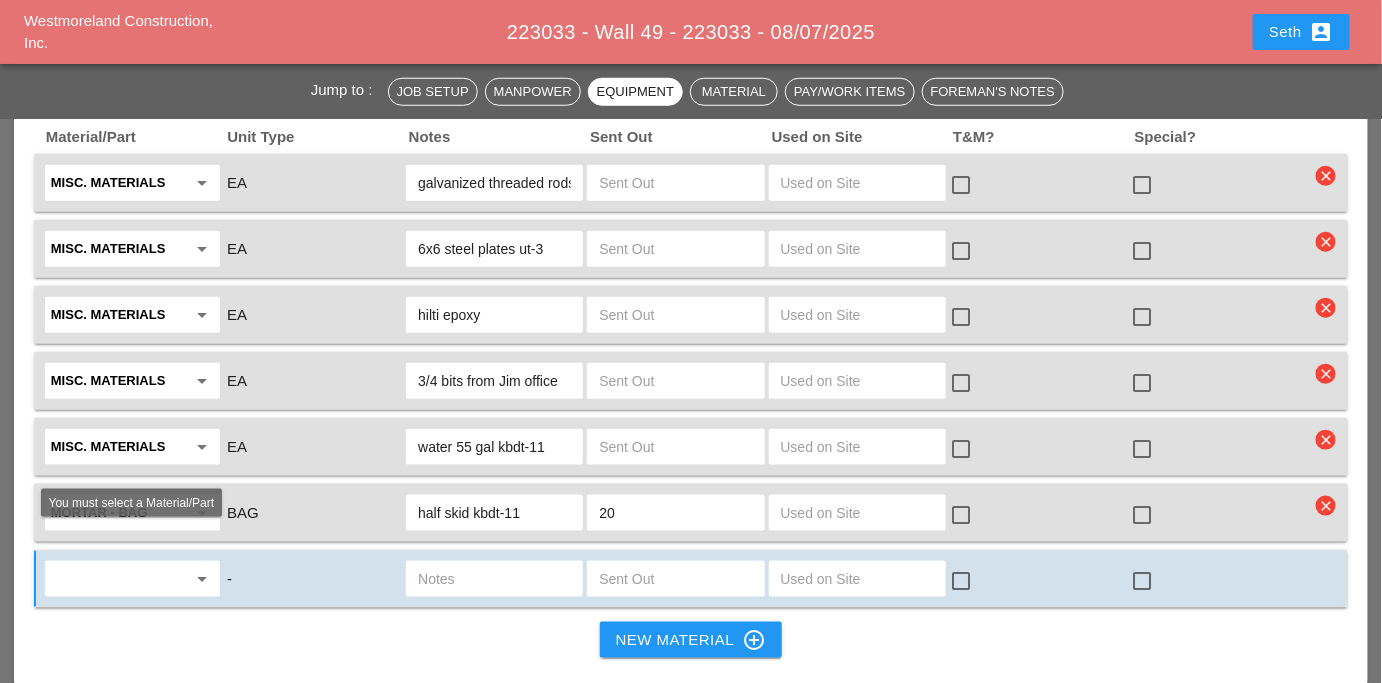 click at bounding box center (118, 579) 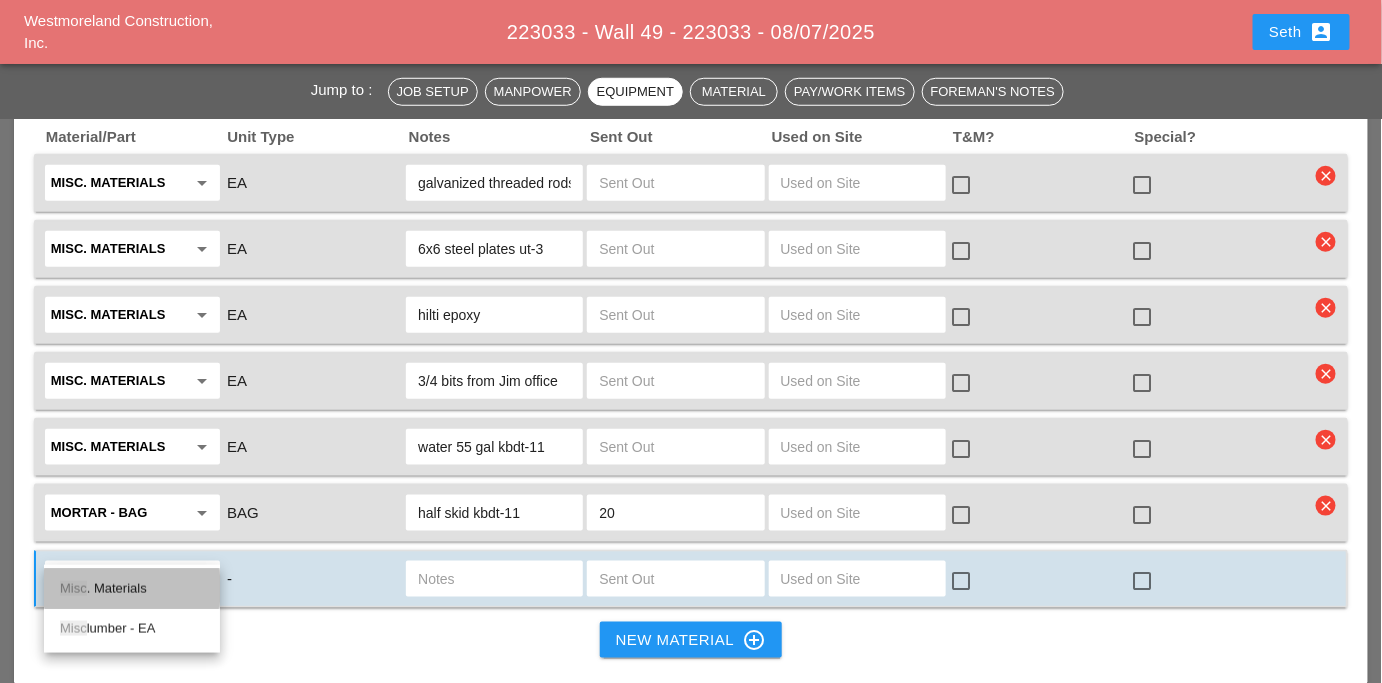 click on "Misc . Materials" at bounding box center (132, 589) 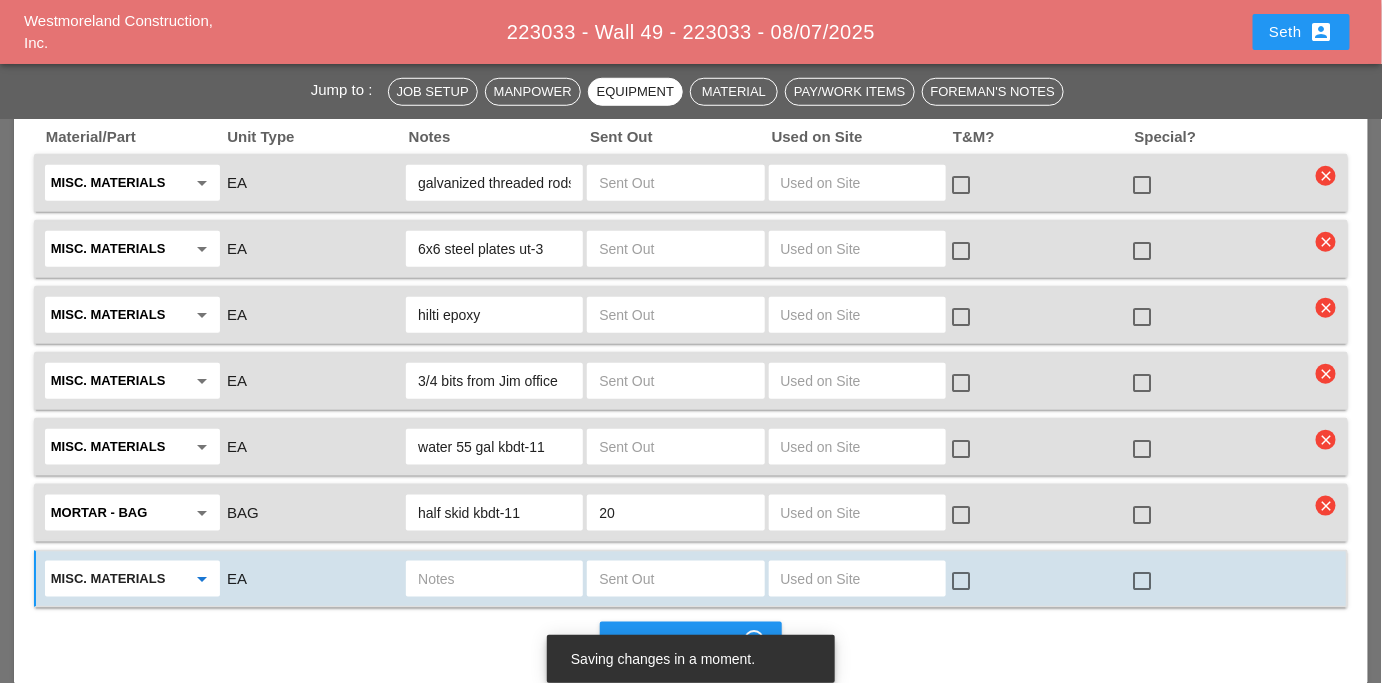 type on "Misc. Materials" 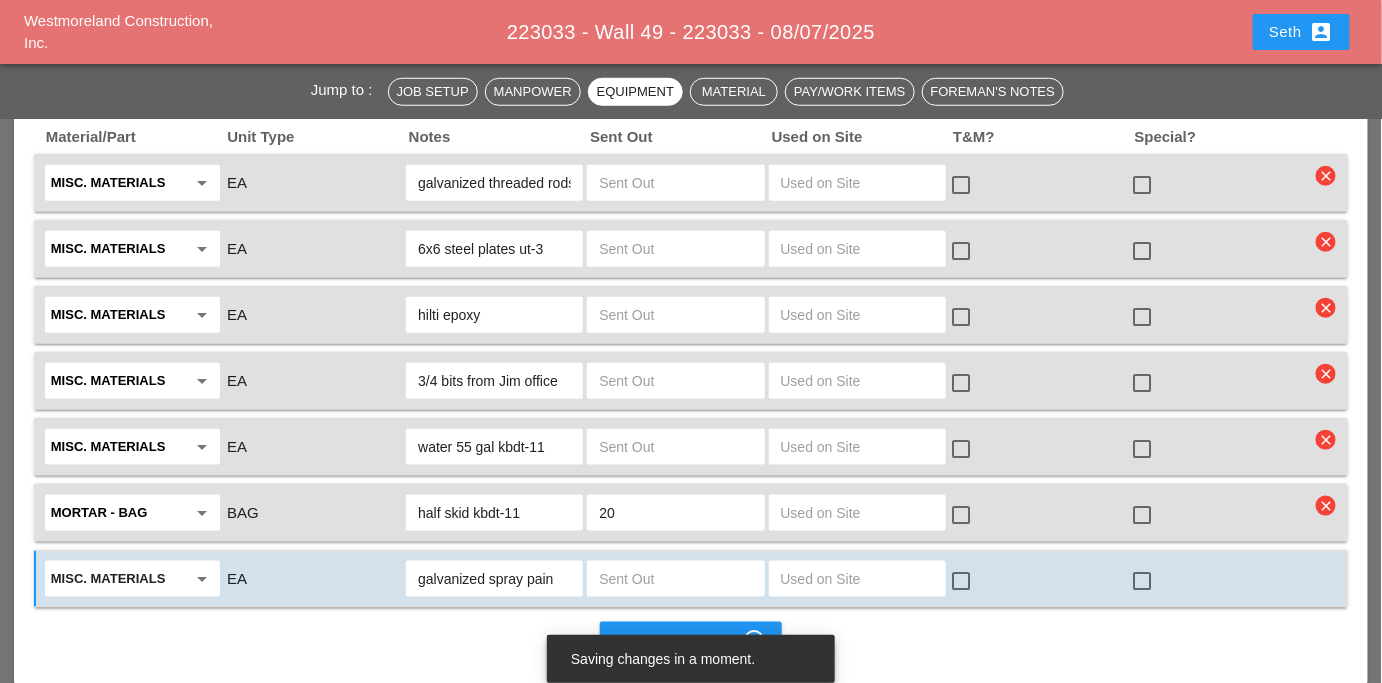 type on "galvanized spray paint" 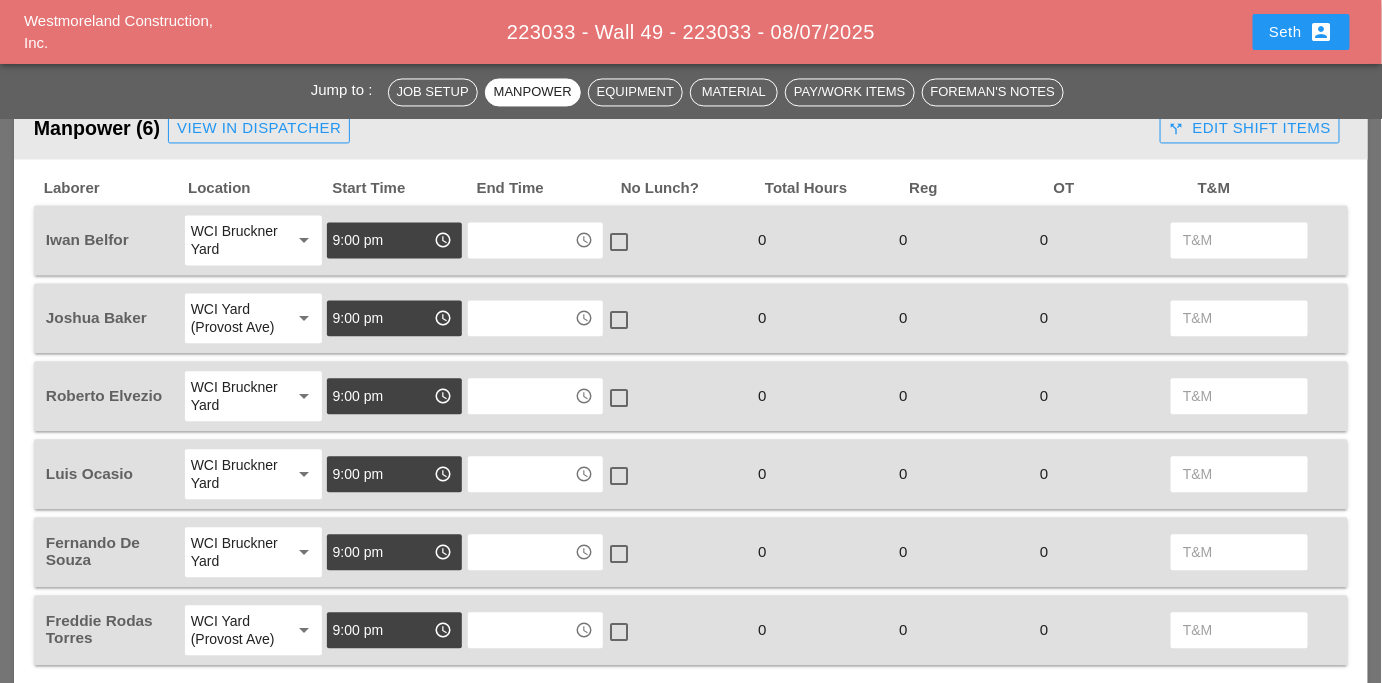 scroll, scrollTop: 1290, scrollLeft: 0, axis: vertical 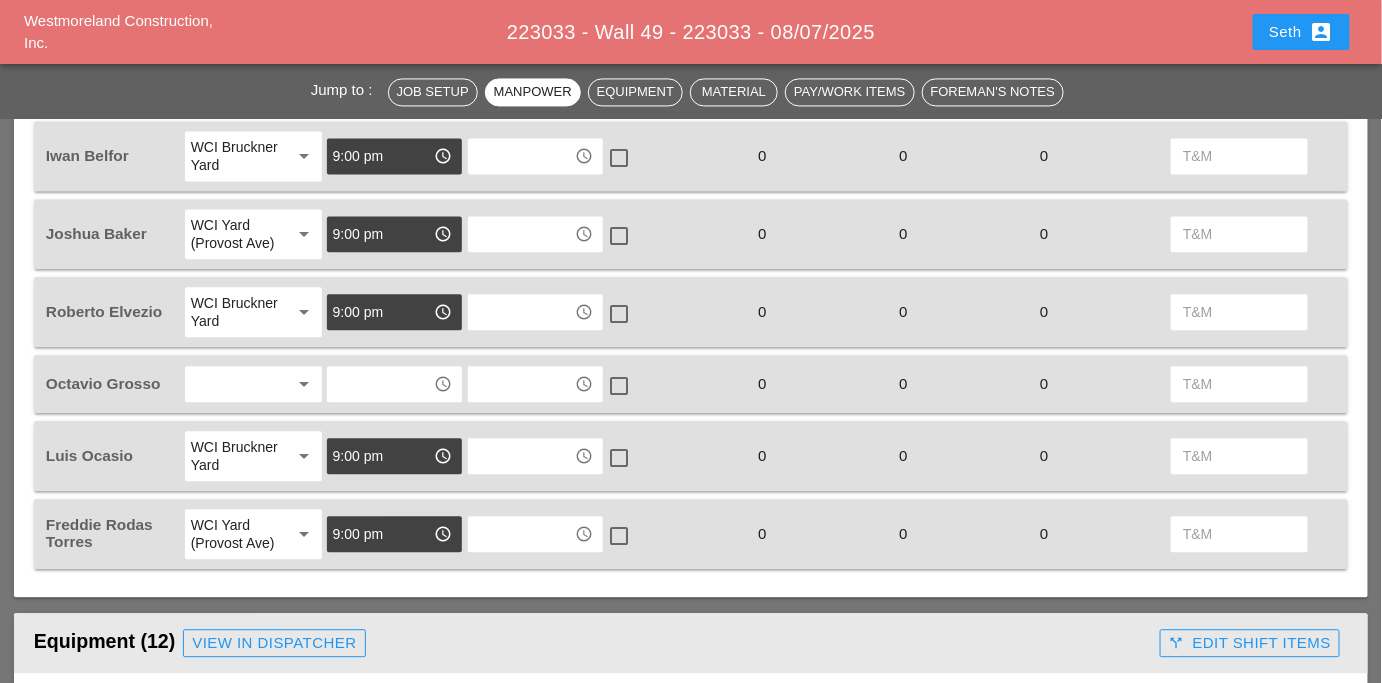 click on "arrow_drop_down" at bounding box center (302, 384) 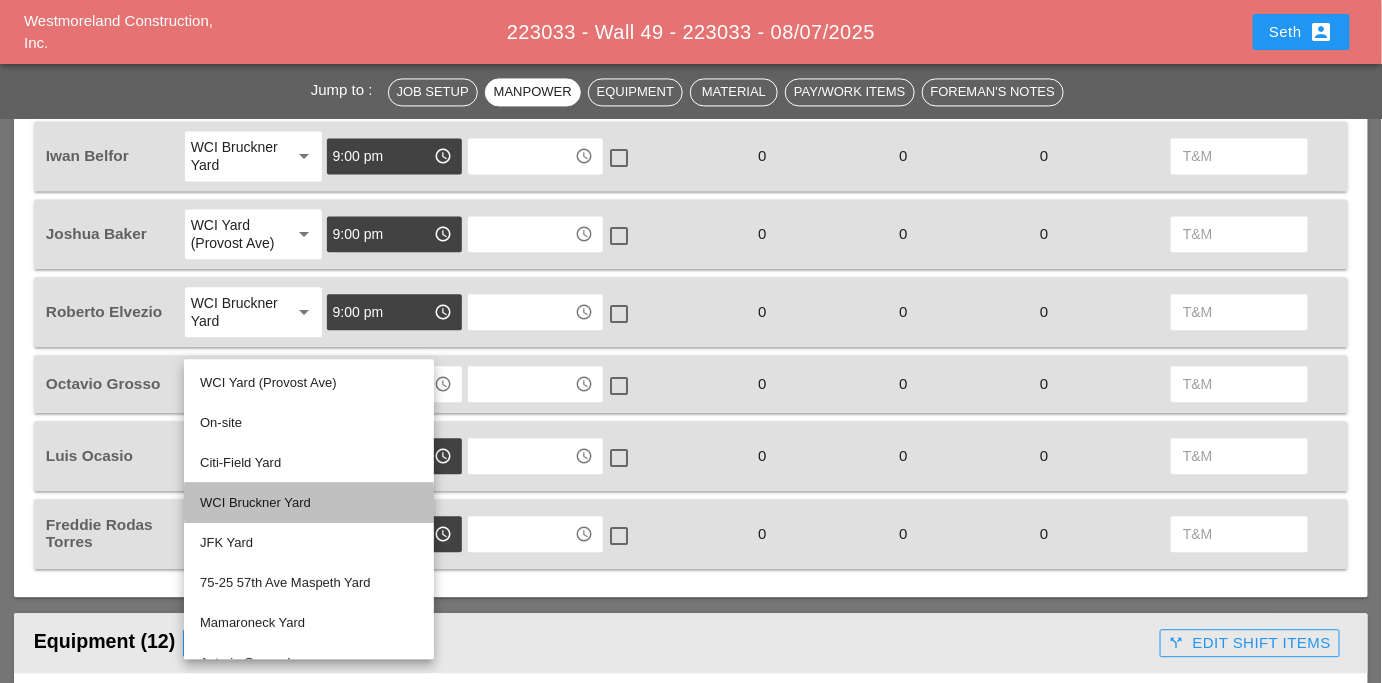 click on "WCI Bruckner Yard" at bounding box center (309, 503) 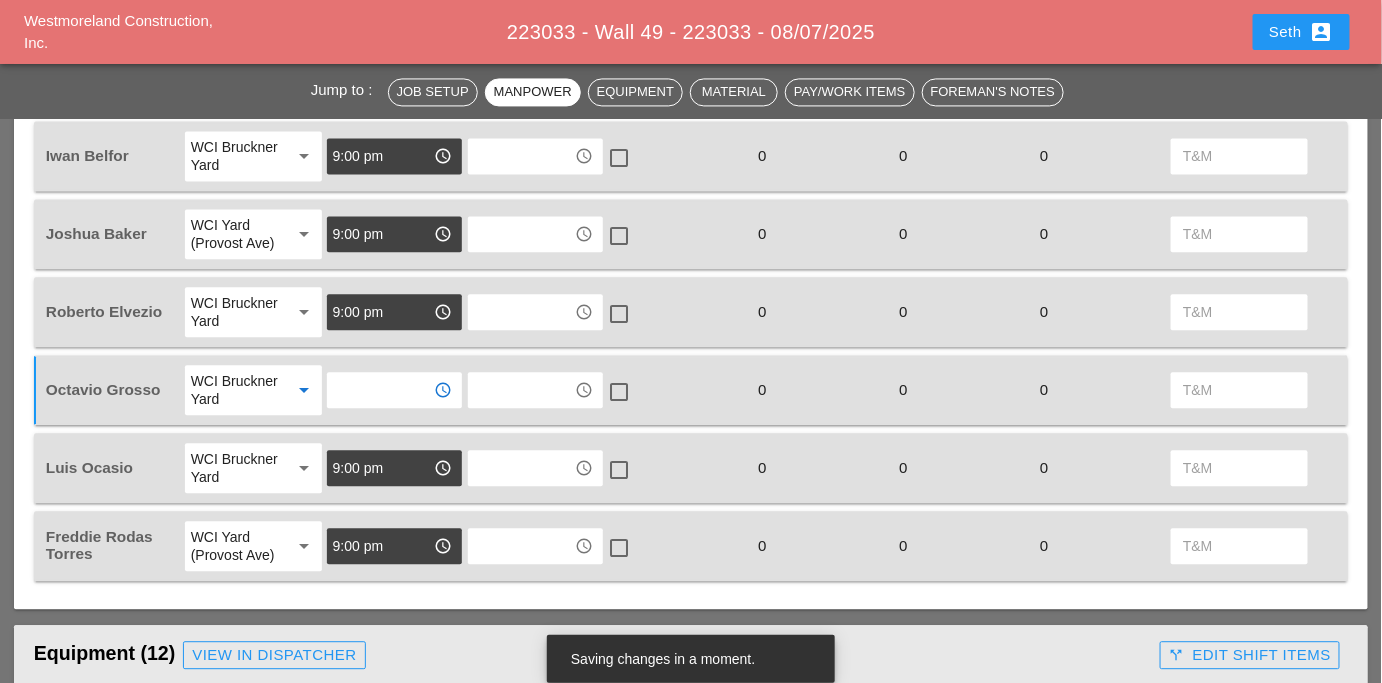 click at bounding box center [380, 390] 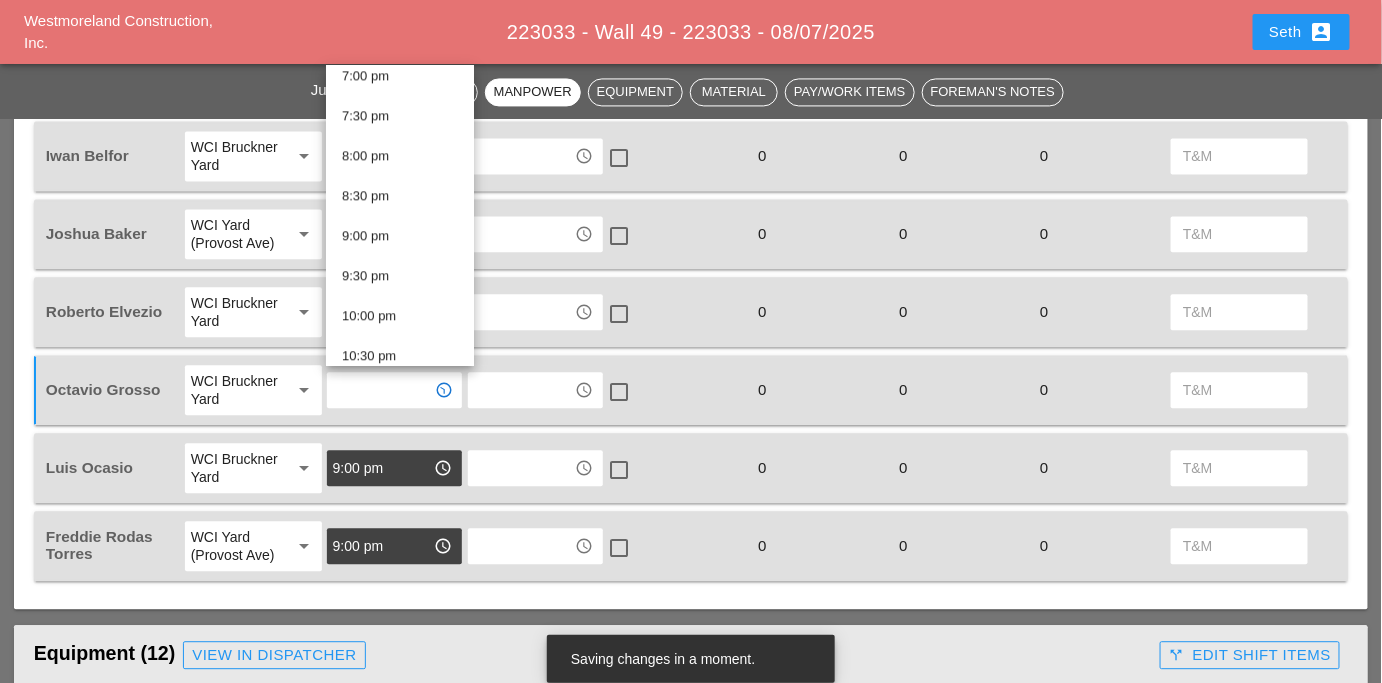 scroll, scrollTop: 1533, scrollLeft: 0, axis: vertical 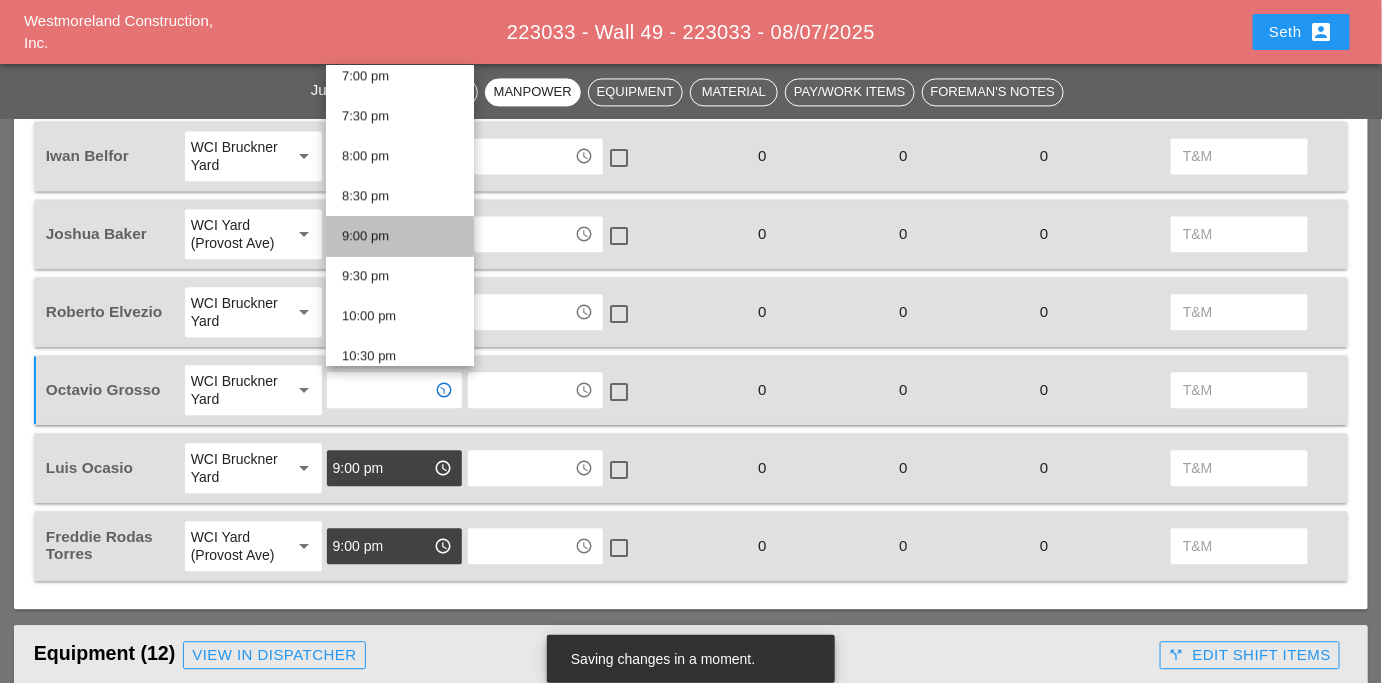 click on "9:00 pm" at bounding box center [400, 236] 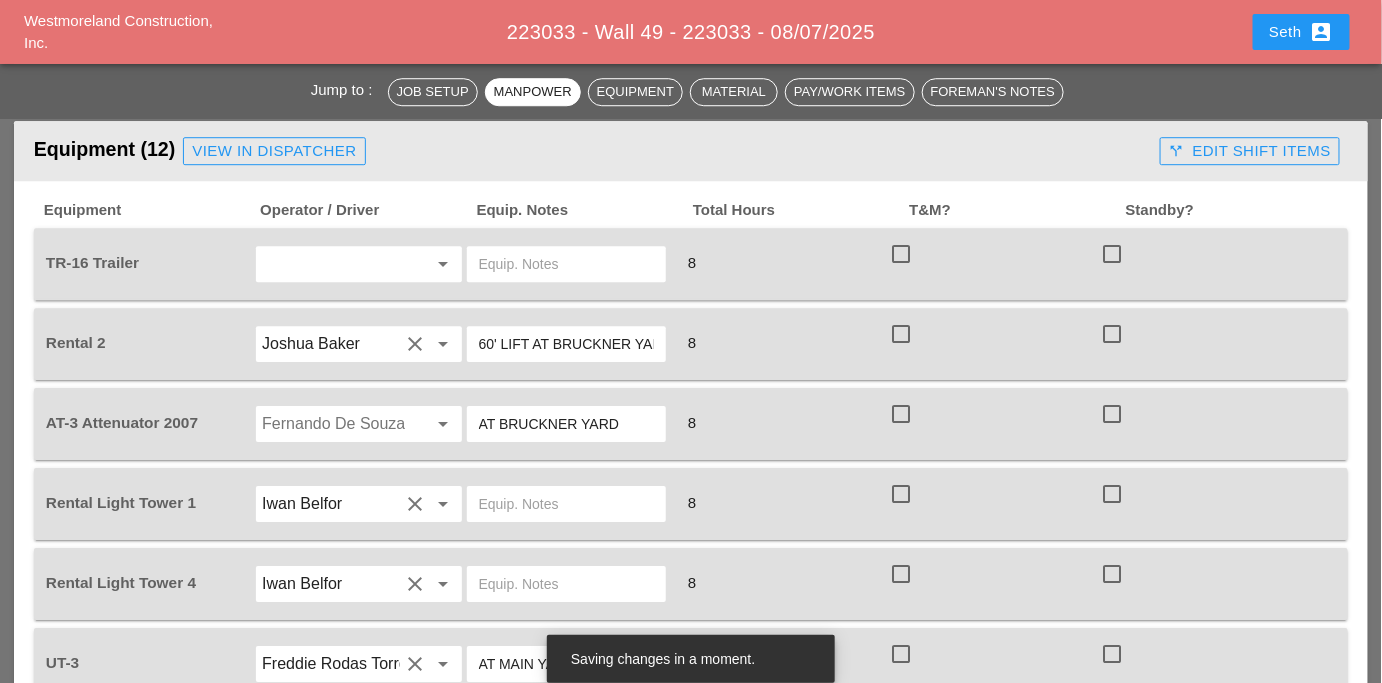 scroll, scrollTop: 1882, scrollLeft: 0, axis: vertical 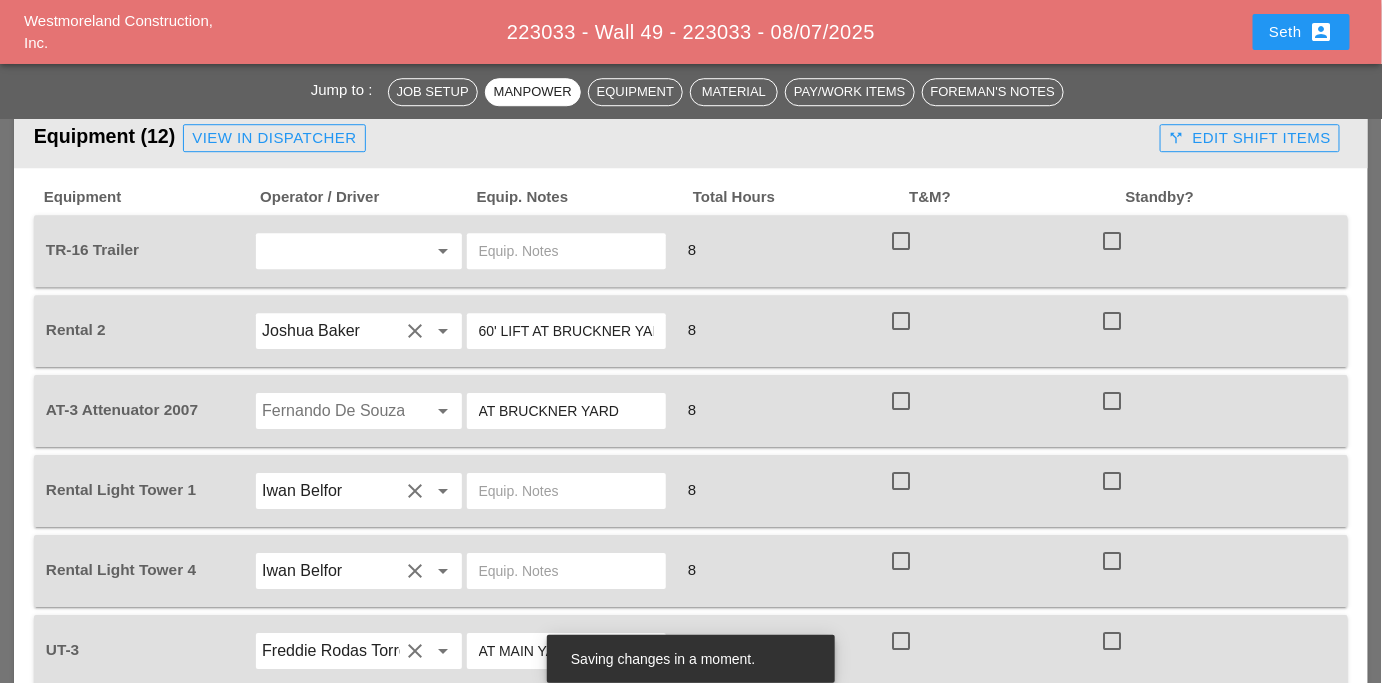 click on "Fernando De Souza arrow_drop_down" at bounding box center [358, 411] 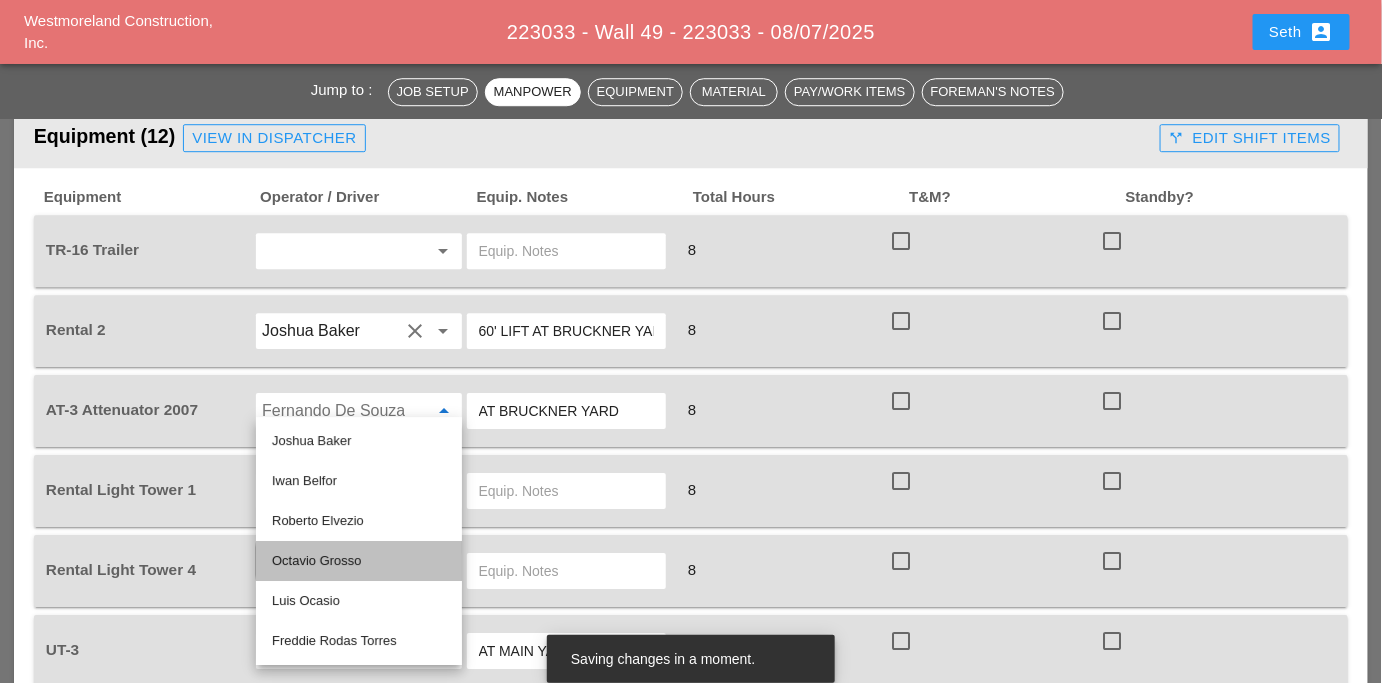 click on "Octavio Grosso" at bounding box center [359, 561] 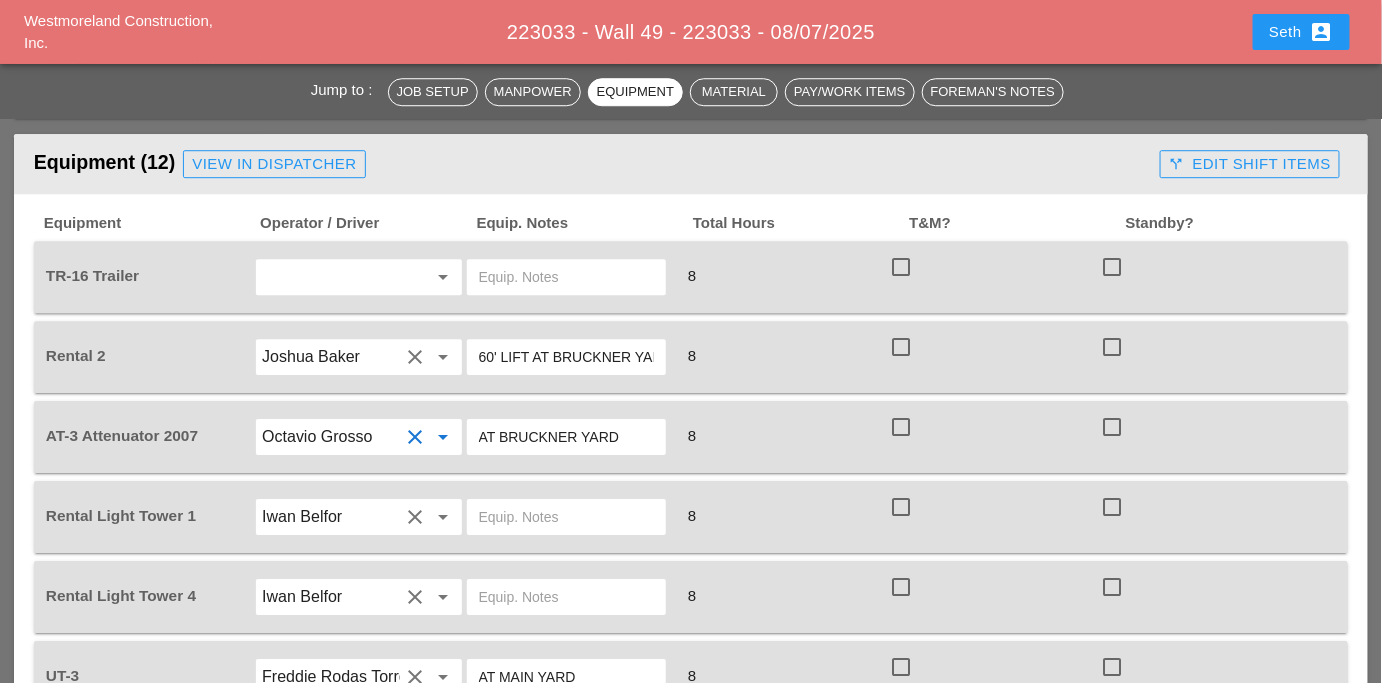 scroll, scrollTop: 1775, scrollLeft: 0, axis: vertical 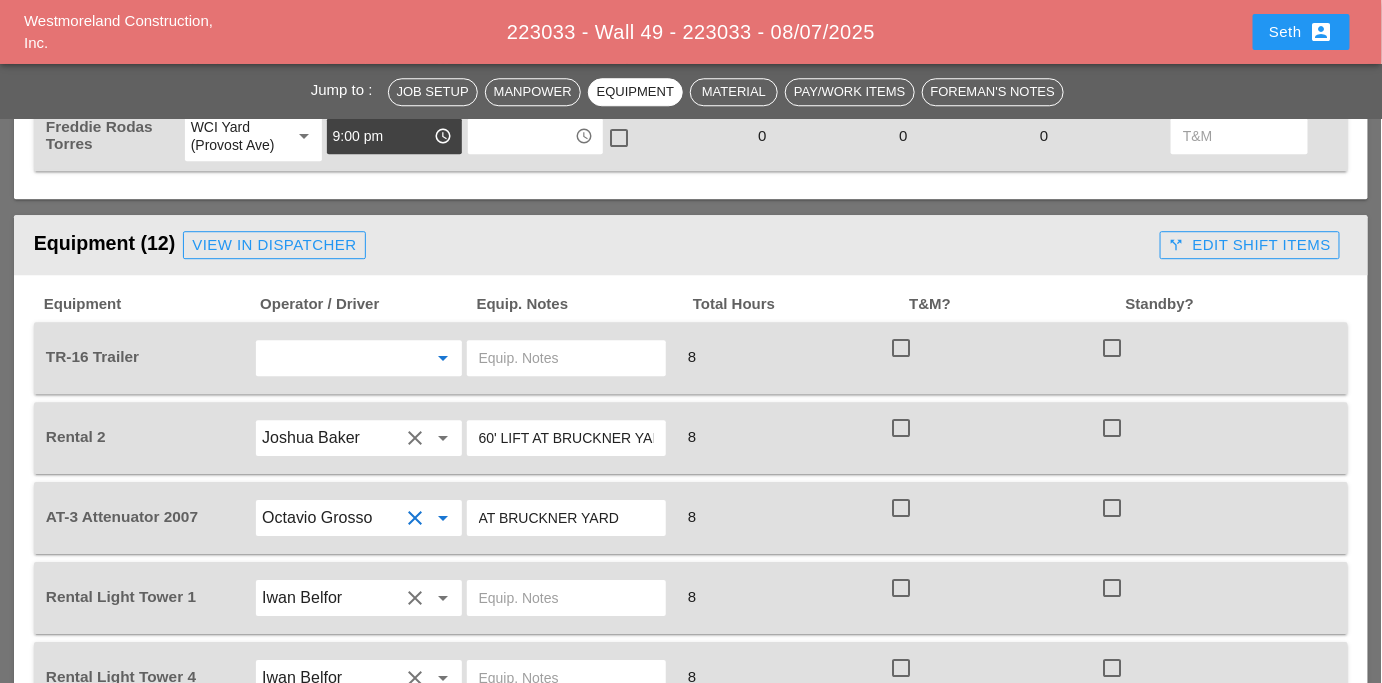 click at bounding box center [330, 358] 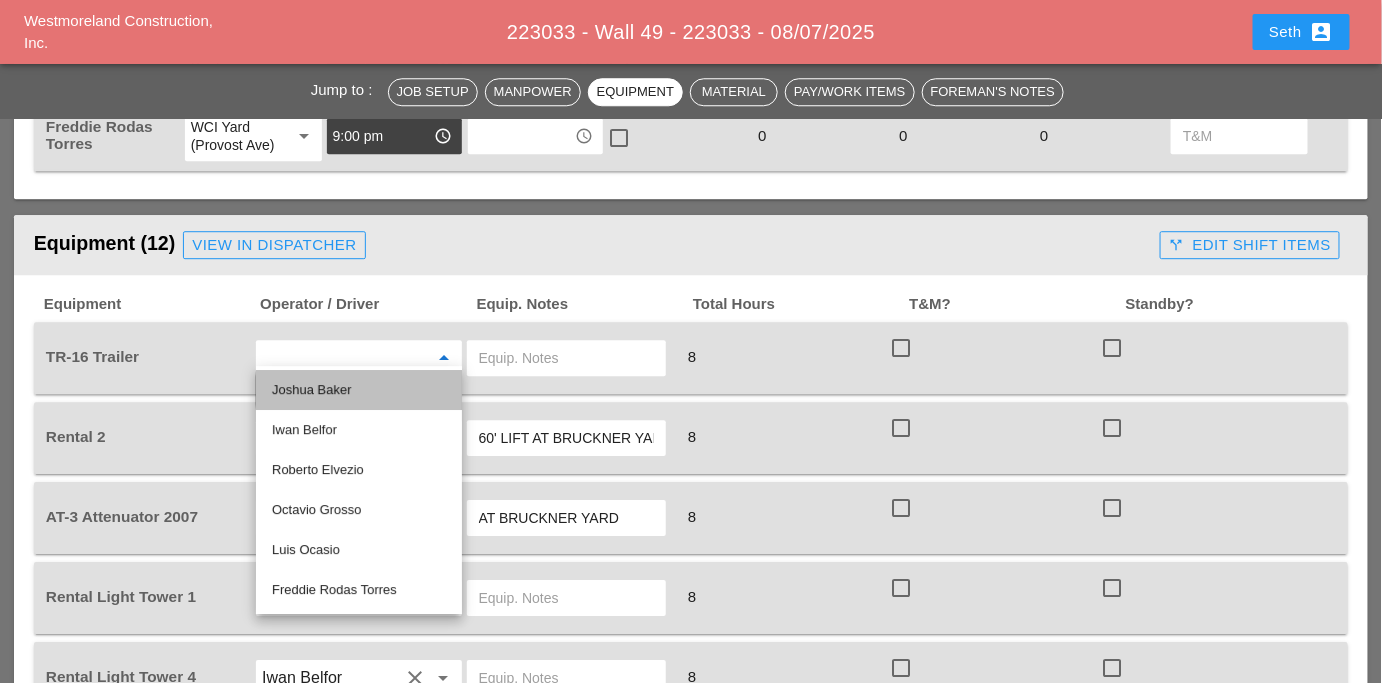 click on "Joshua Baker" at bounding box center [359, 390] 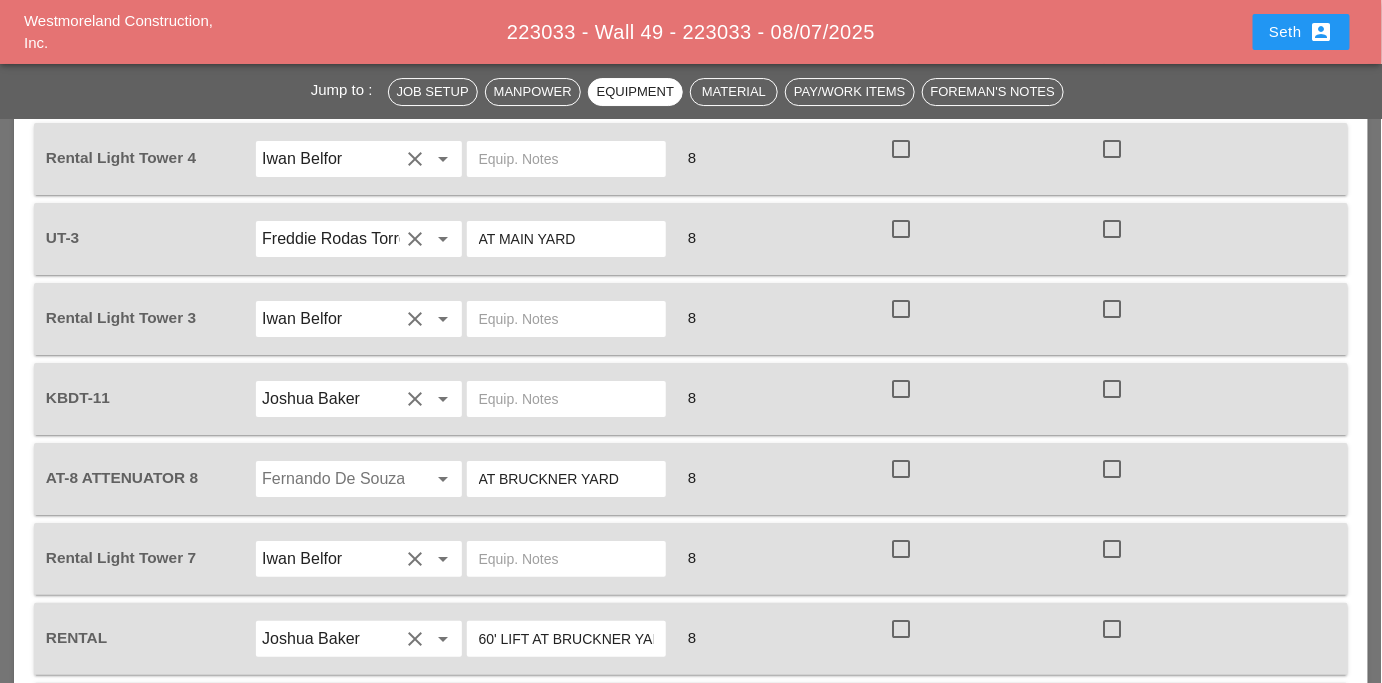 scroll, scrollTop: 2298, scrollLeft: 0, axis: vertical 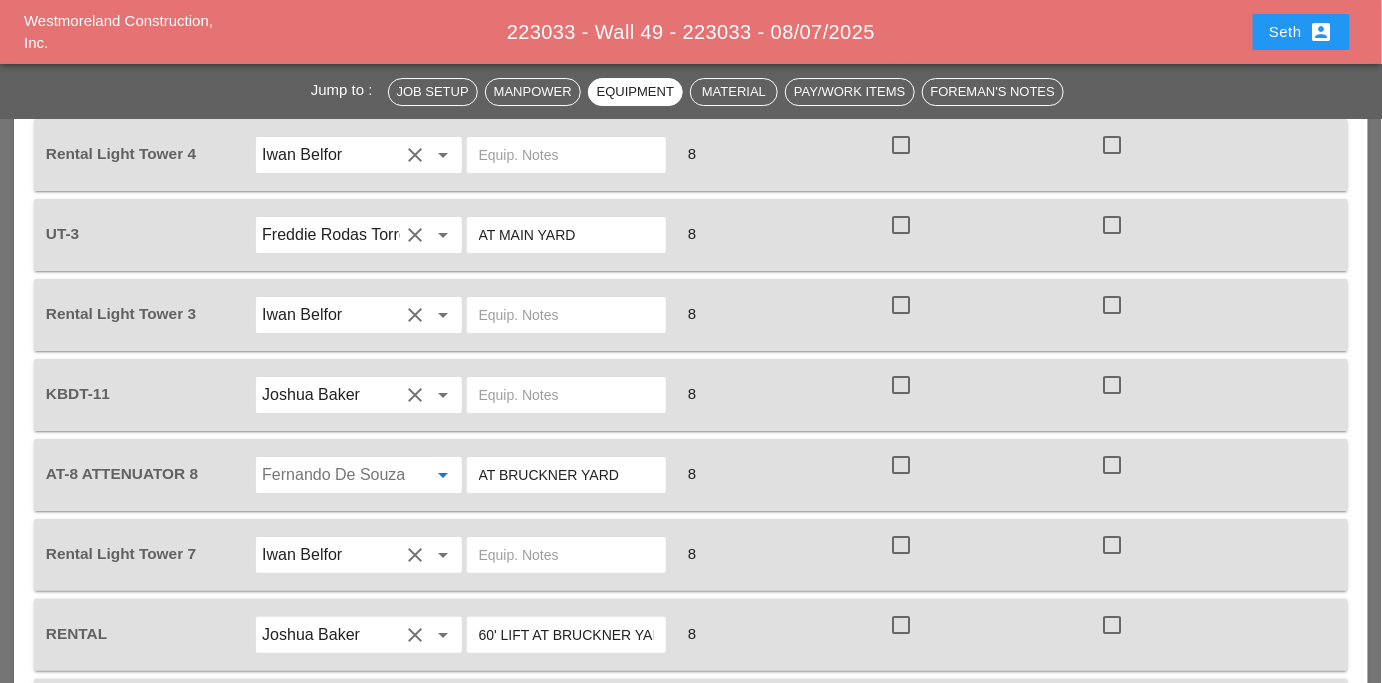 click at bounding box center [330, 475] 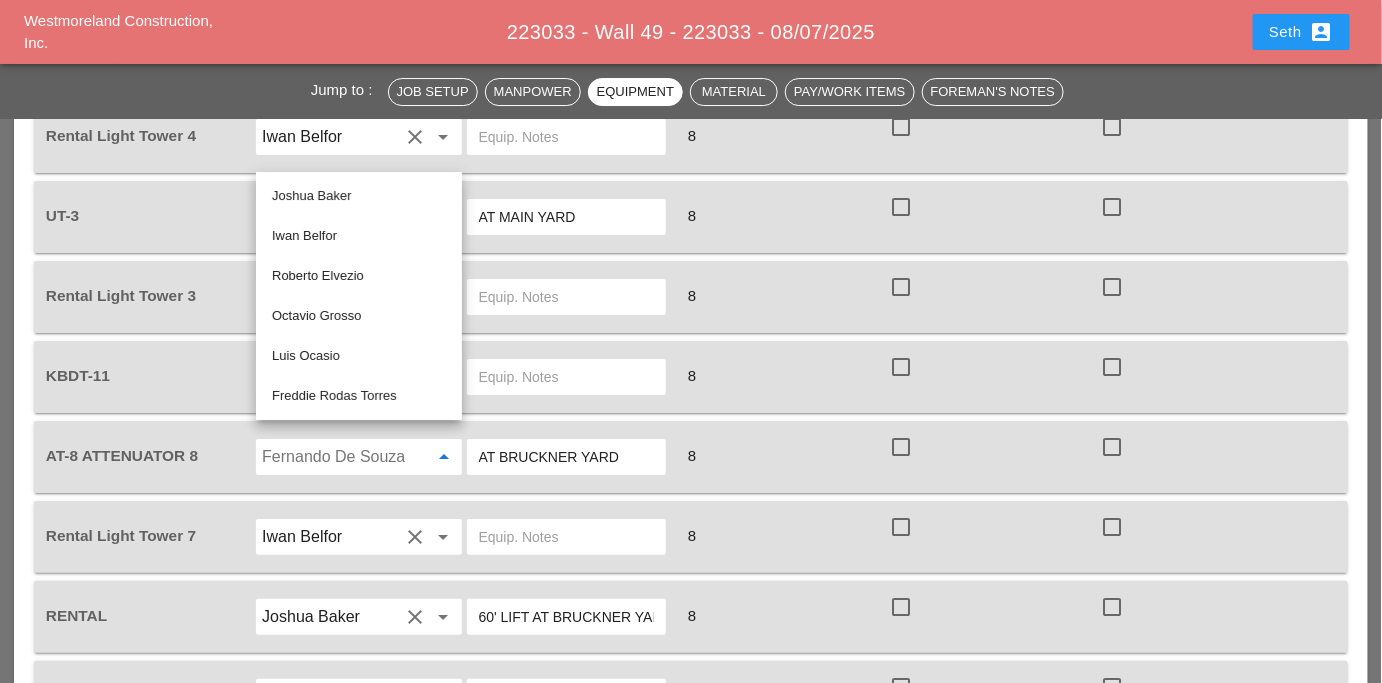 scroll, scrollTop: 2322, scrollLeft: 0, axis: vertical 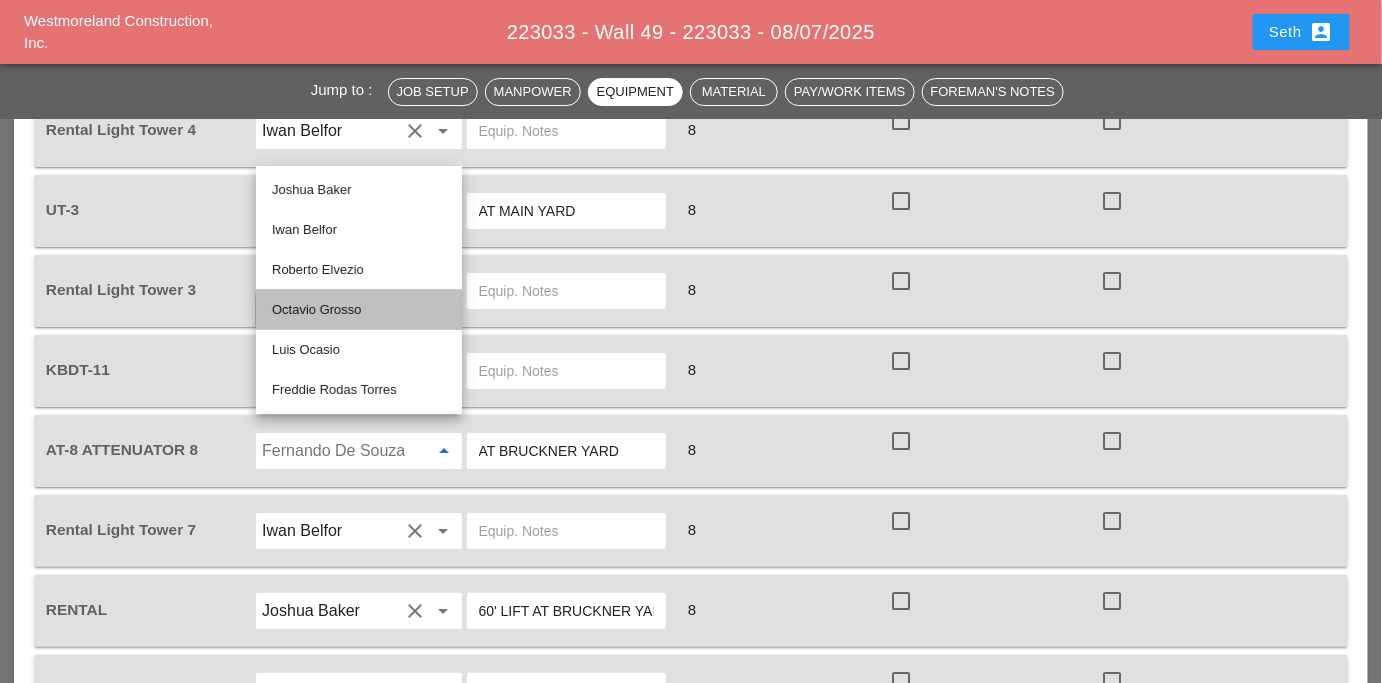 click on "Octavio Grosso" at bounding box center (359, 310) 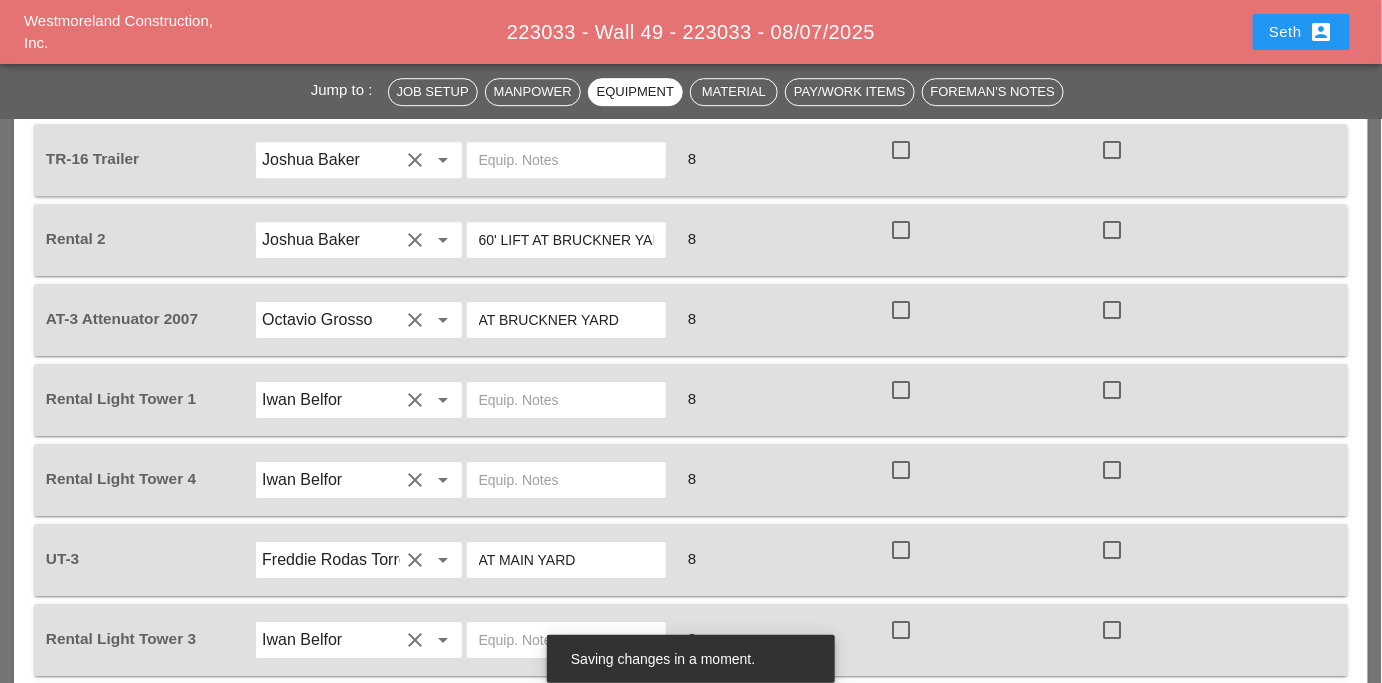 scroll, scrollTop: 1963, scrollLeft: 0, axis: vertical 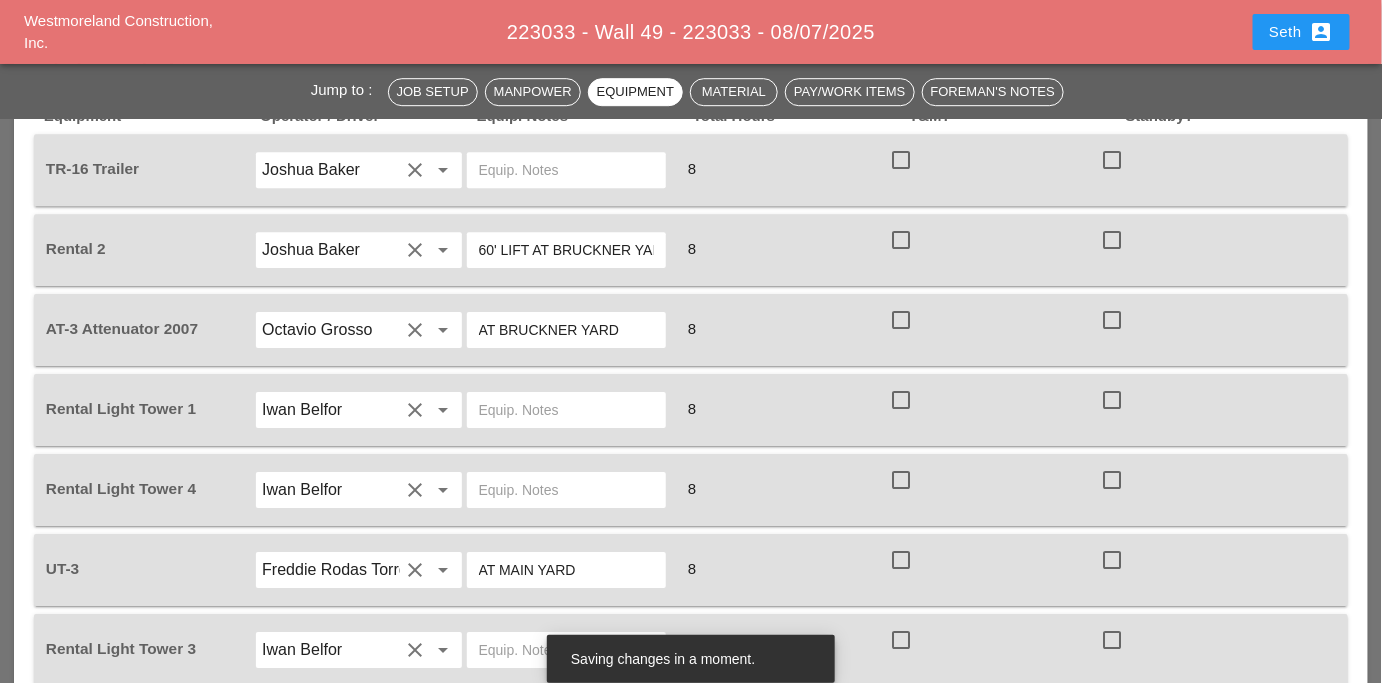 click on "clear" at bounding box center (416, 330) 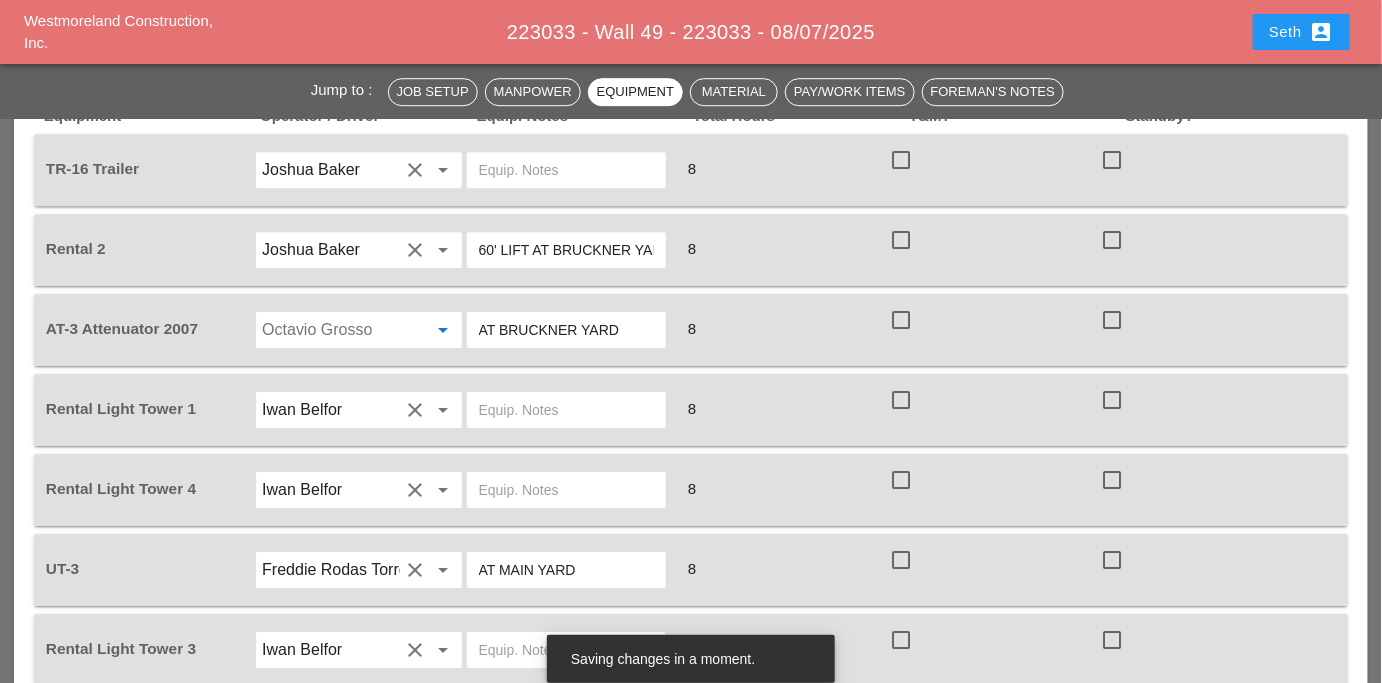 click at bounding box center [330, 330] 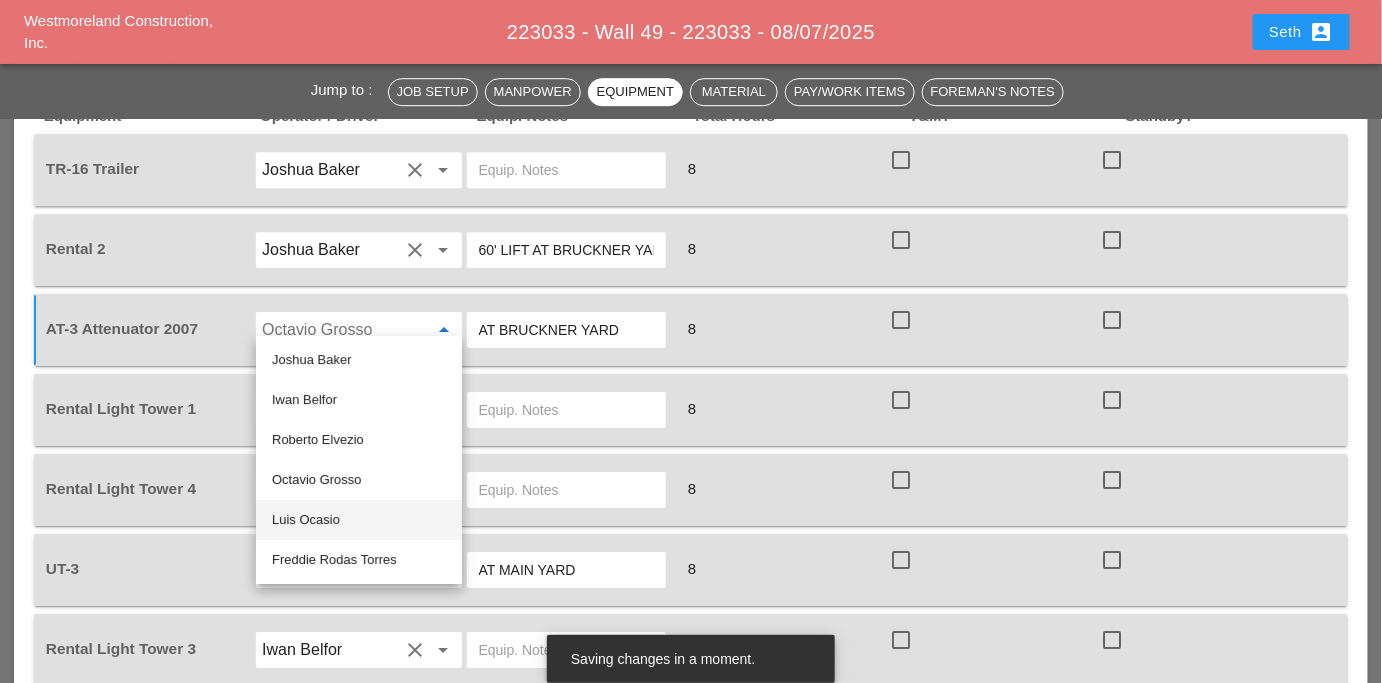 click on "Luis Ocasio" at bounding box center [359, 520] 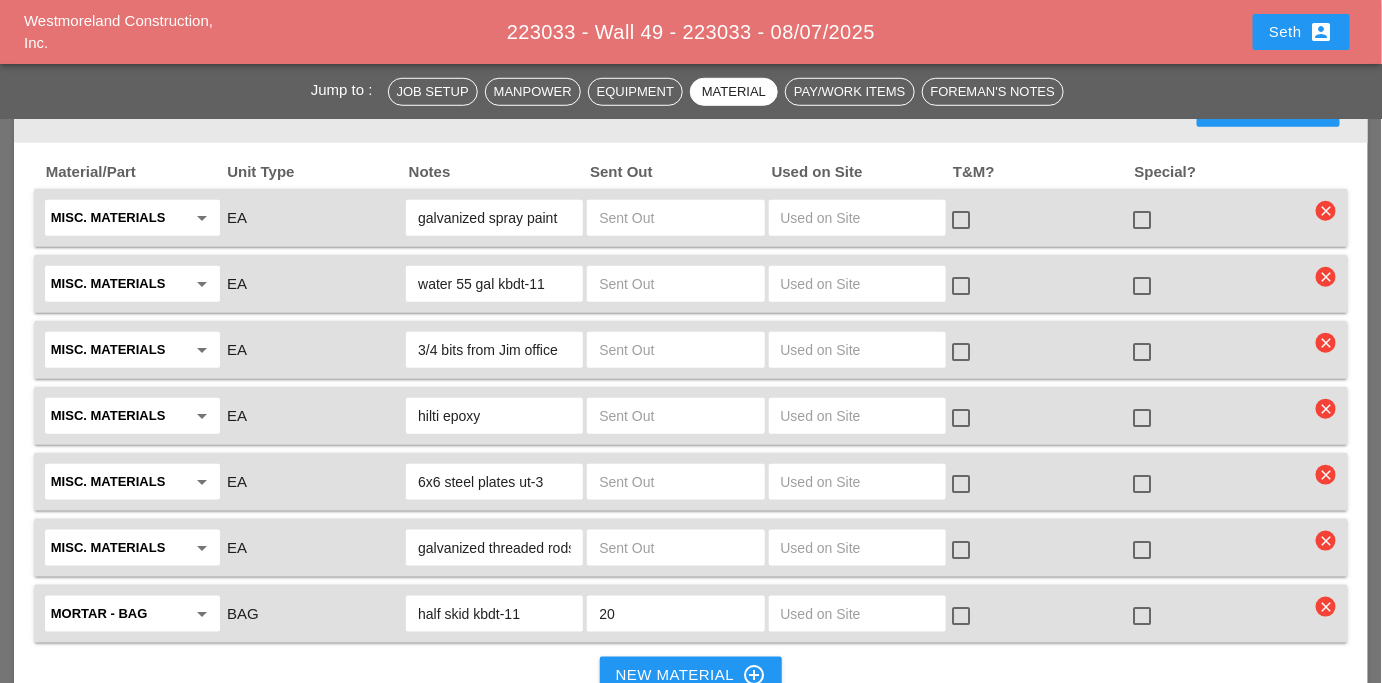 scroll, scrollTop: 3002, scrollLeft: 0, axis: vertical 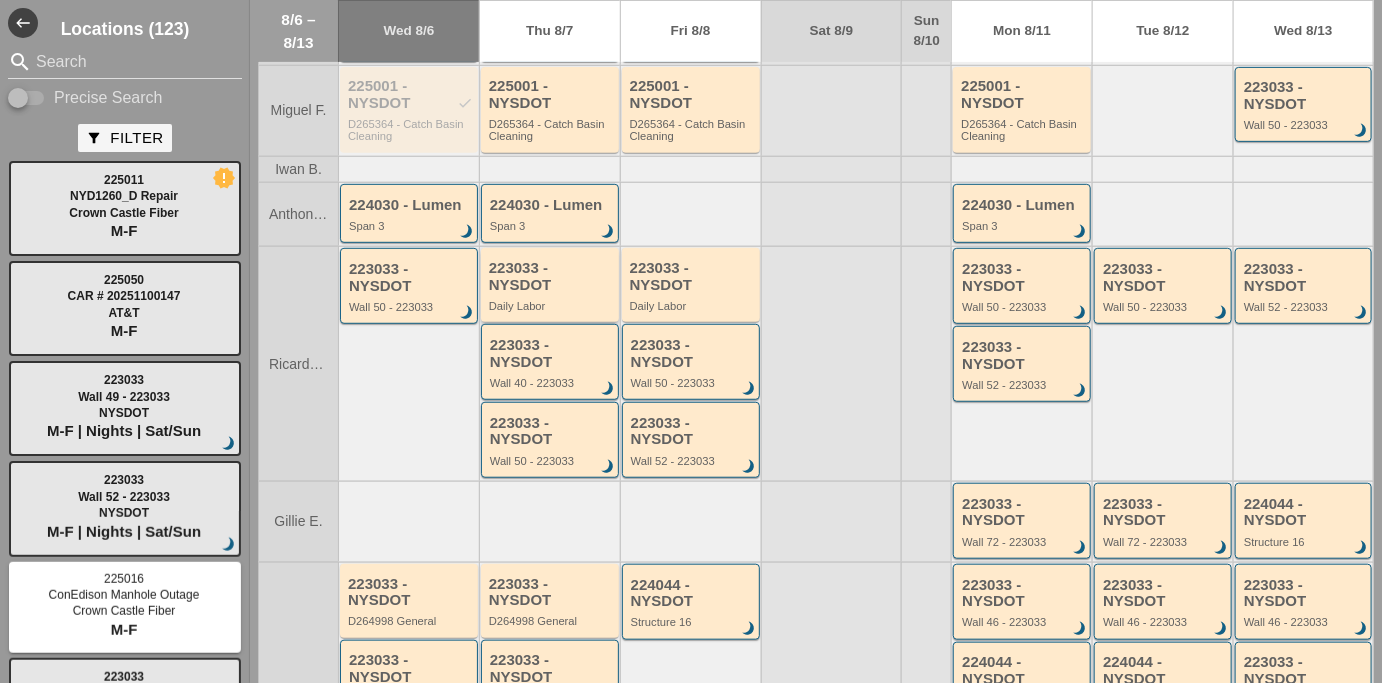 click on "223033 - NYSDOT  Daily Labor" at bounding box center (551, 286) 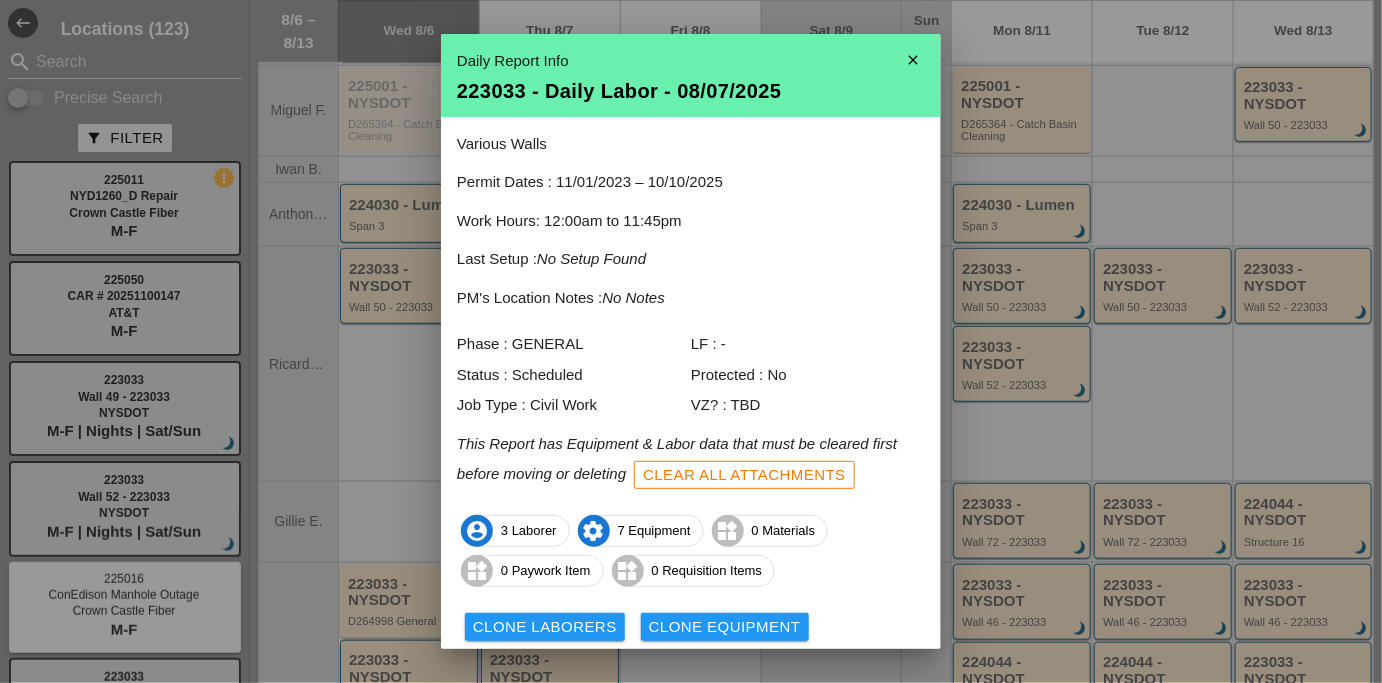 scroll, scrollTop: 106, scrollLeft: 0, axis: vertical 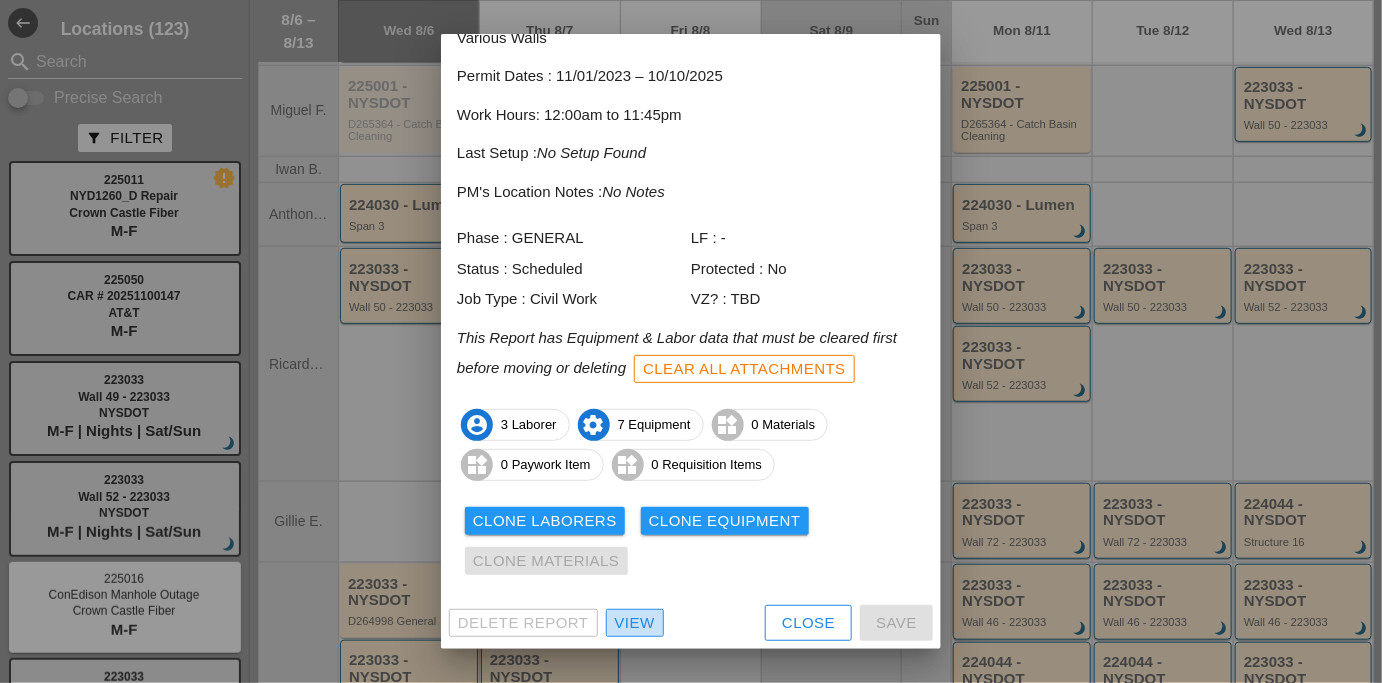 click on "View" at bounding box center [635, 623] 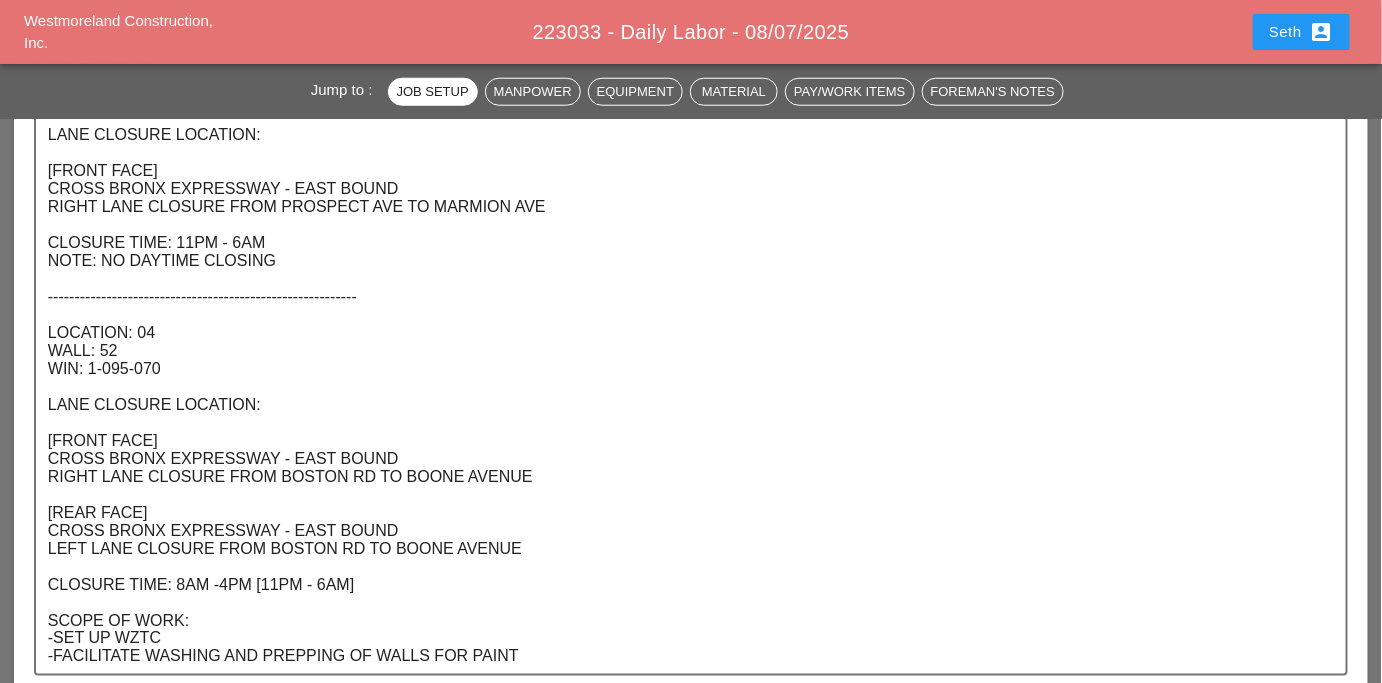 scroll, scrollTop: 624, scrollLeft: 0, axis: vertical 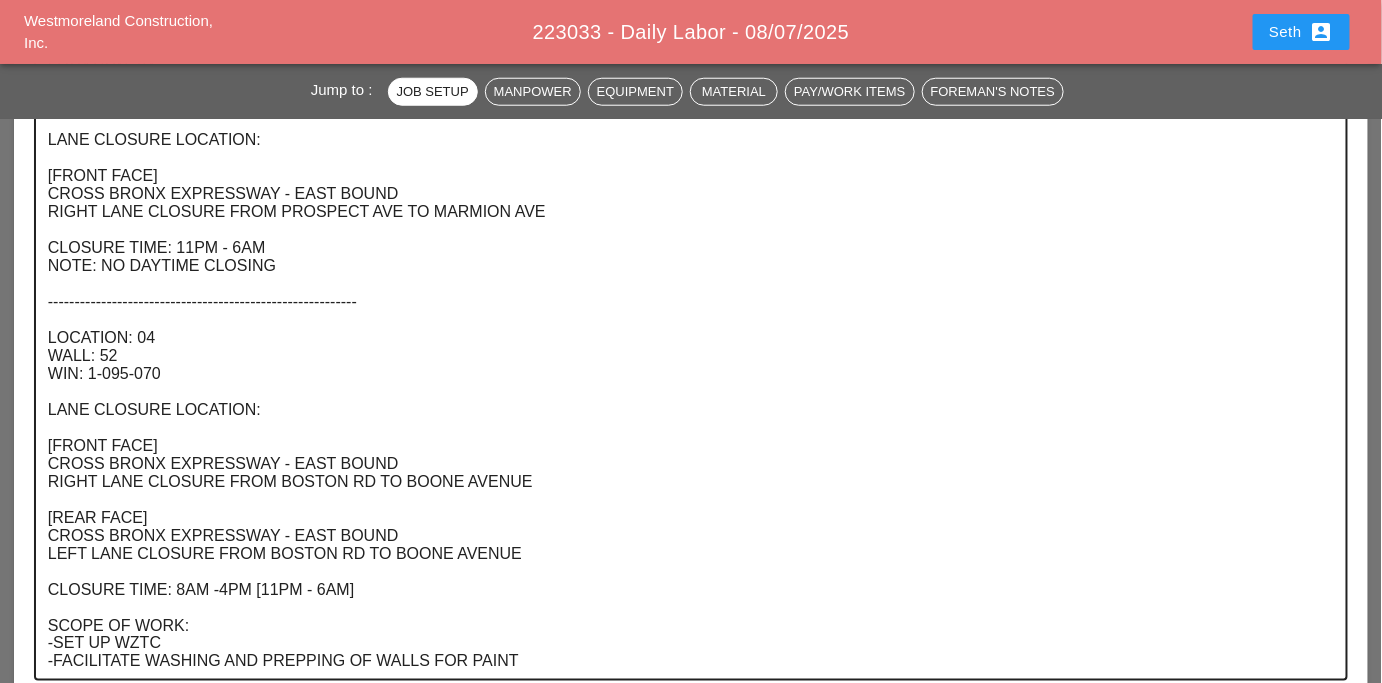 drag, startPoint x: 42, startPoint y: 330, endPoint x: 216, endPoint y: 435, distance: 203.22647 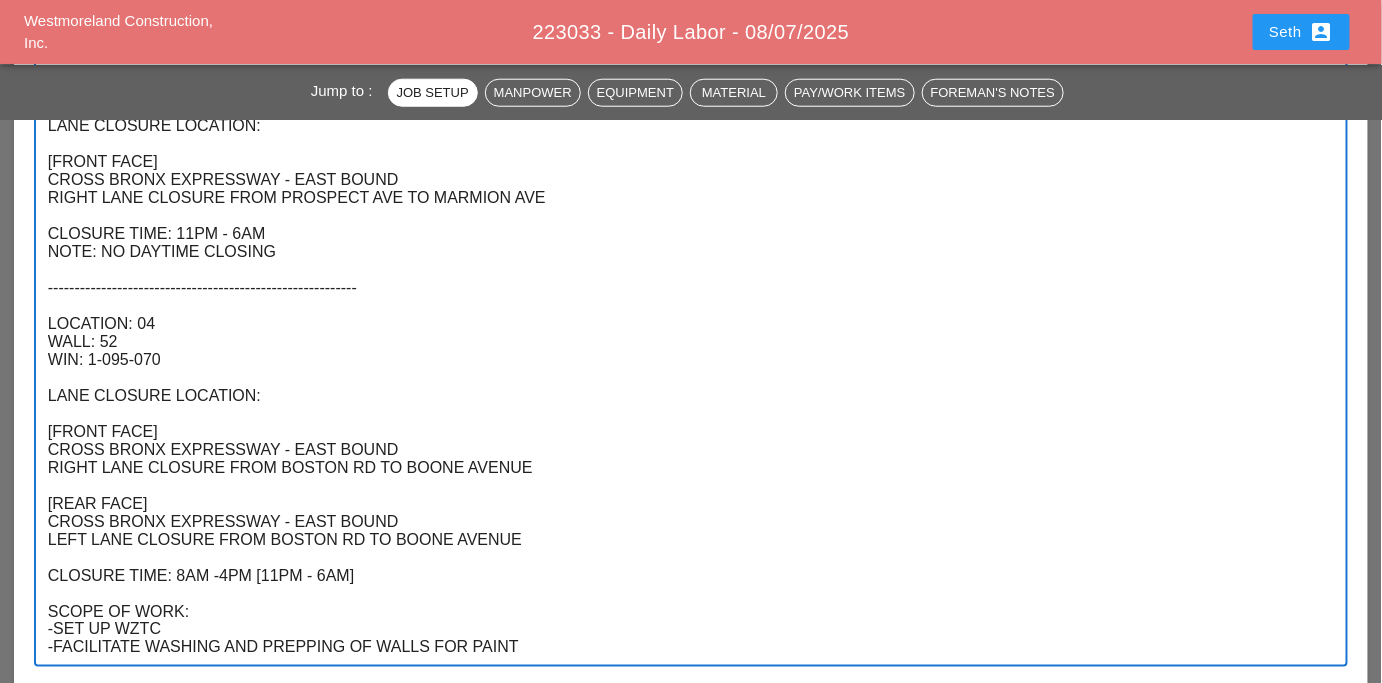 scroll, scrollTop: 665, scrollLeft: 0, axis: vertical 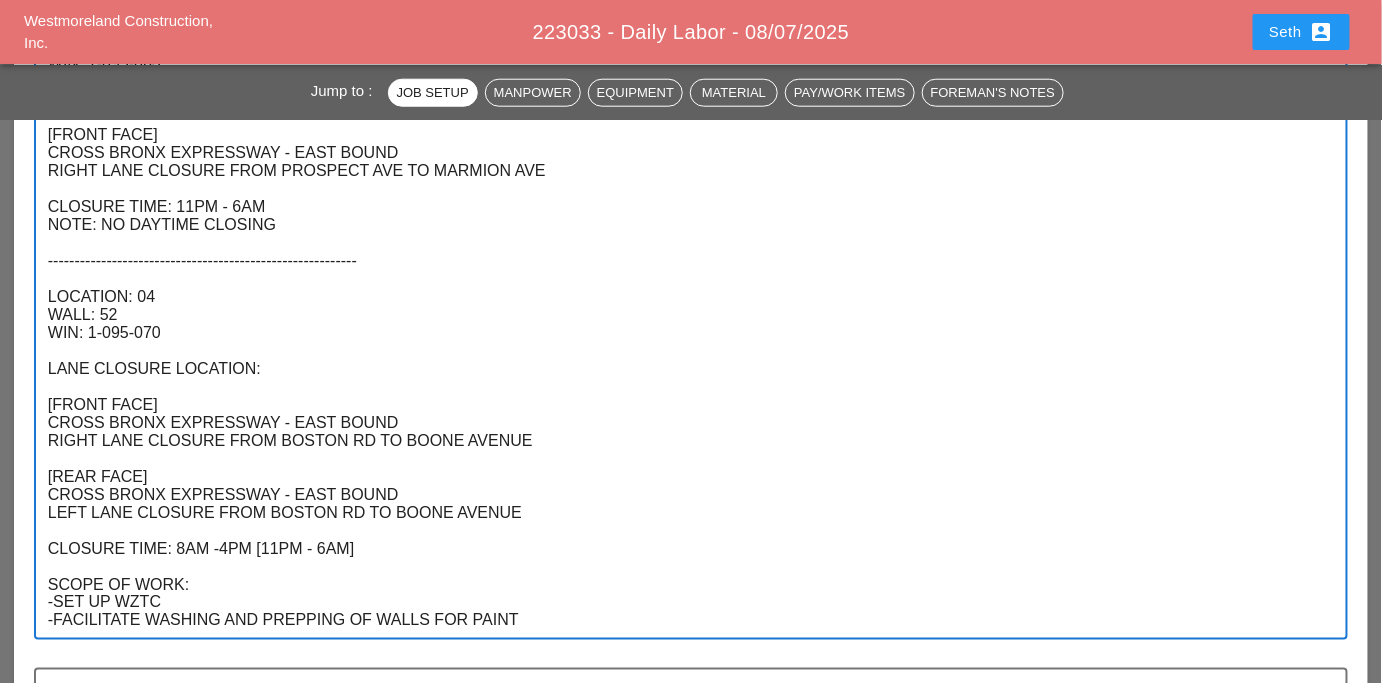 drag, startPoint x: 46, startPoint y: 298, endPoint x: 188, endPoint y: 335, distance: 146.74127 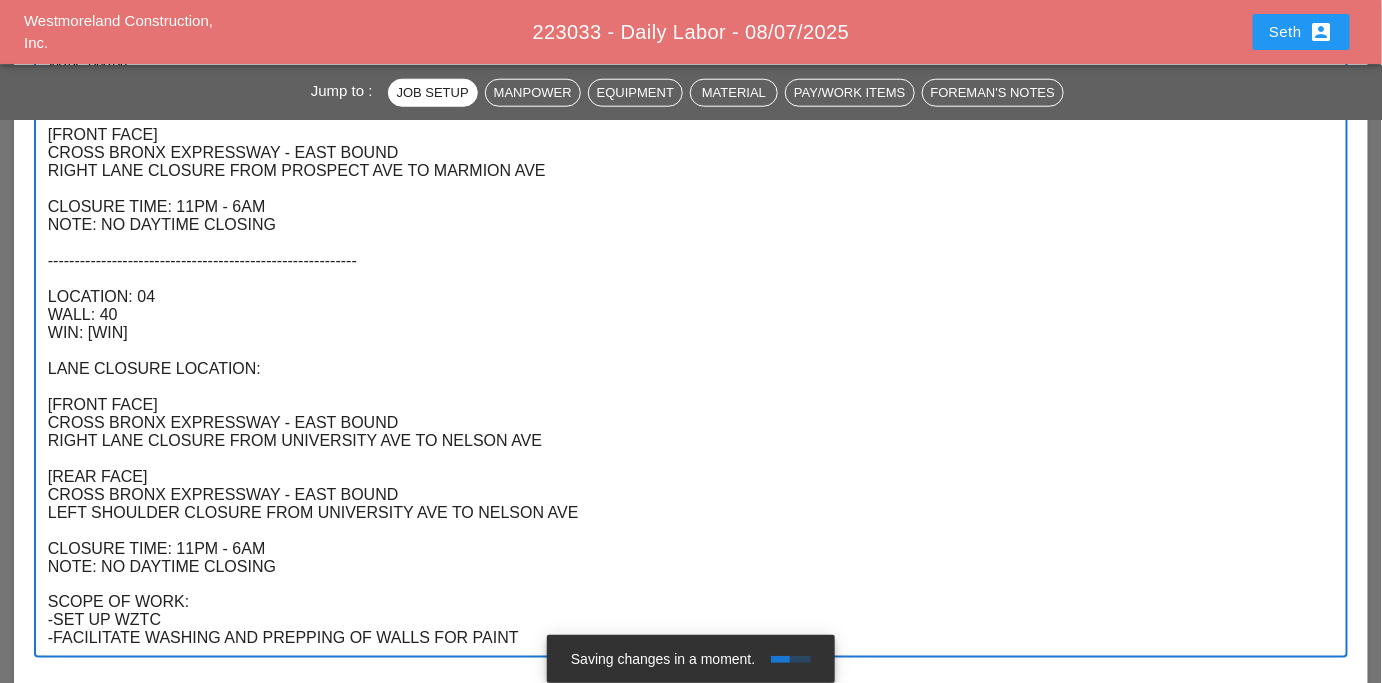 drag, startPoint x: 521, startPoint y: 641, endPoint x: 50, endPoint y: 643, distance: 471.00424 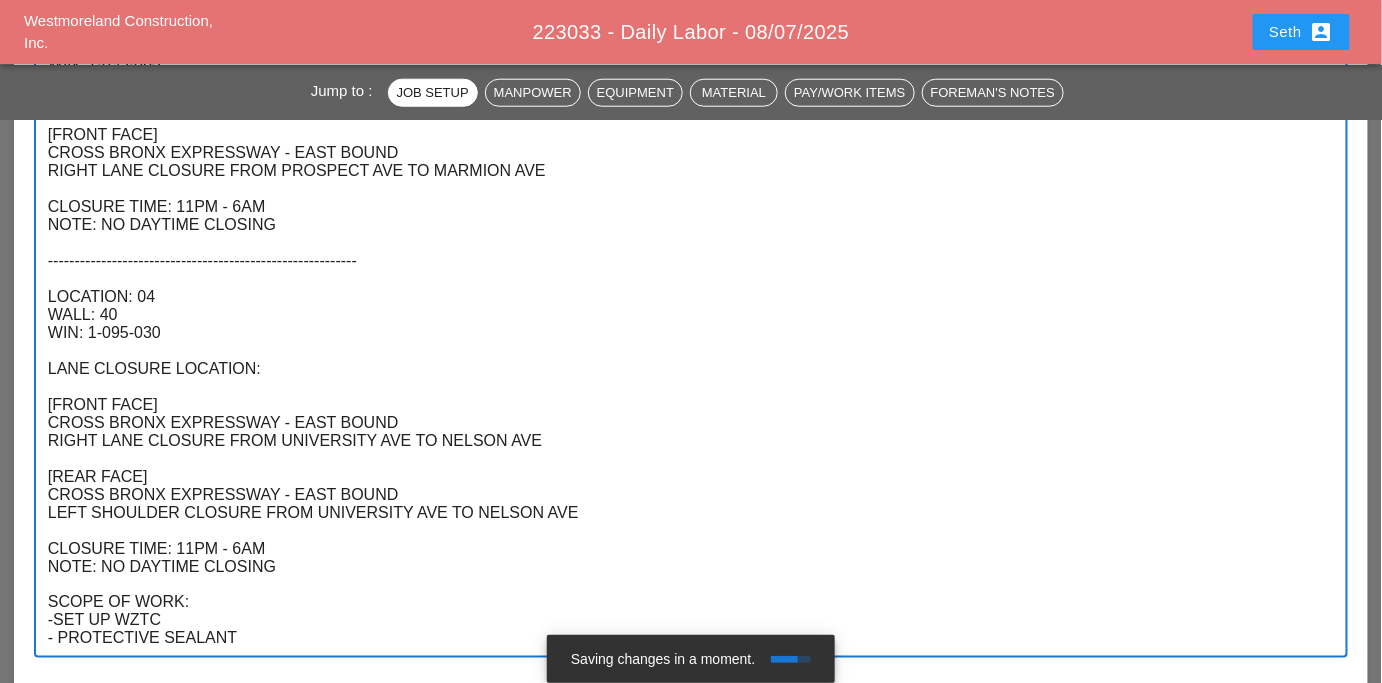 click on "LOCATION: 04
WALL: 50
WIN: 1-095-063
LANE CLOSURE LOCATION:
[FRONT FACE]
CROSS BRONX EXPRESSWAY - EAST BOUND
RIGHT LANE CLOSURE FROM PROSPECT AVE TO MARMION AVE
CLOSURE TIME: 11PM - 6AM
NOTE: NO DAYTIME CLOSING
----------------------------------------------------------
LOCATION: 04
WALL: 40
WIN: 1-095-030
LANE CLOSURE LOCATION:
[FRONT FACE]
CROSS BRONX EXPRESSWAY - EAST BOUND
RIGHT LANE CLOSURE FROM UNIVERSITY AVE TO NELSON AVE
[REAR FACE]
CROSS BRONX EXPRESSWAY - EAST BOUND
LEFT SHOULDER CLOSURE FROM UNIVERSITY AVE TO NELSON AVE
CLOSURE TIME: 11PM - 6AM
NOTE: NO DAYTIME CLOSING
SCOPE OF WORK:
-SET UP WZTC
- PROTECTIVE SEALANT" at bounding box center [683, 333] 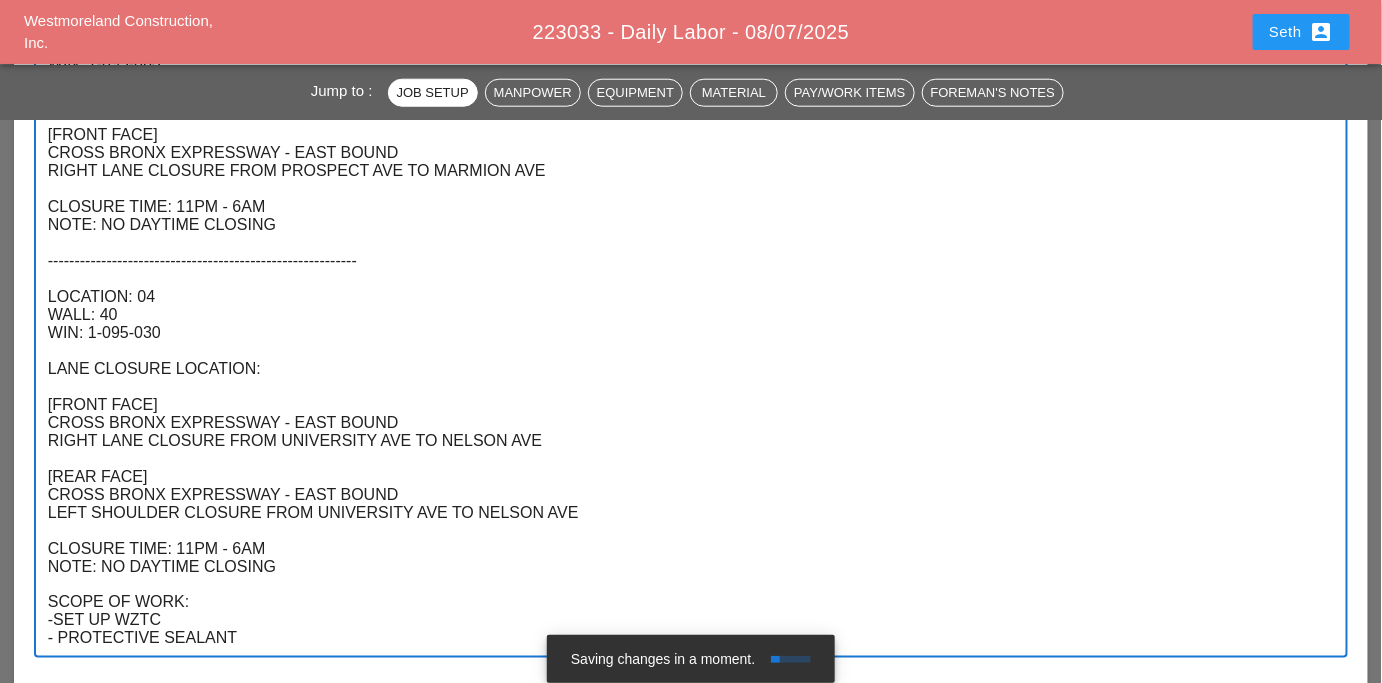 type on "LOCATION: 04
WALL: 50
WIN: 1-095-063
LANE CLOSURE LOCATION:
[FRONT FACE]
CROSS BRONX EXPRESSWAY - EAST BOUND
RIGHT LANE CLOSURE FROM PROSPECT AVE TO MARMION AVE
CLOSURE TIME: 11PM - 6AM
NOTE: NO DAYTIME CLOSING
----------------------------------------------------------
LOCATION: 04
WALL: 40
WIN: 1-095-030
LANE CLOSURE LOCATION:
[FRONT FACE]
CROSS BRONX EXPRESSWAY - EAST BOUND
RIGHT LANE CLOSURE FROM UNIVERSITY AVE TO NELSON AVE
[REAR FACE]
CROSS BRONX EXPRESSWAY - EAST BOUND
LEFT SHOULDER CLOSURE FROM UNIVERSITY AVE TO NELSON AVE
CLOSURE TIME: 11PM - 6AM
NOTE: NO DAYTIME CLOSING
SCOPE OF WORK:
-SET UP WZTC
- PROTECTIVE SEALANT" 